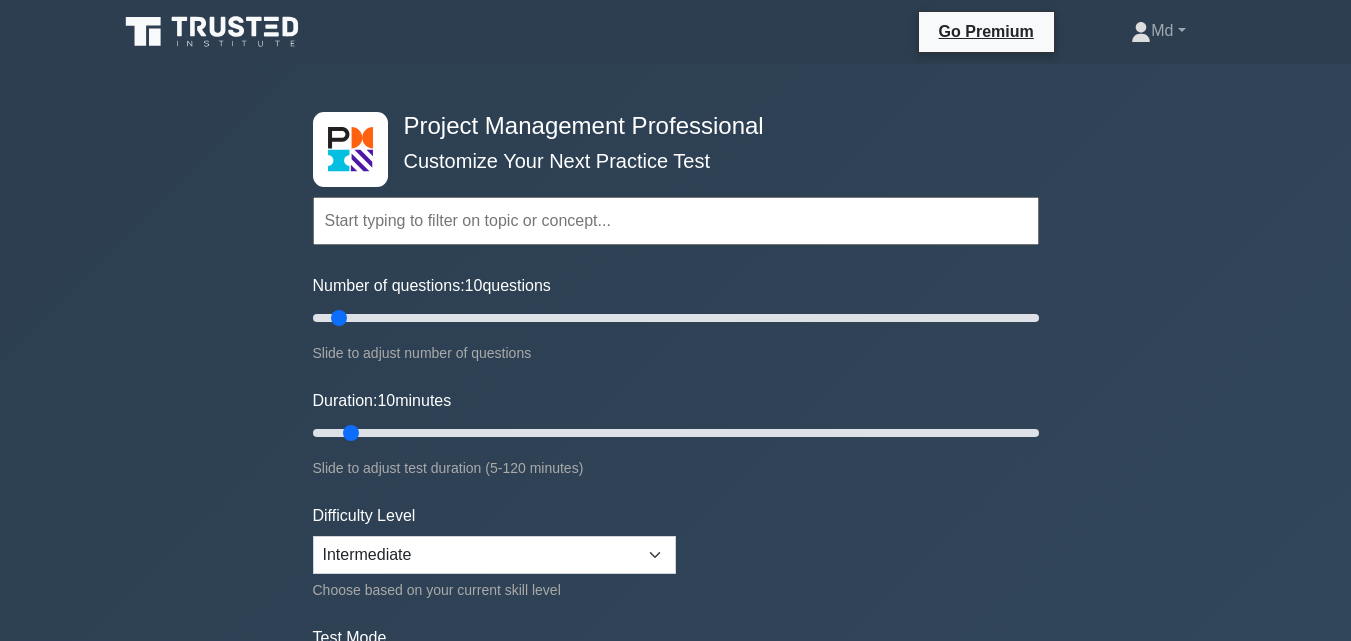 scroll, scrollTop: 0, scrollLeft: 0, axis: both 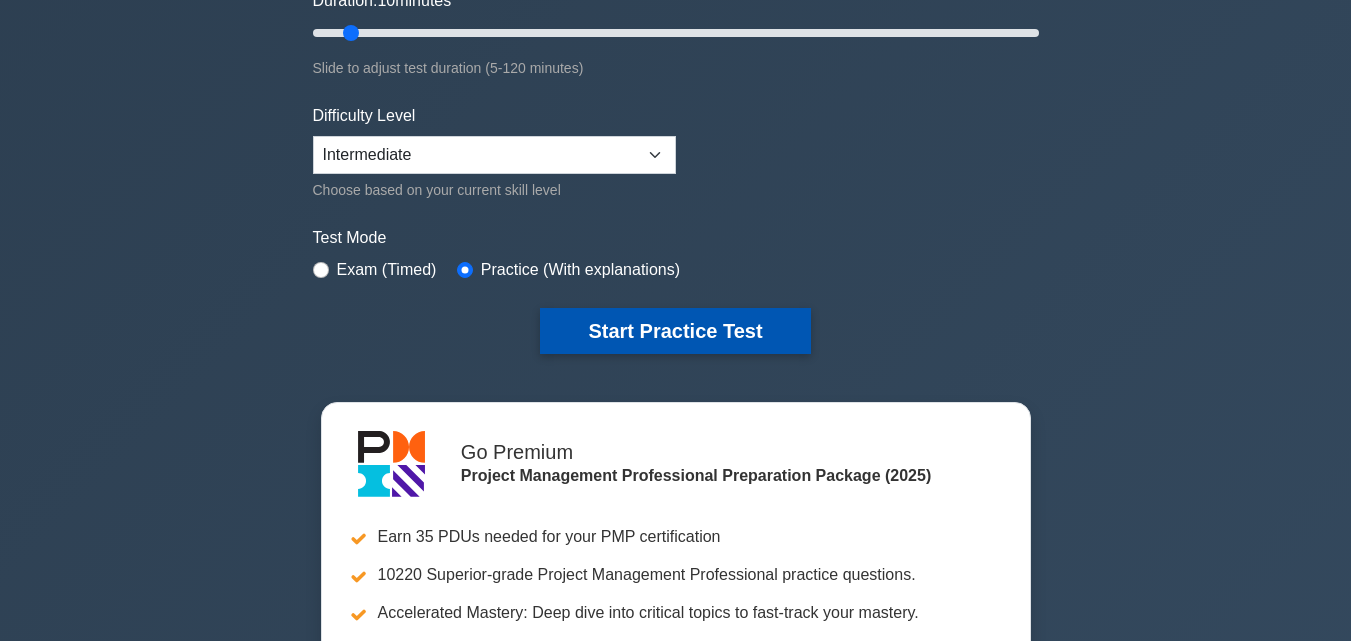 click on "Start Practice Test" at bounding box center (675, 331) 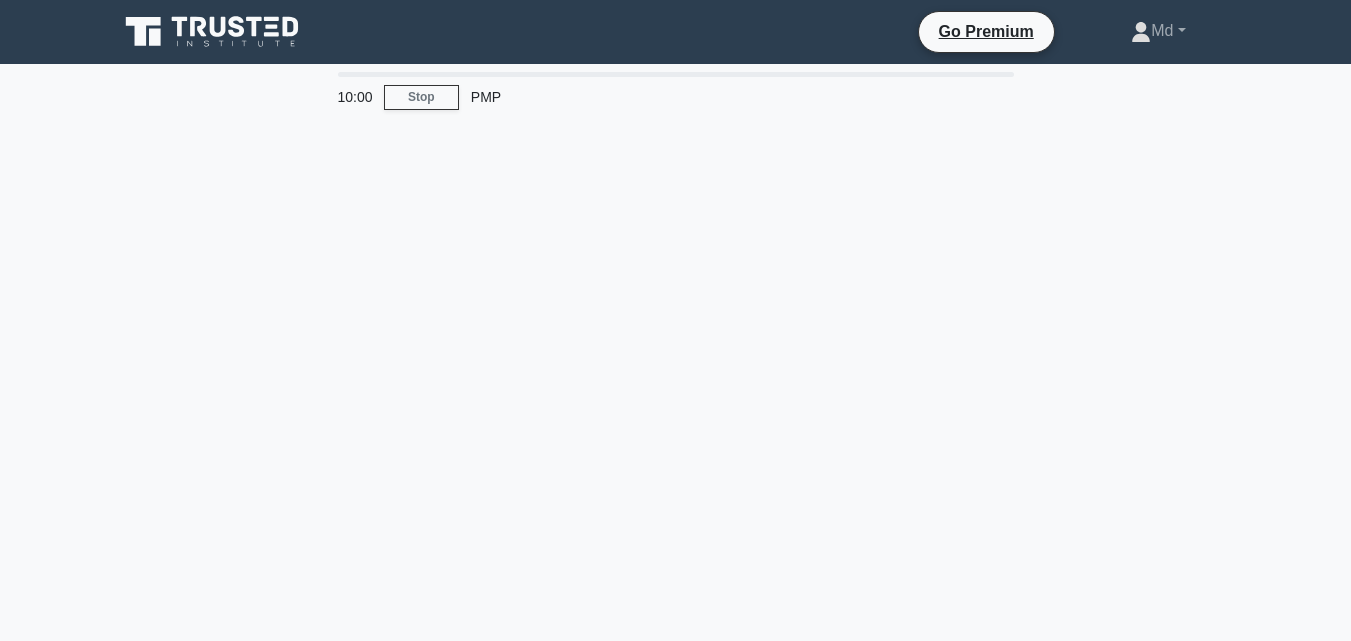 scroll, scrollTop: 0, scrollLeft: 0, axis: both 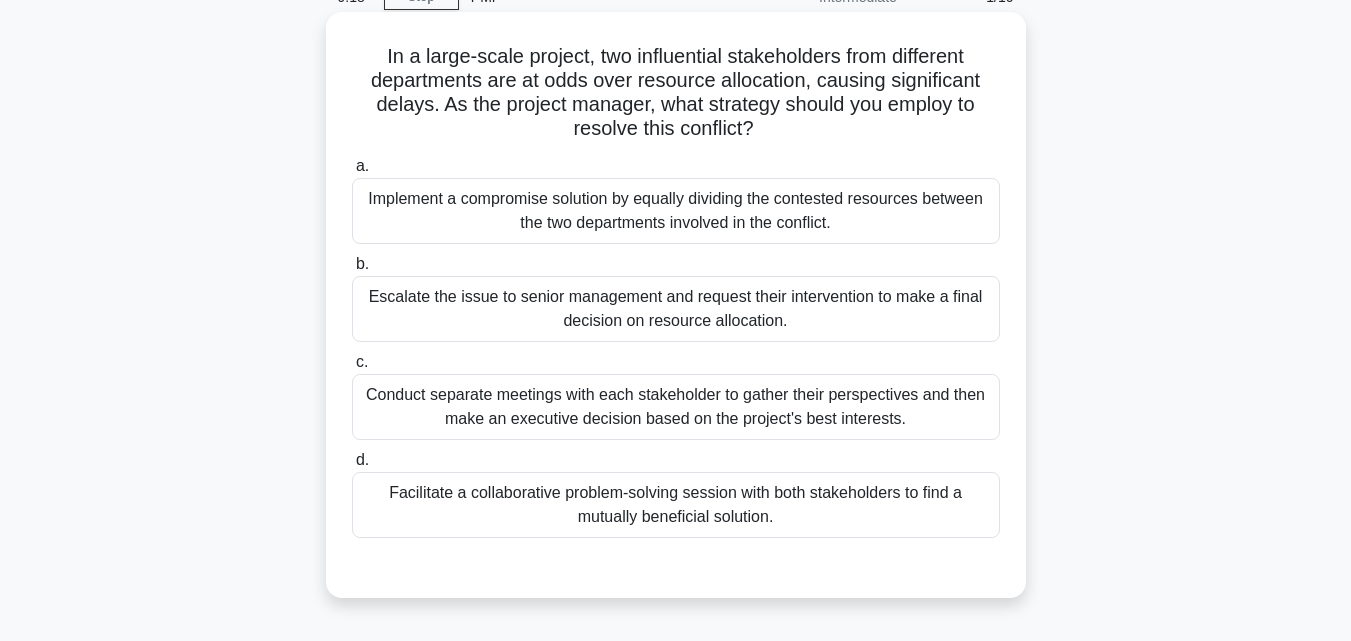 click on "Facilitate a collaborative problem-solving session with both stakeholders to find a mutually beneficial solution." at bounding box center (676, 505) 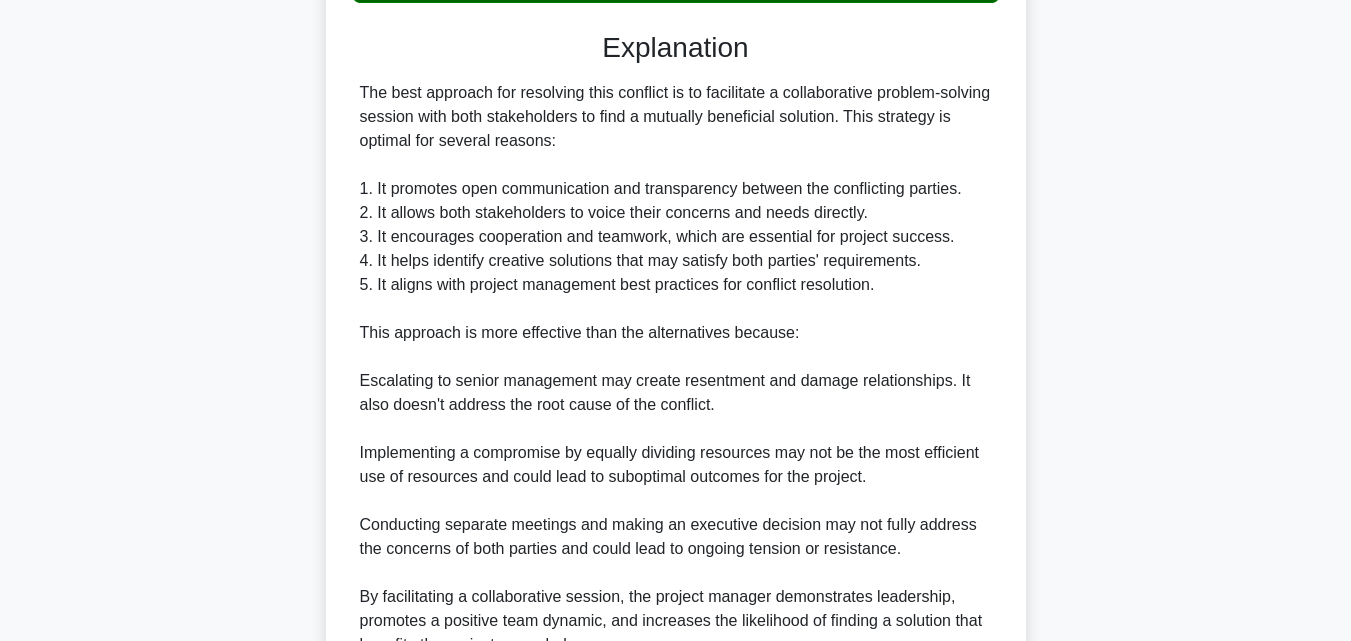 scroll, scrollTop: 800, scrollLeft: 0, axis: vertical 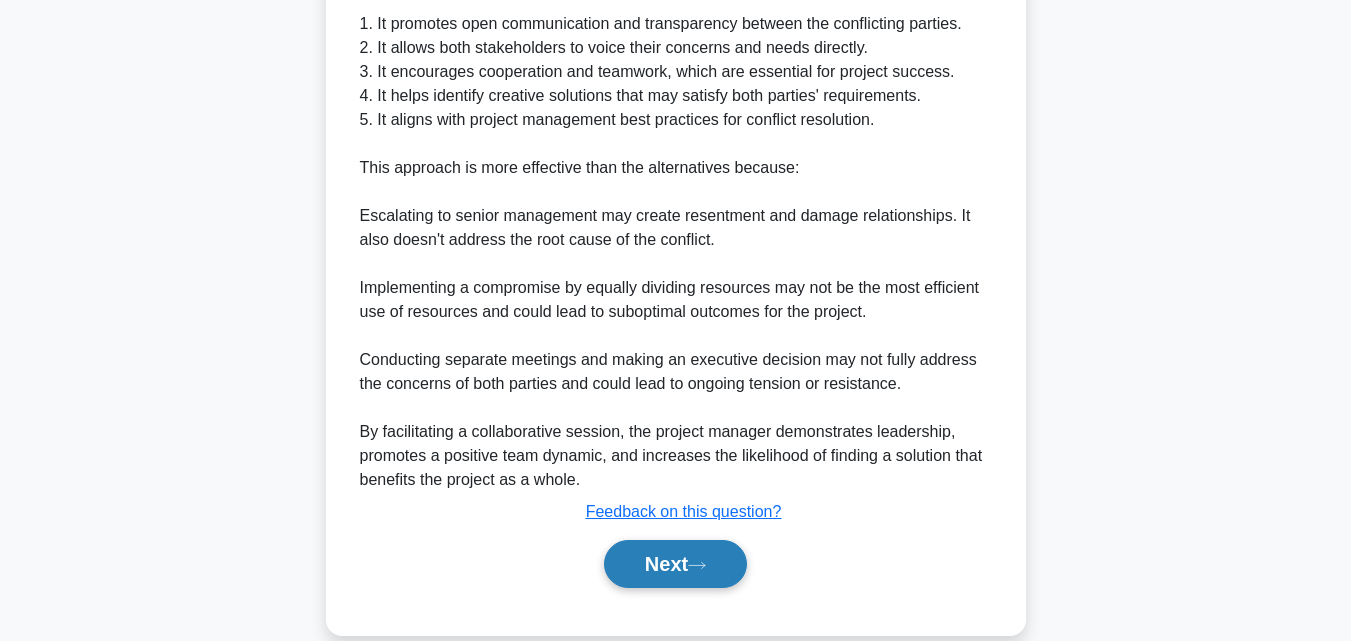 click on "Next" at bounding box center (675, 564) 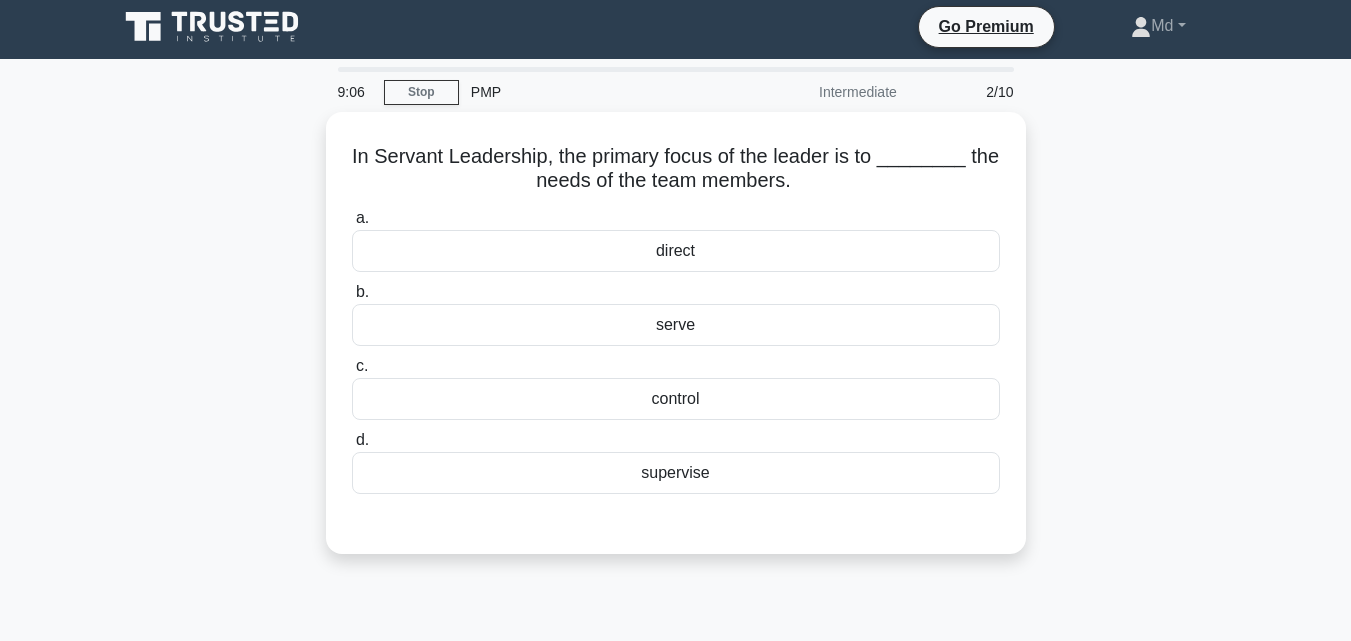 scroll, scrollTop: 0, scrollLeft: 0, axis: both 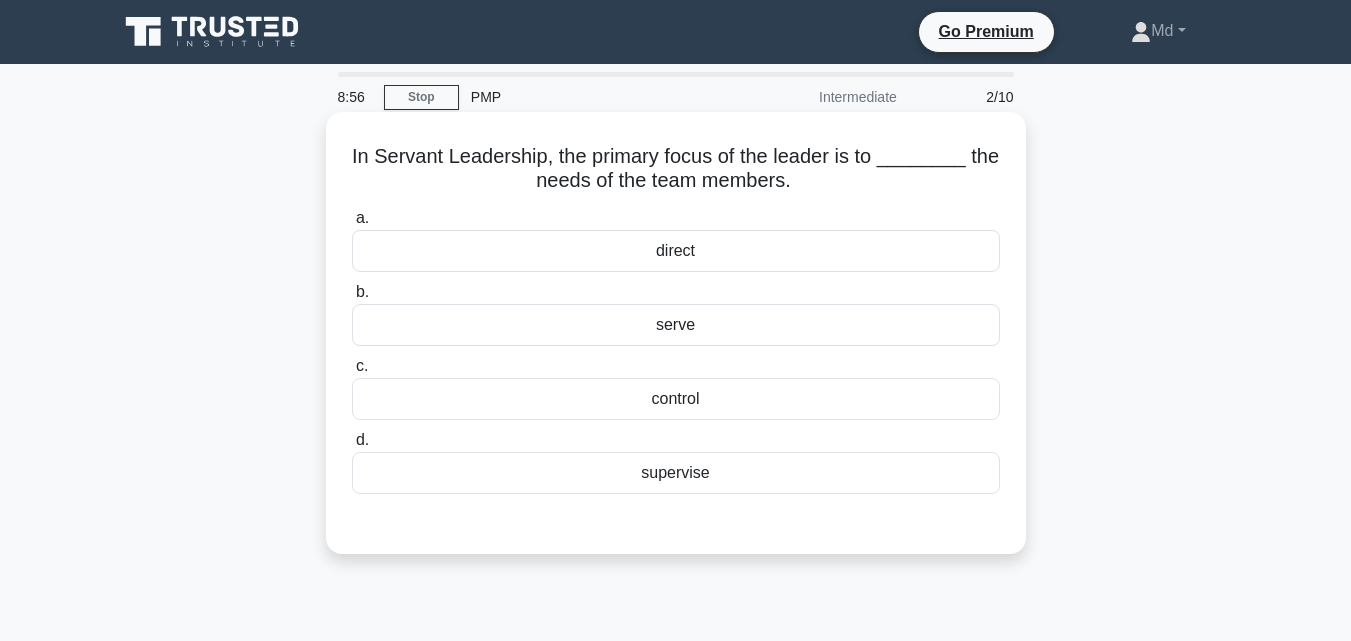 click on "serve" at bounding box center [676, 325] 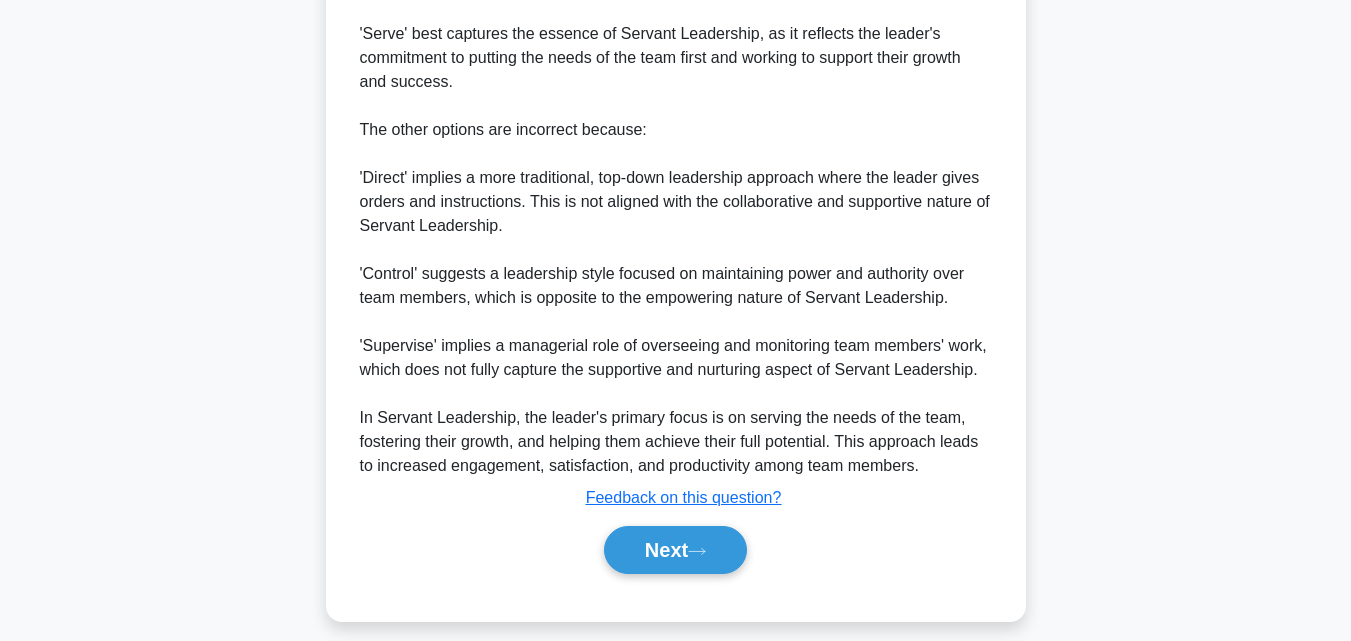 scroll, scrollTop: 737, scrollLeft: 0, axis: vertical 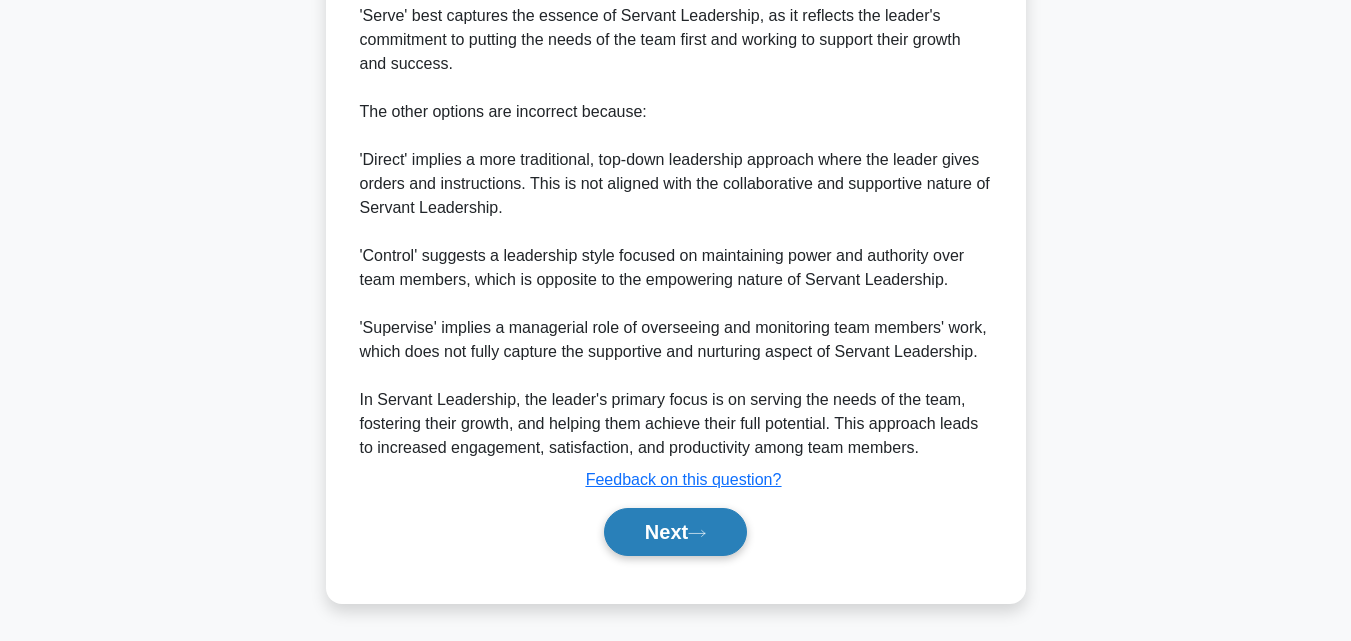 click on "Next" at bounding box center [675, 532] 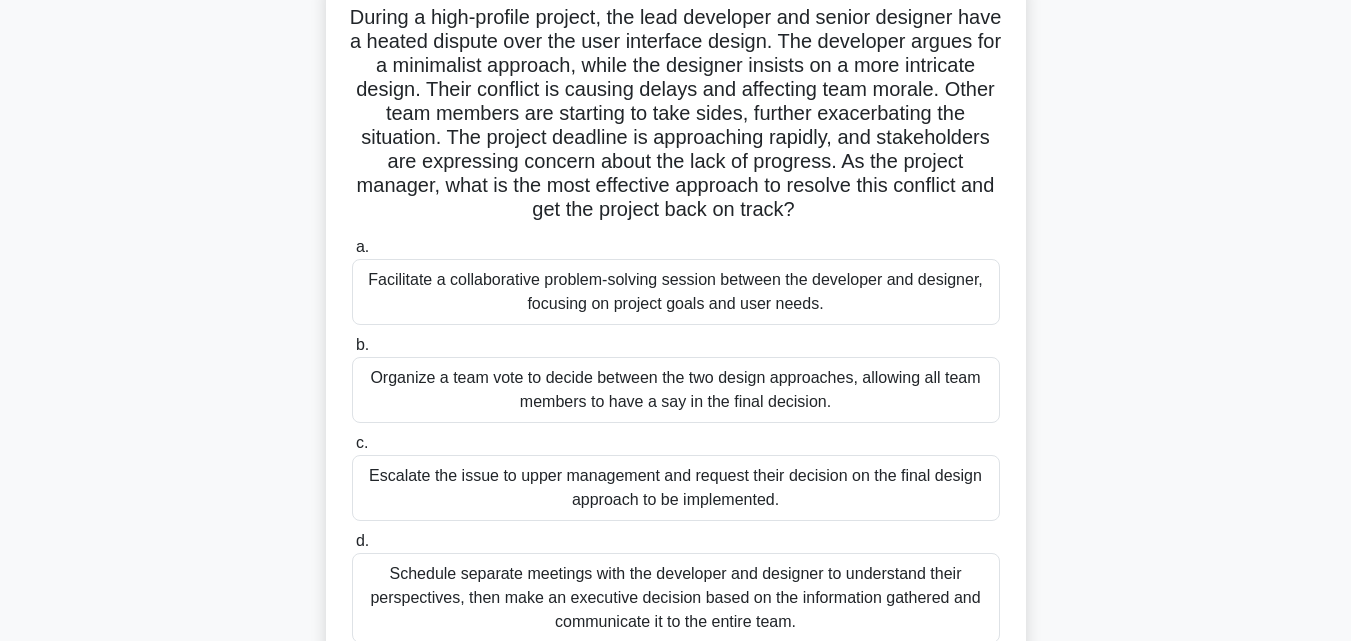 scroll, scrollTop: 239, scrollLeft: 0, axis: vertical 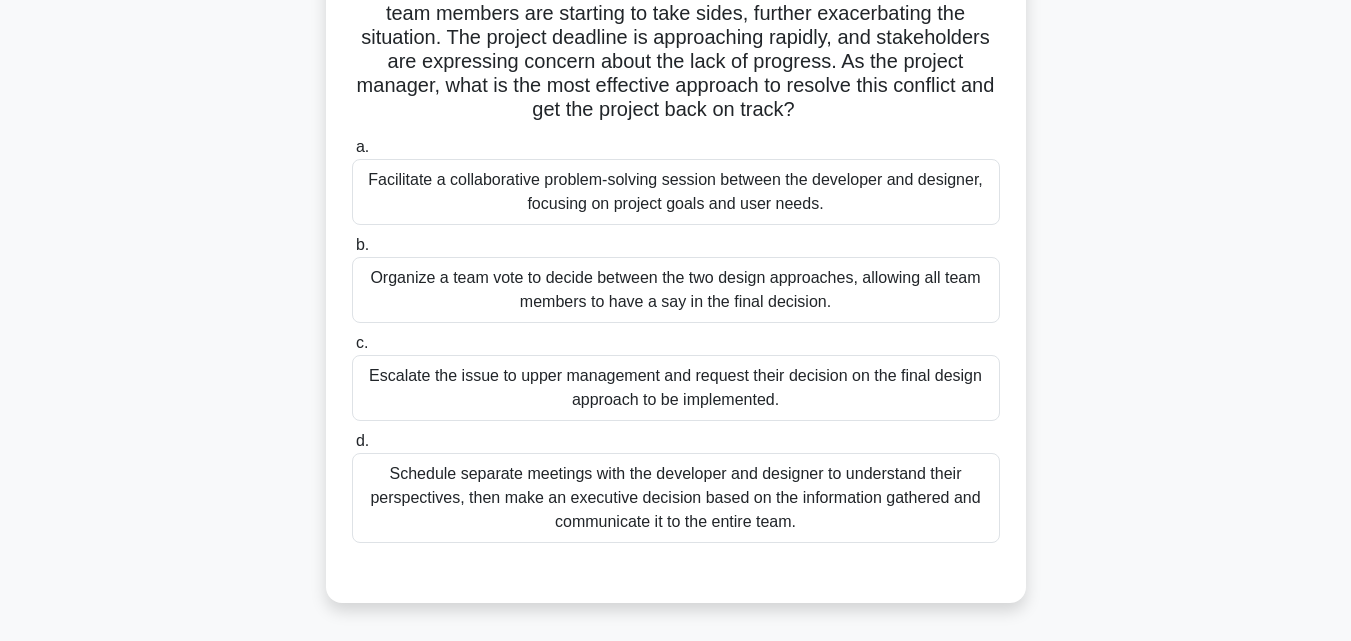 click on "Facilitate a collaborative problem-solving session between the developer and designer, focusing on project goals and user needs." at bounding box center [676, 192] 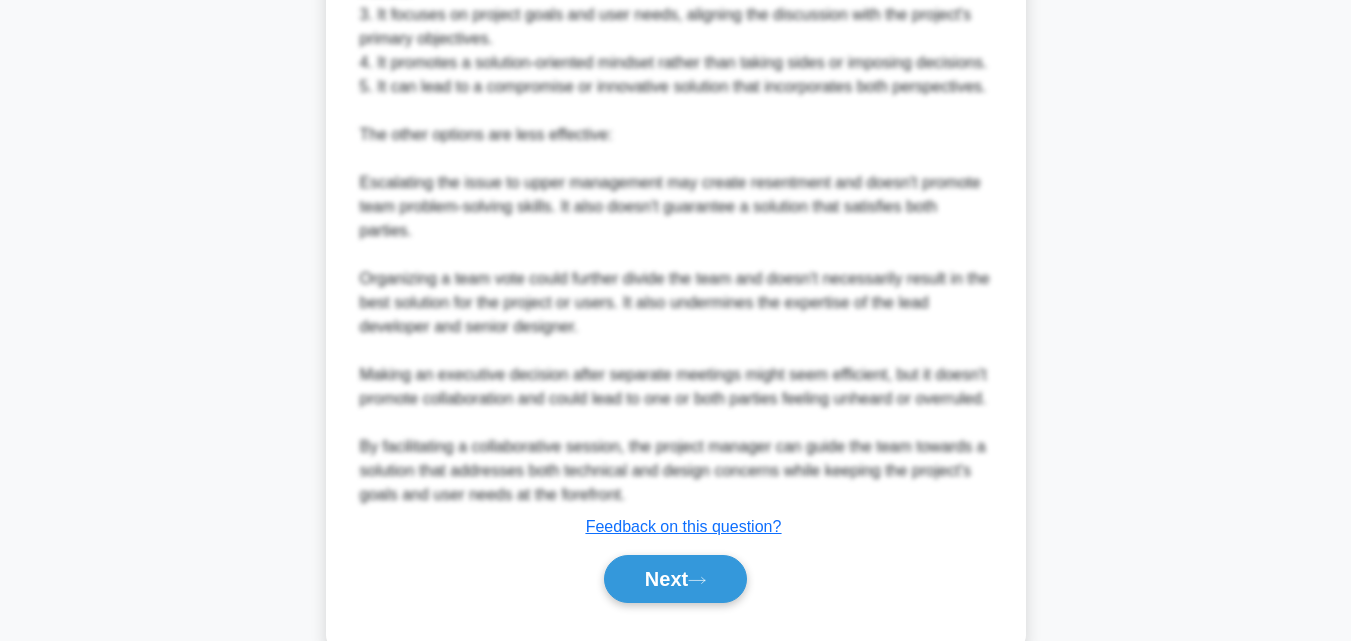 scroll, scrollTop: 1139, scrollLeft: 0, axis: vertical 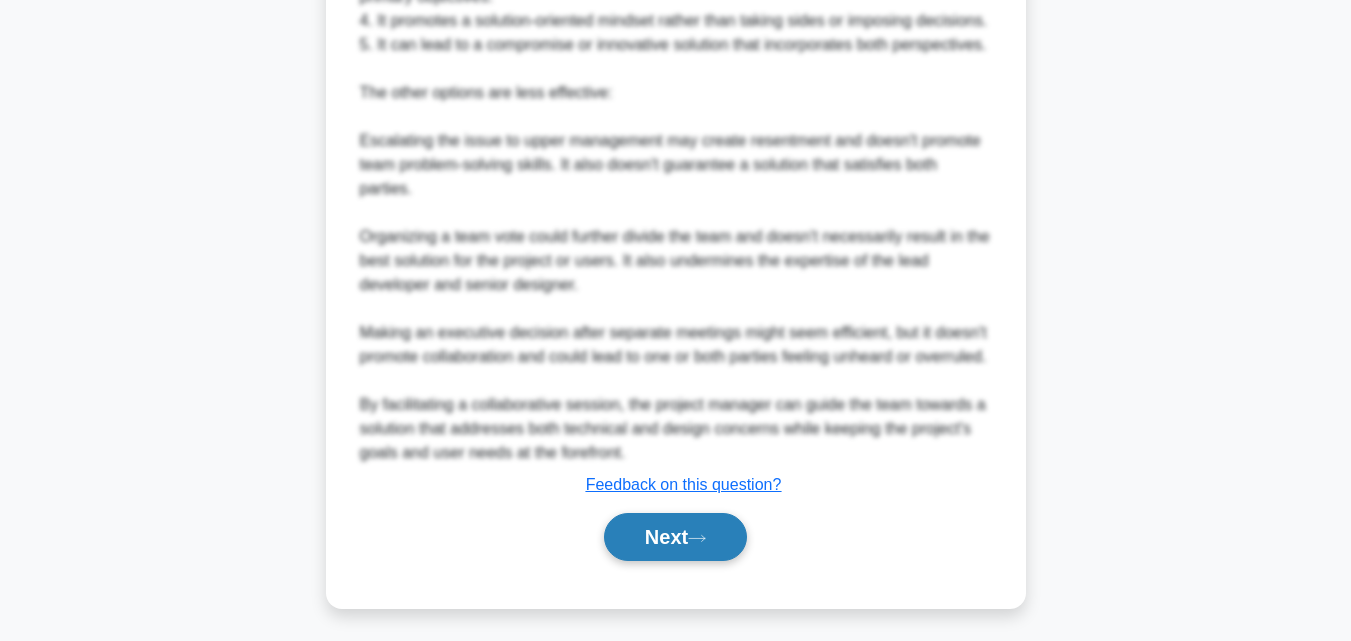 click on "Next" at bounding box center [675, 537] 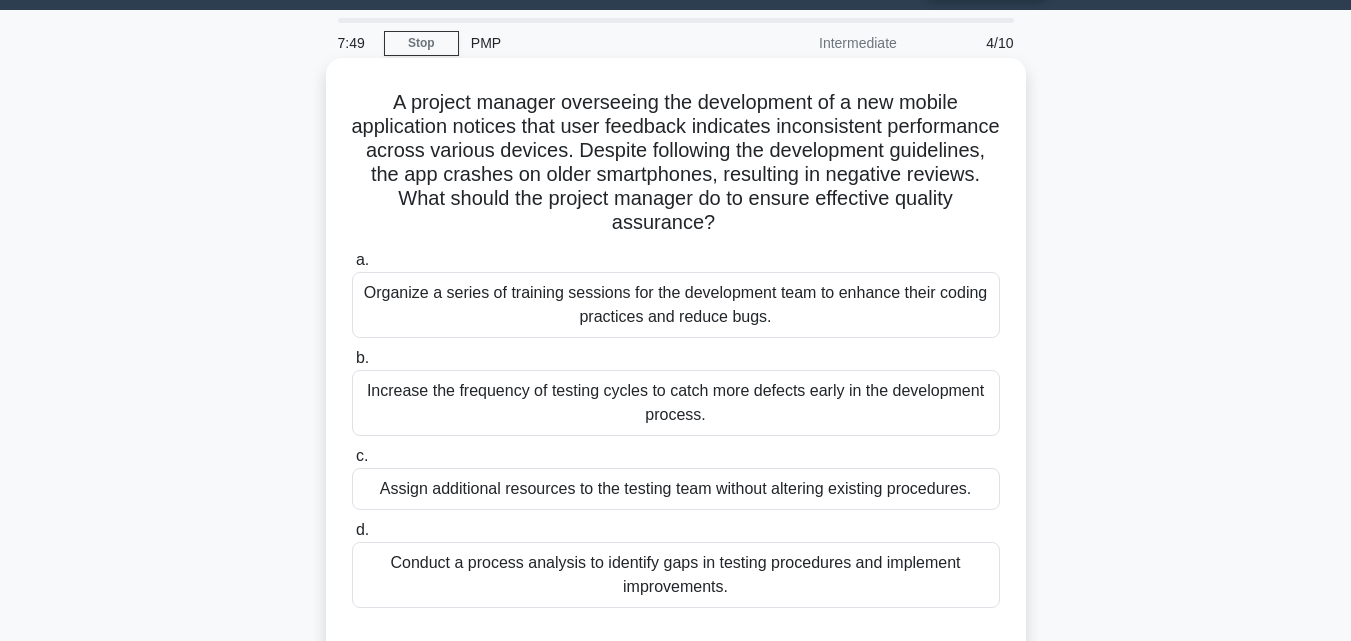 scroll, scrollTop: 39, scrollLeft: 0, axis: vertical 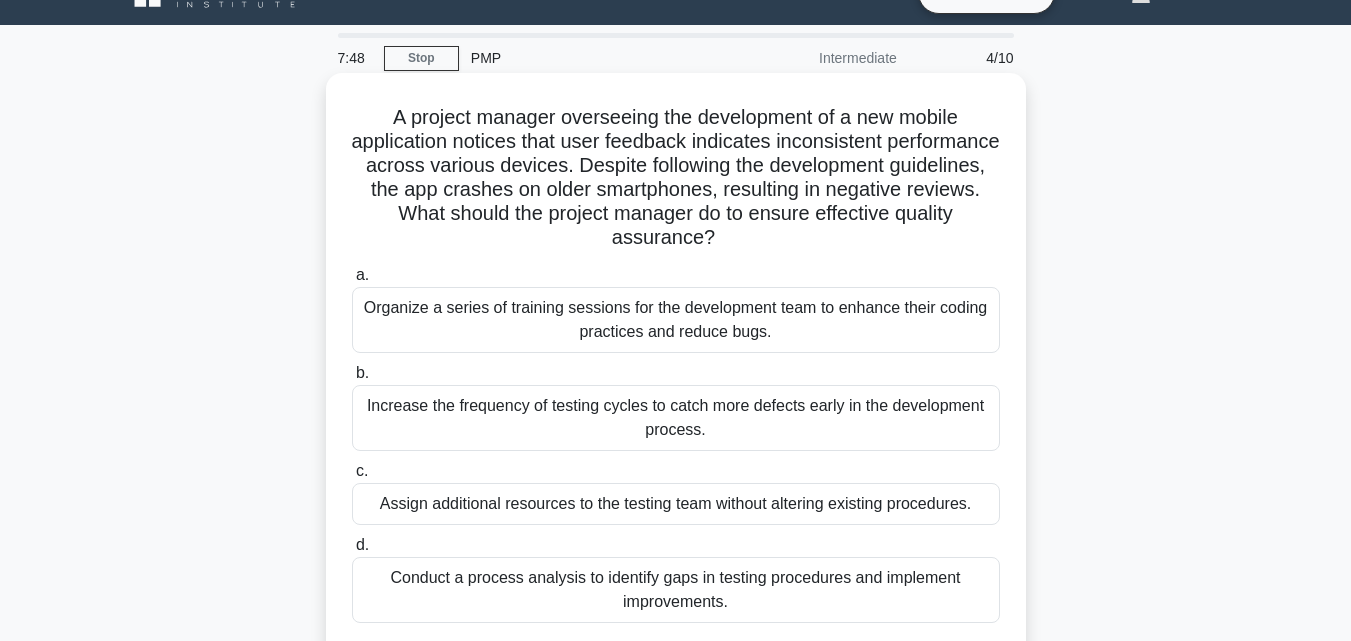 click on "Organize a series of training sessions for the development team to enhance their coding practices and reduce bugs." at bounding box center (676, 320) 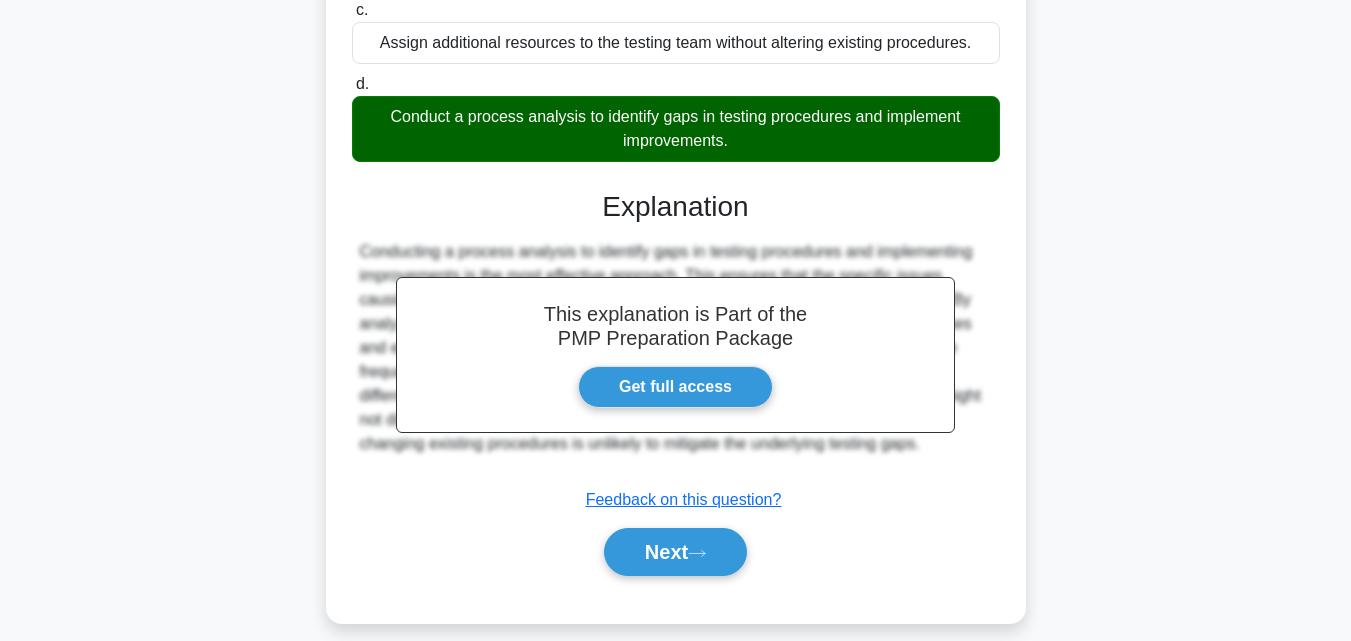 scroll, scrollTop: 523, scrollLeft: 0, axis: vertical 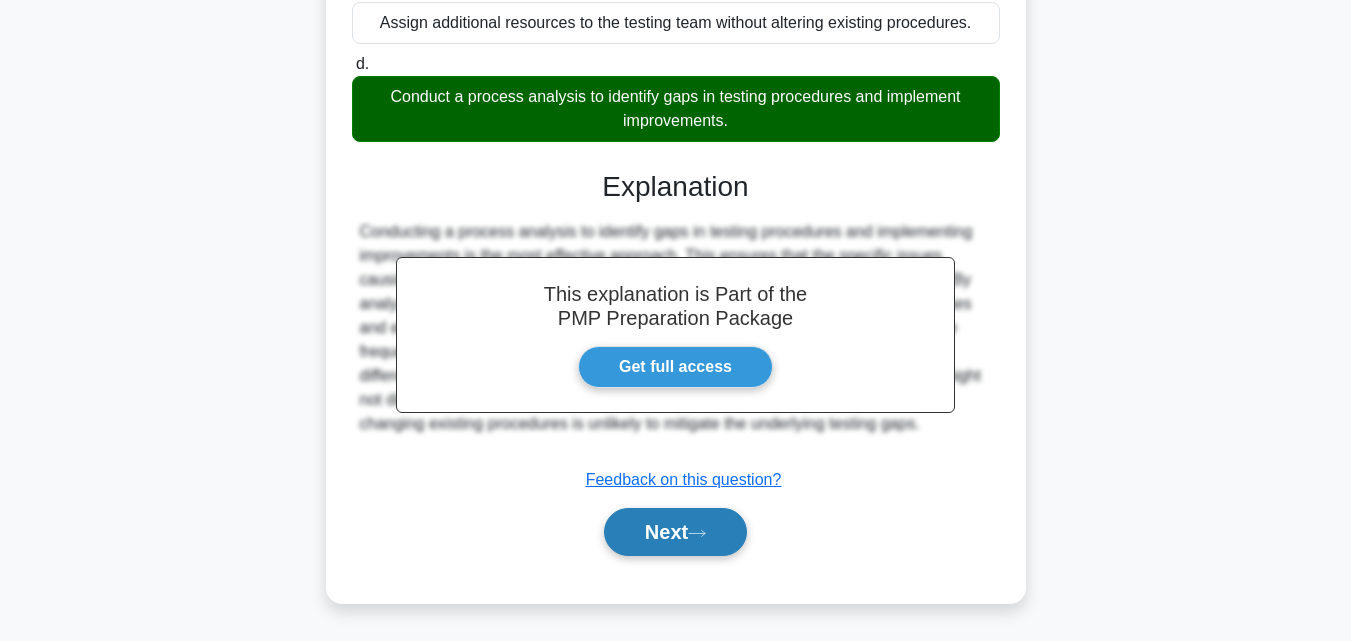 click on "Next" at bounding box center [675, 532] 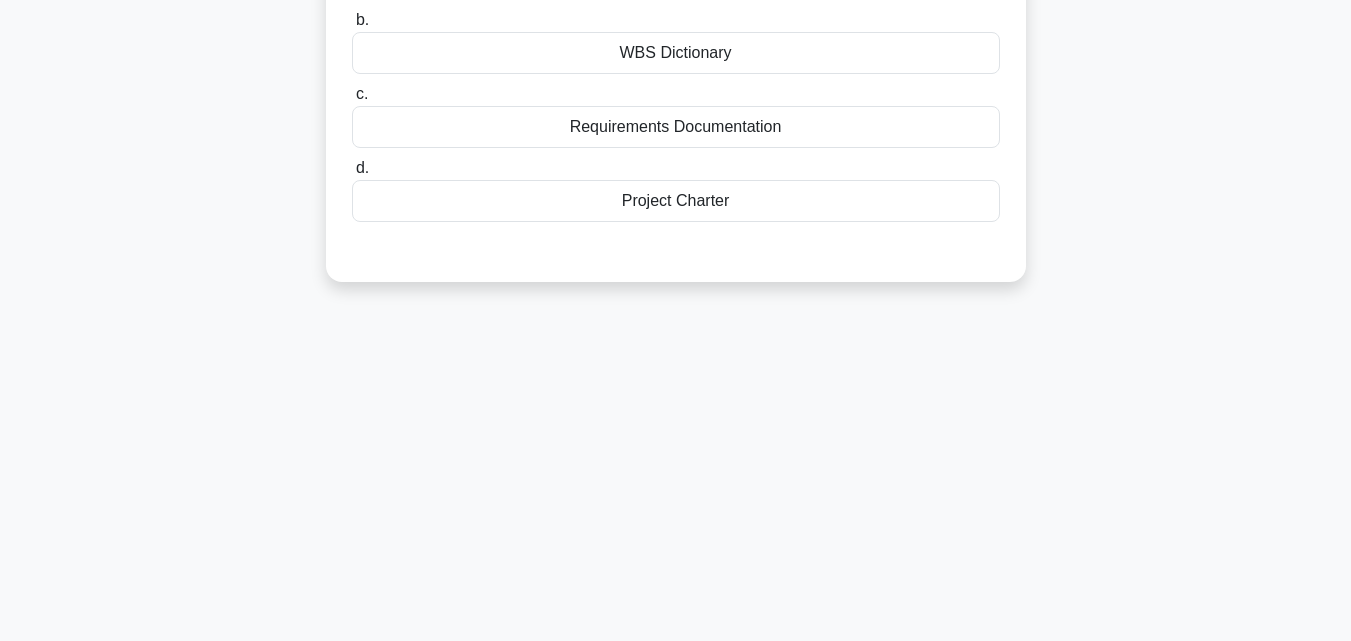 scroll, scrollTop: 39, scrollLeft: 0, axis: vertical 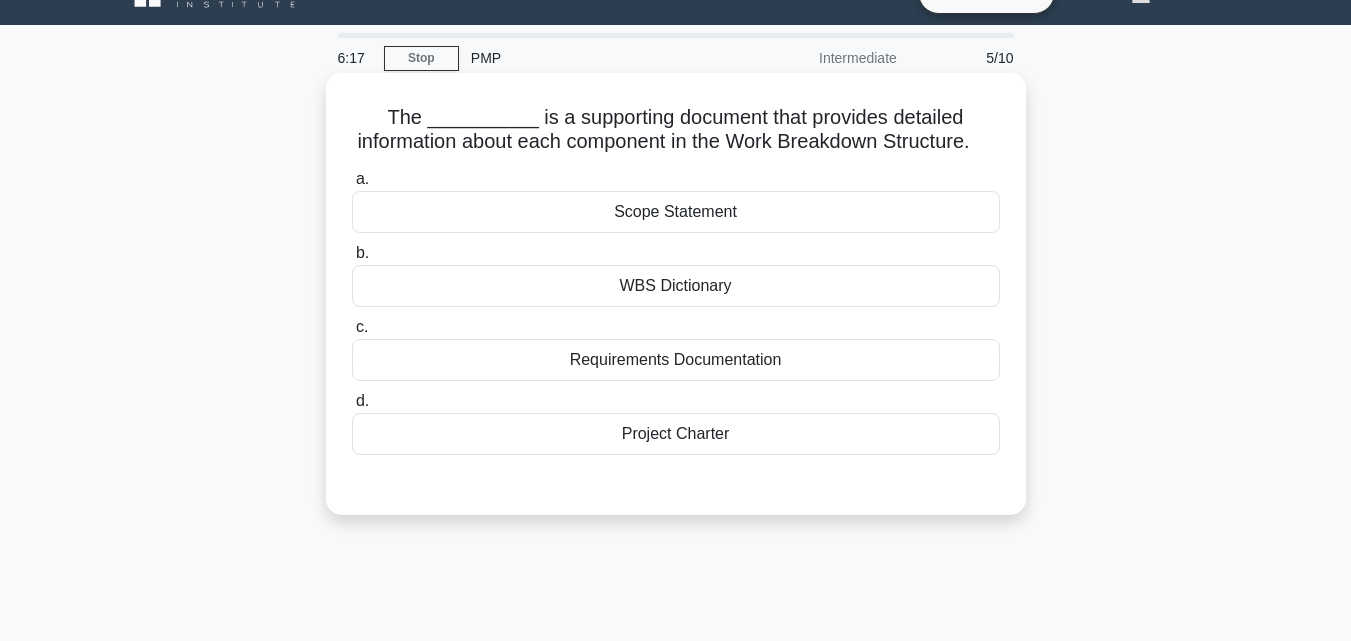 click on "WBS Dictionary" at bounding box center (676, 286) 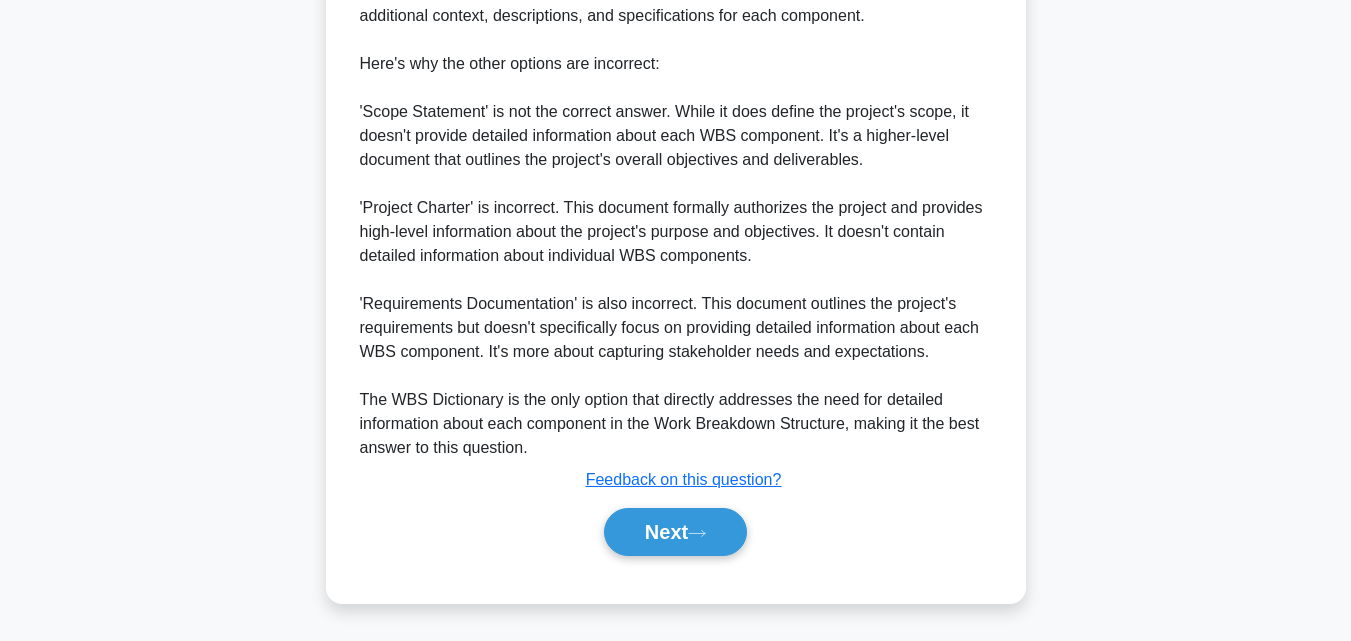 scroll, scrollTop: 713, scrollLeft: 0, axis: vertical 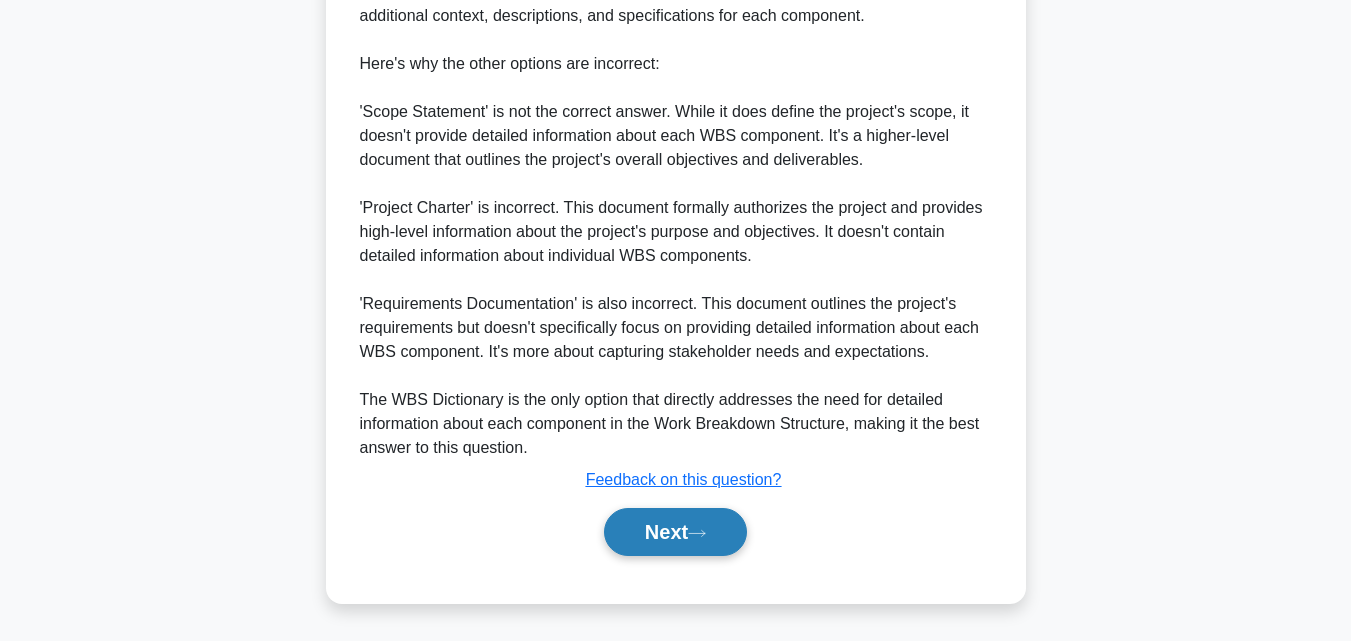 click on "Next" at bounding box center (675, 532) 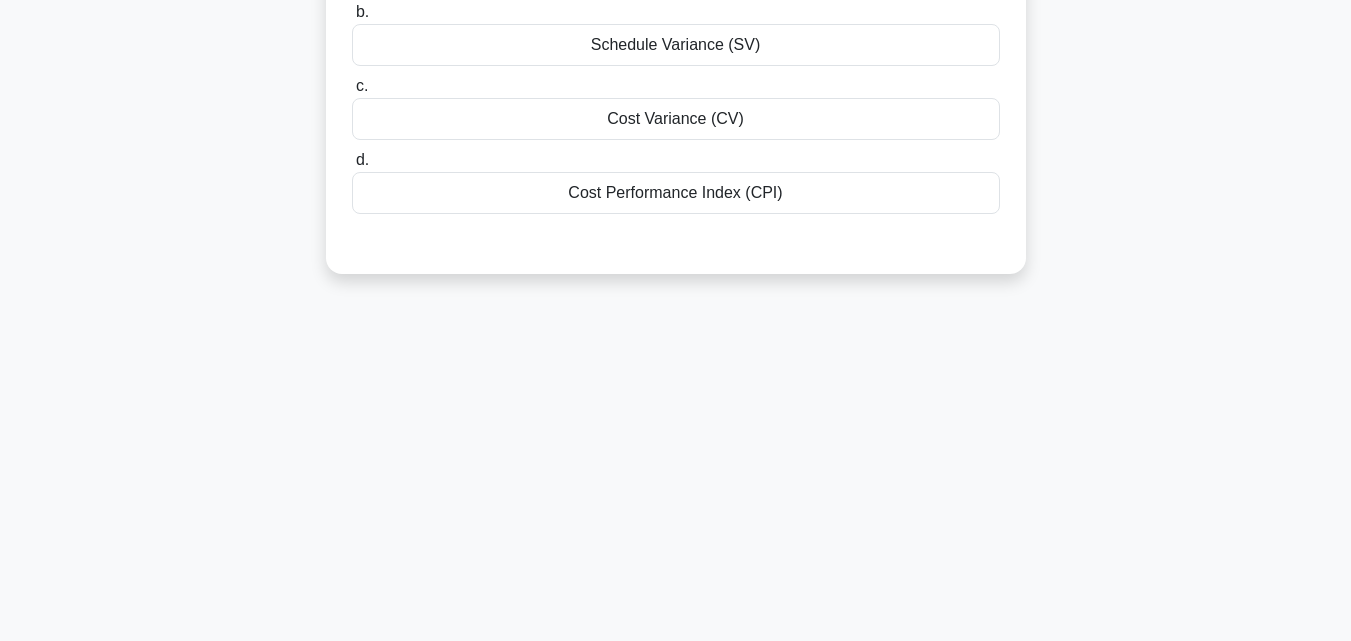 scroll, scrollTop: 0, scrollLeft: 0, axis: both 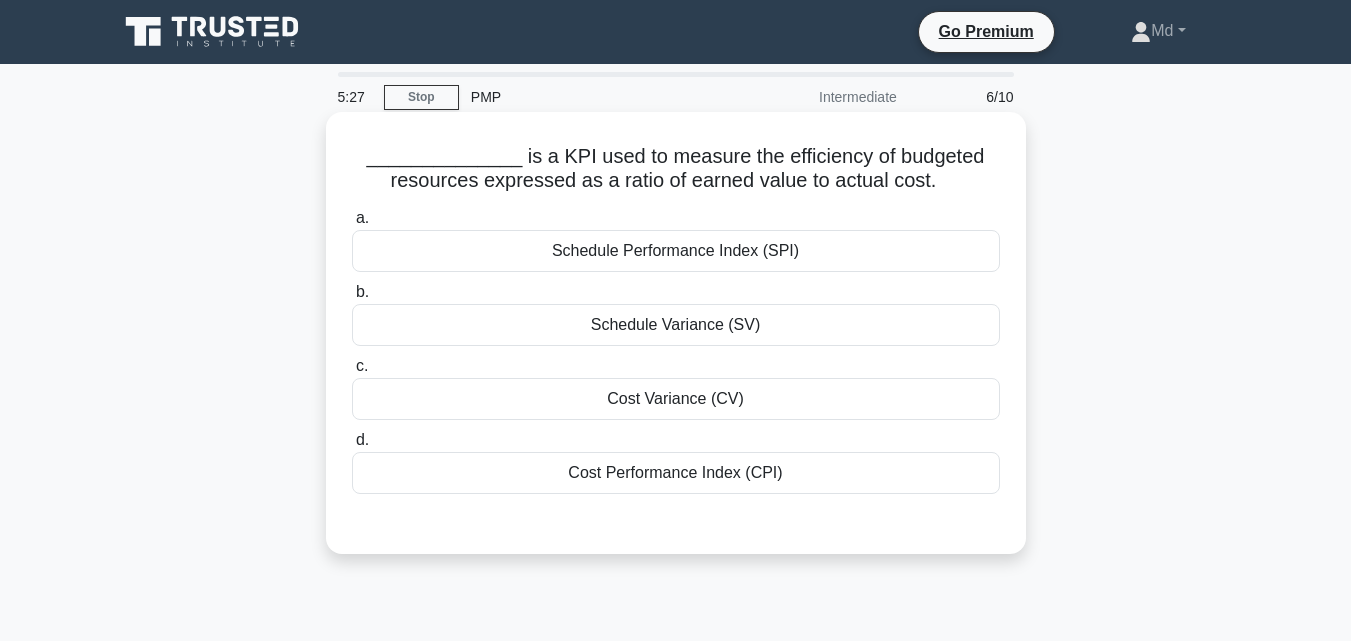 click on "Cost Performance Index (CPI)" at bounding box center (676, 473) 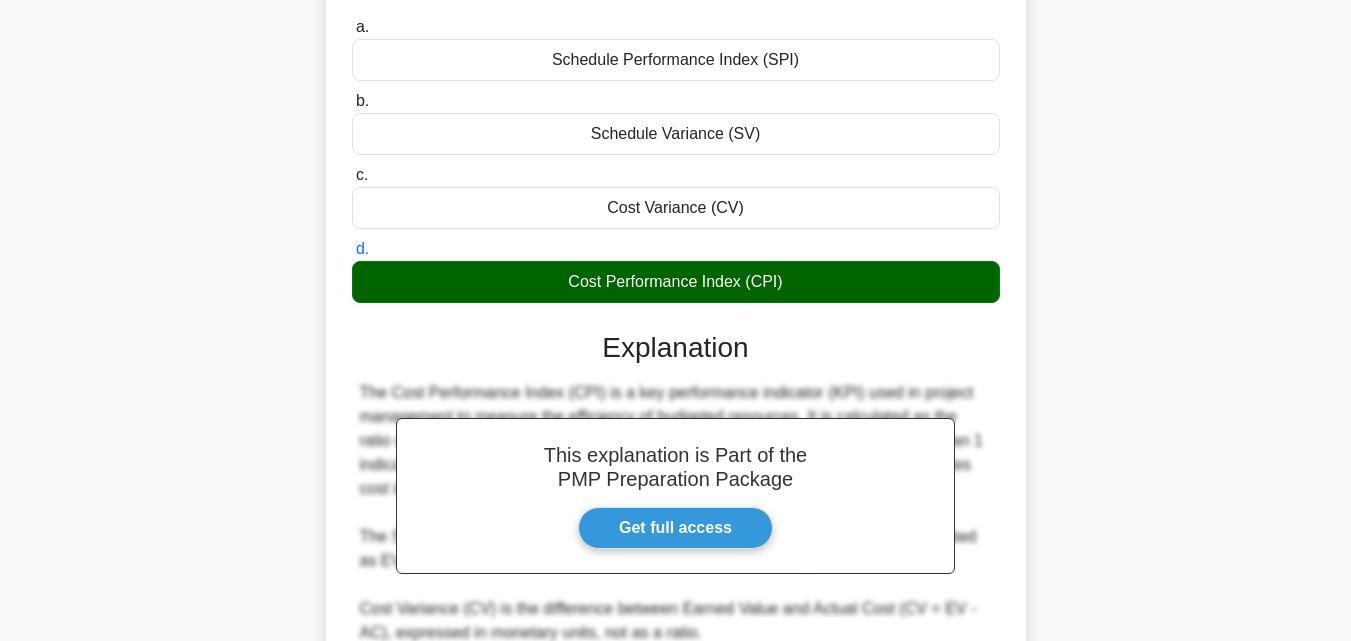 scroll, scrollTop: 473, scrollLeft: 0, axis: vertical 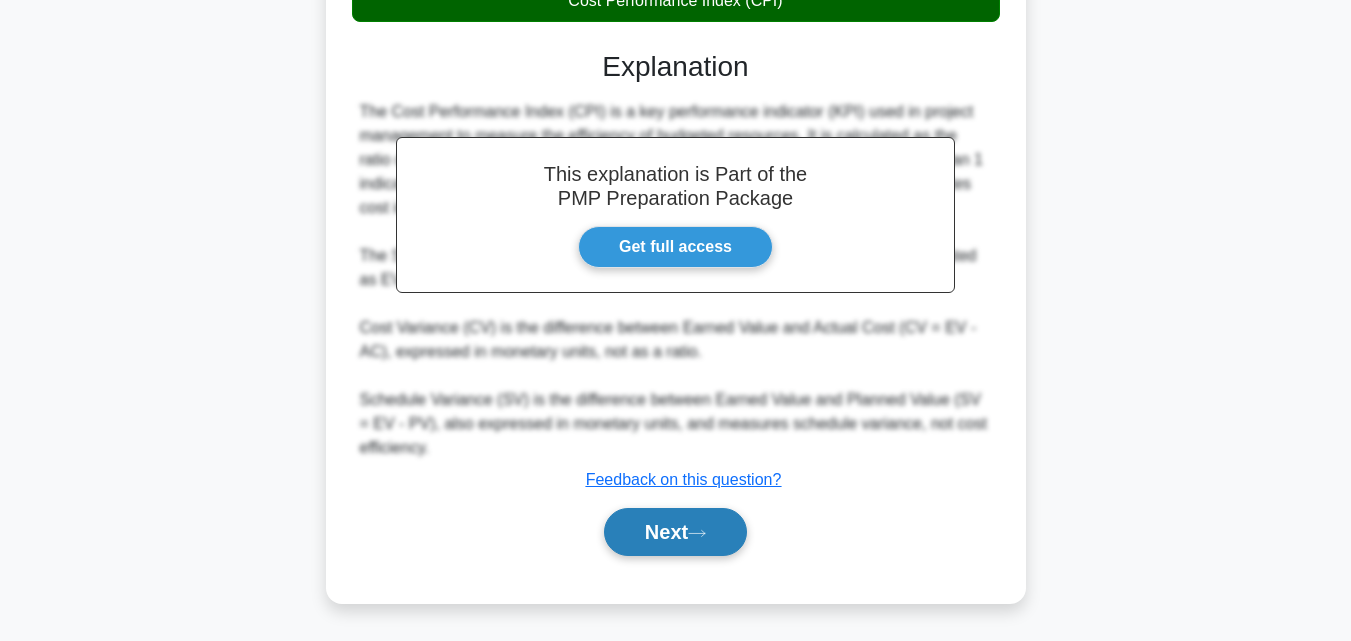 click on "Next" at bounding box center [675, 532] 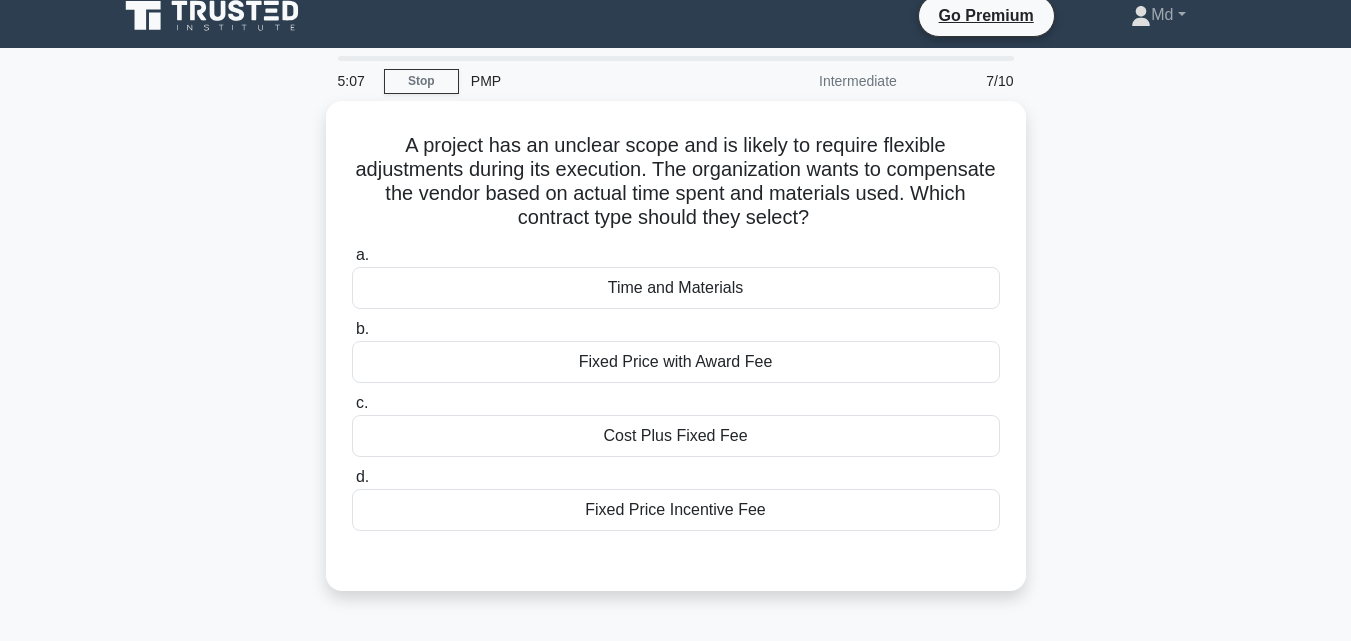 scroll, scrollTop: 0, scrollLeft: 0, axis: both 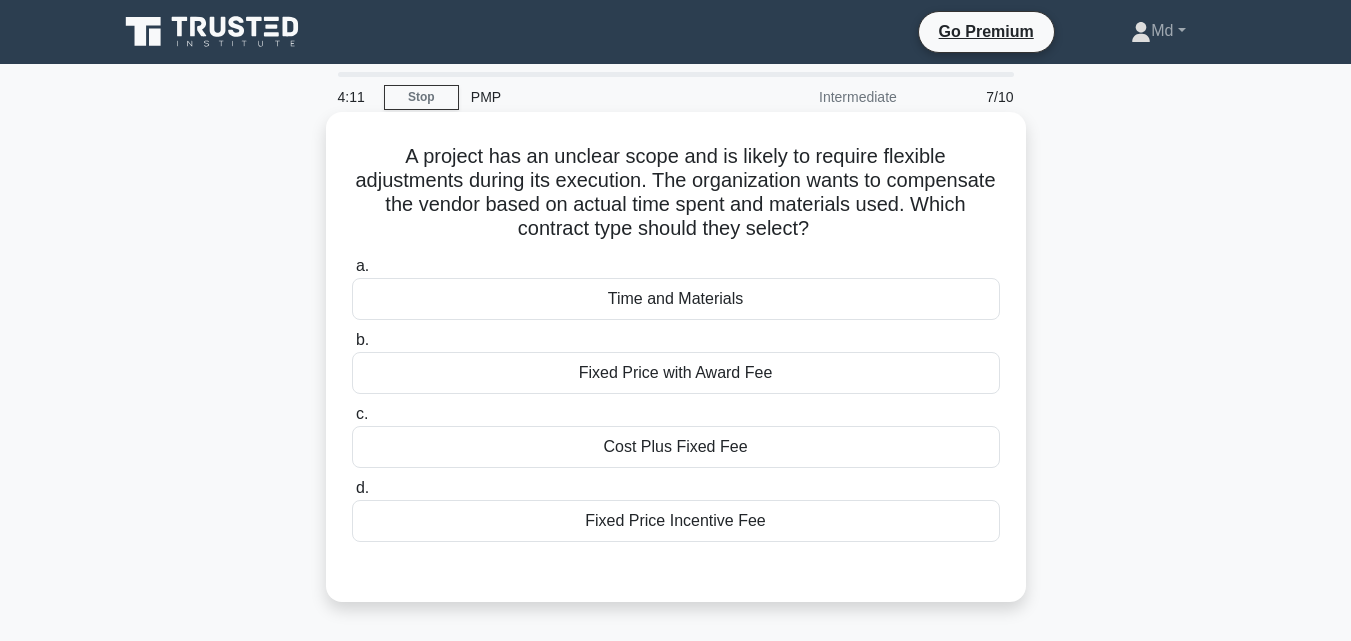 click on "Fixed Price Incentive Fee" at bounding box center (676, 521) 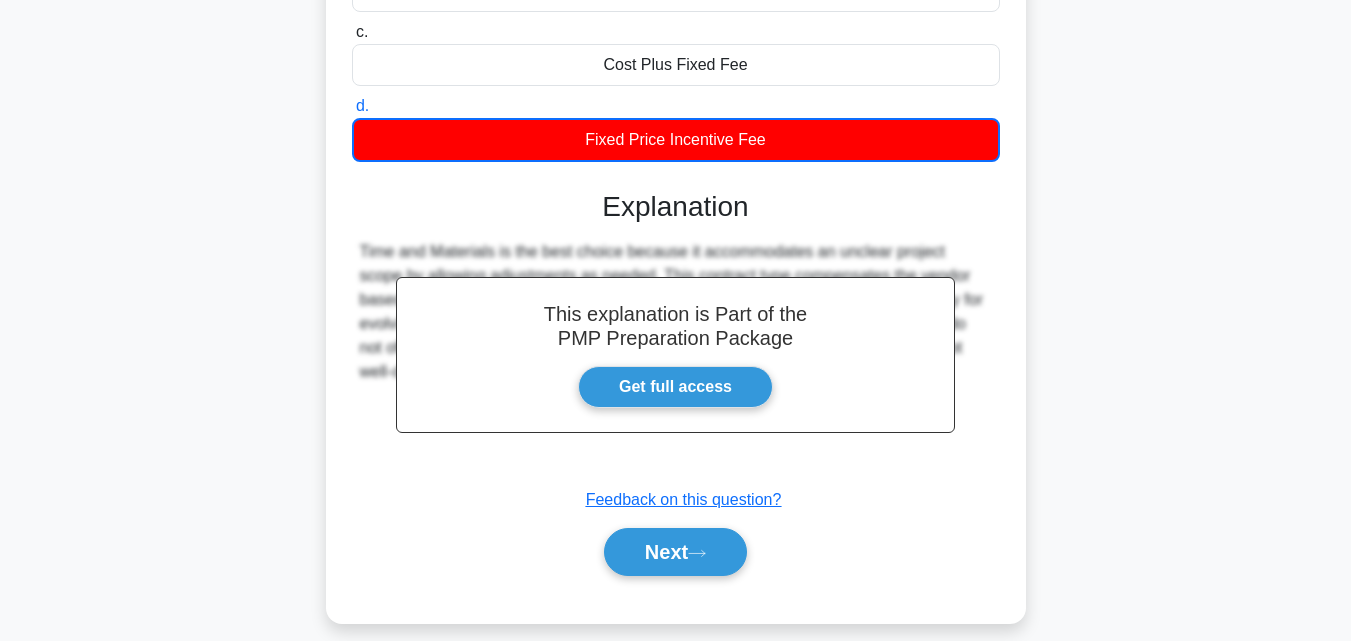 scroll, scrollTop: 400, scrollLeft: 0, axis: vertical 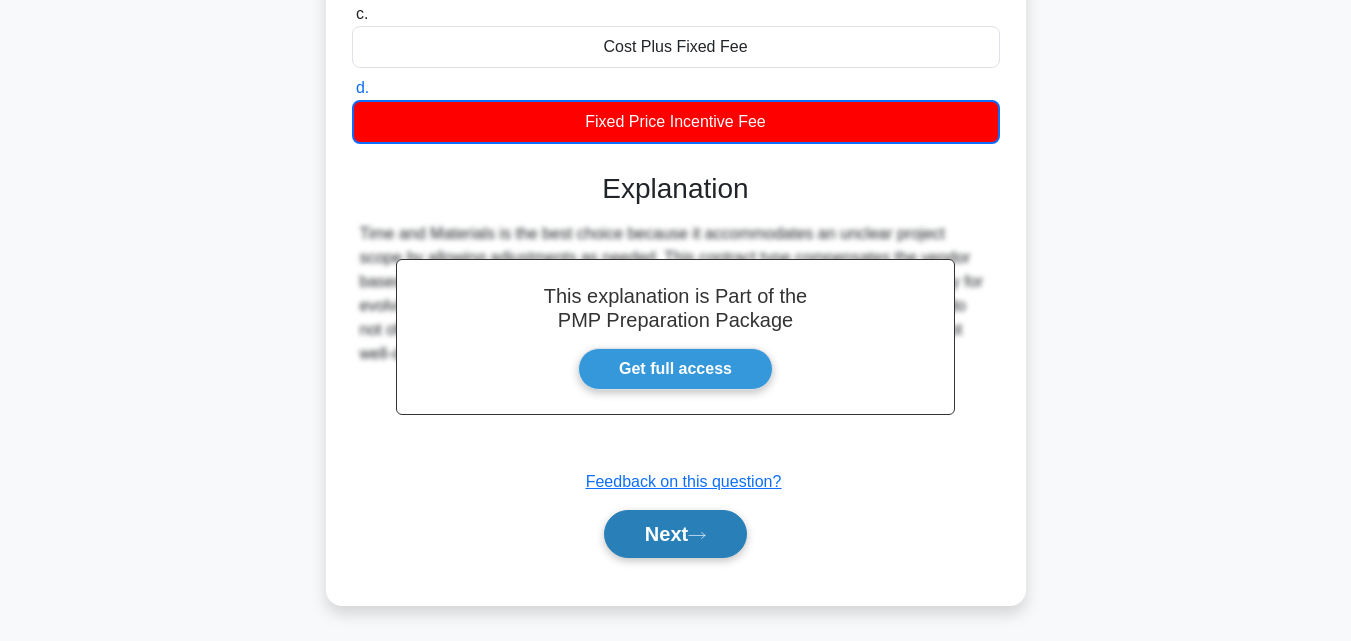 click on "Next" at bounding box center (675, 534) 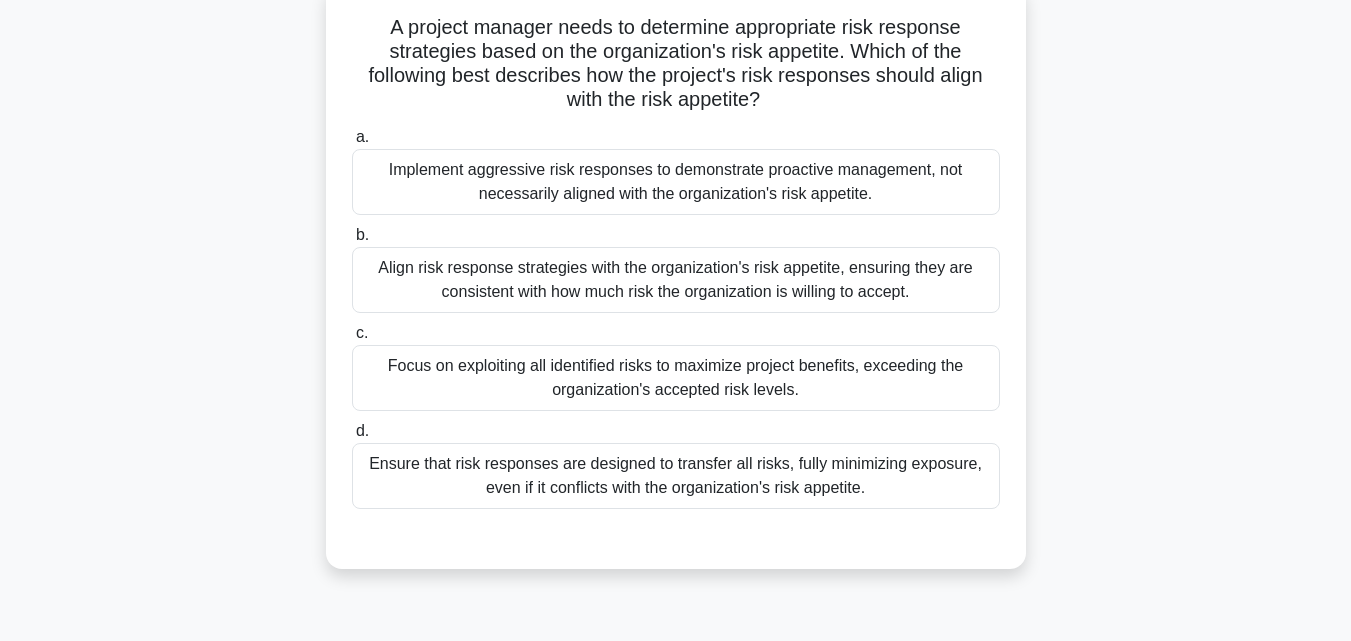 scroll, scrollTop: 100, scrollLeft: 0, axis: vertical 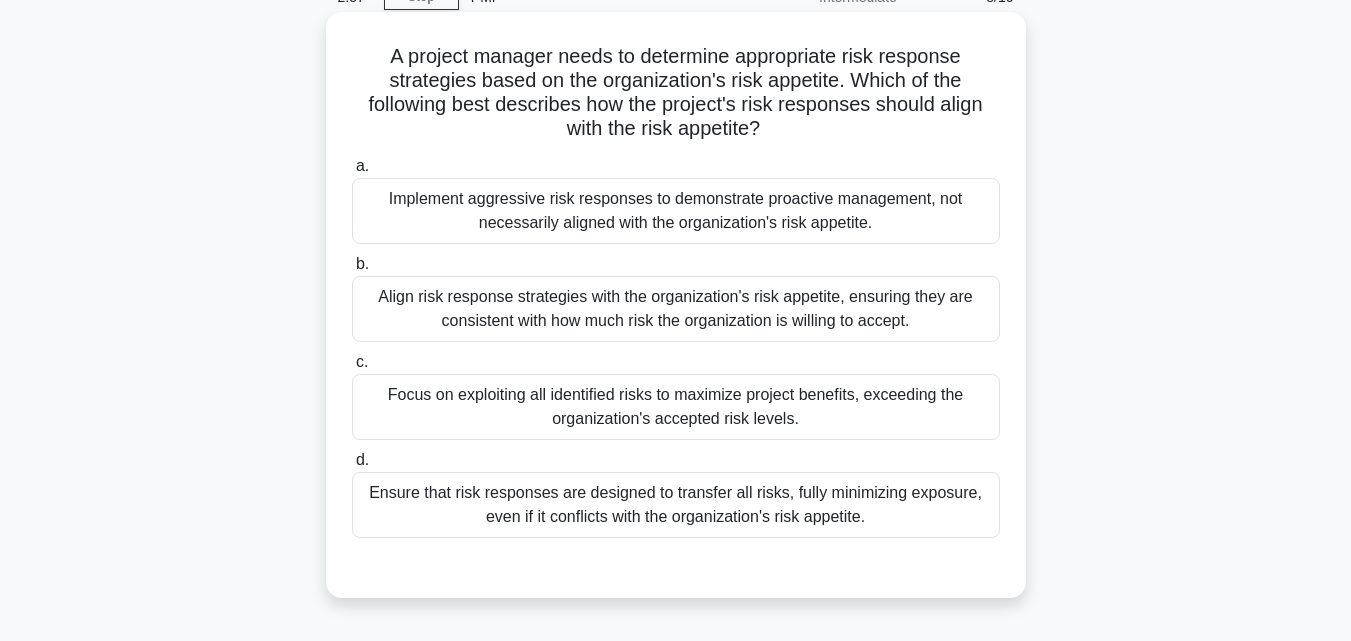 click on "Ensure that risk responses are designed to transfer all risks, fully minimizing exposure, even if it conflicts with the organization's risk appetite." at bounding box center [676, 505] 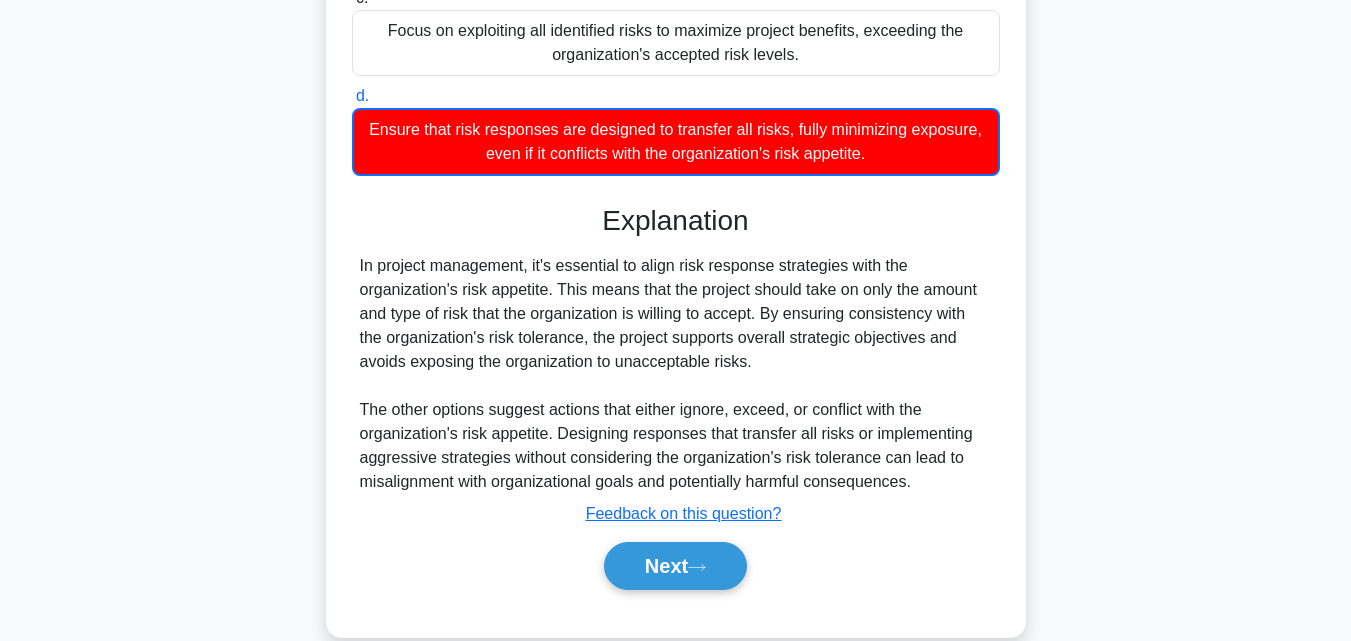 scroll, scrollTop: 499, scrollLeft: 0, axis: vertical 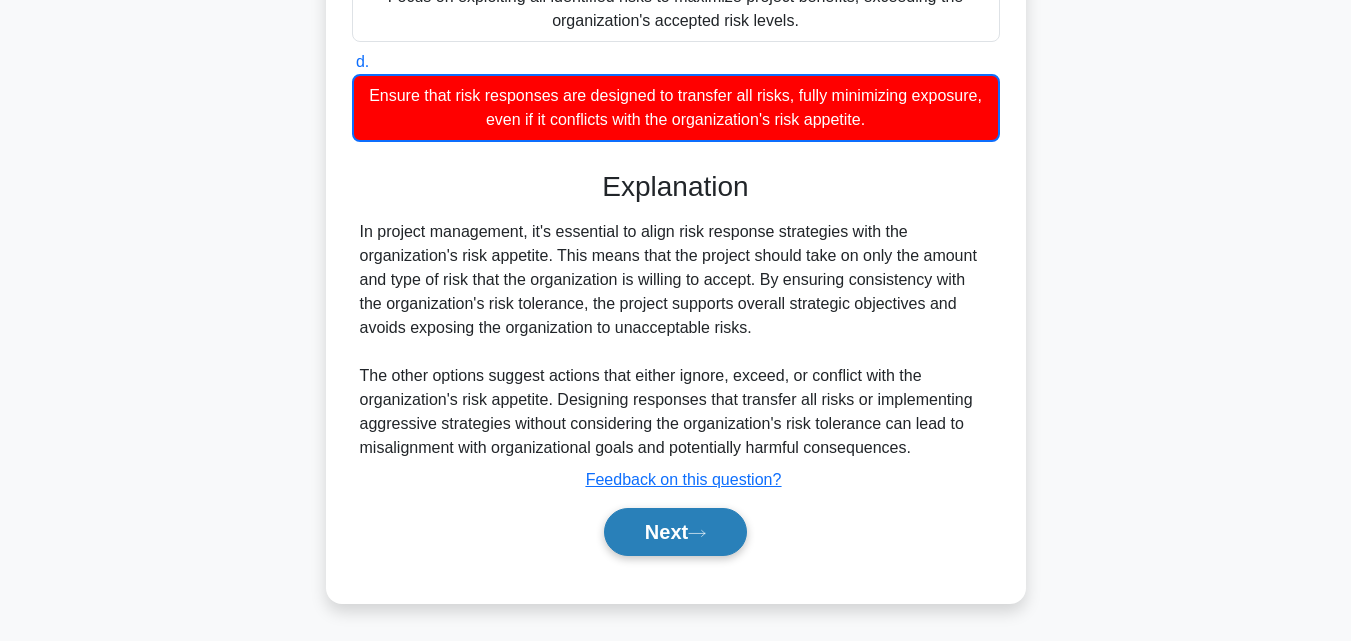 click on "Next" at bounding box center [675, 532] 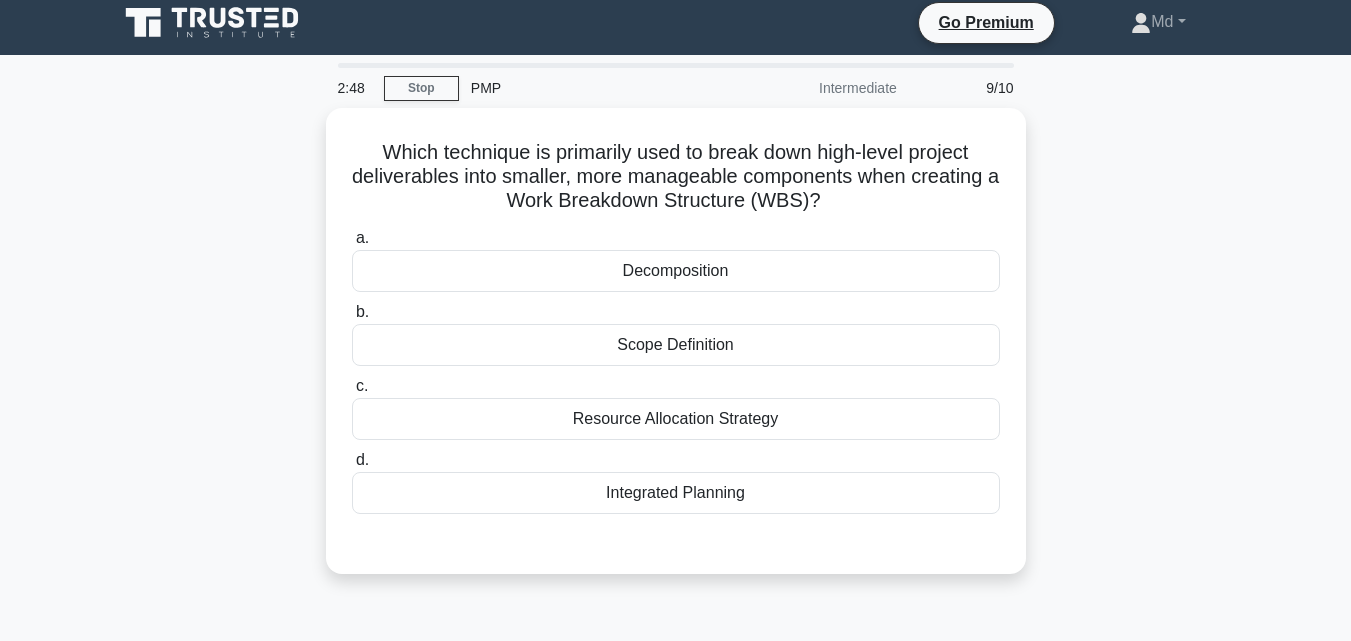 scroll, scrollTop: 0, scrollLeft: 0, axis: both 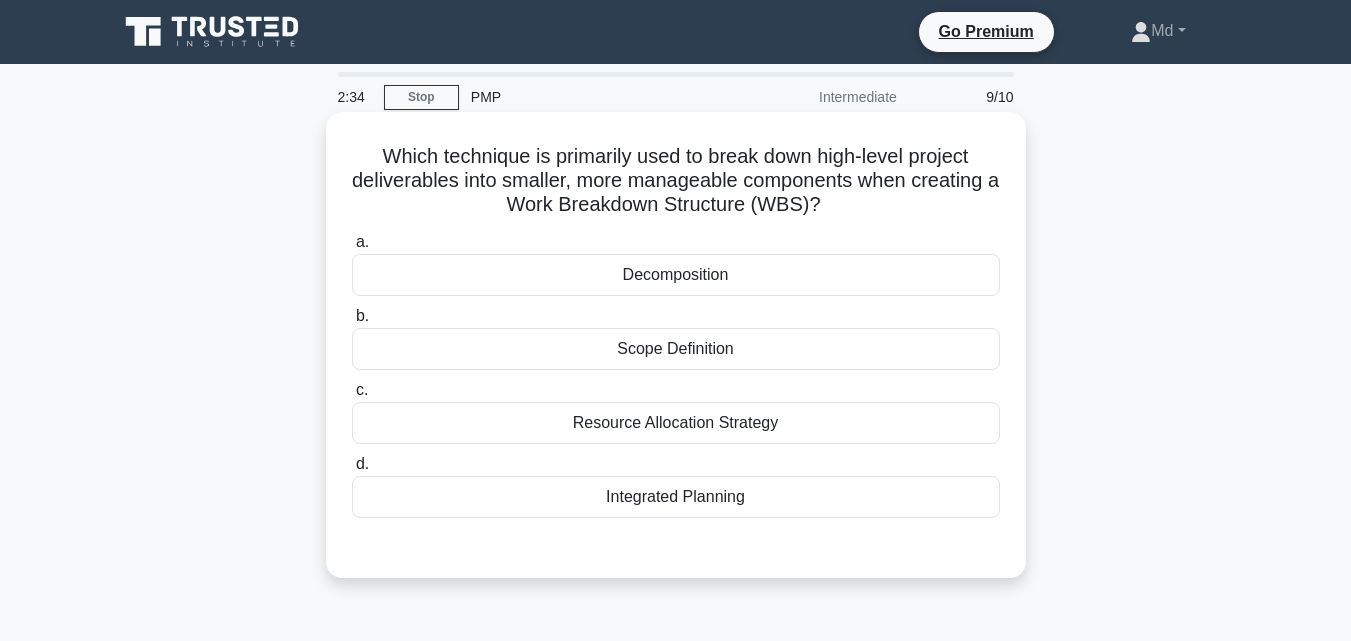 click on "Decomposition" at bounding box center [676, 275] 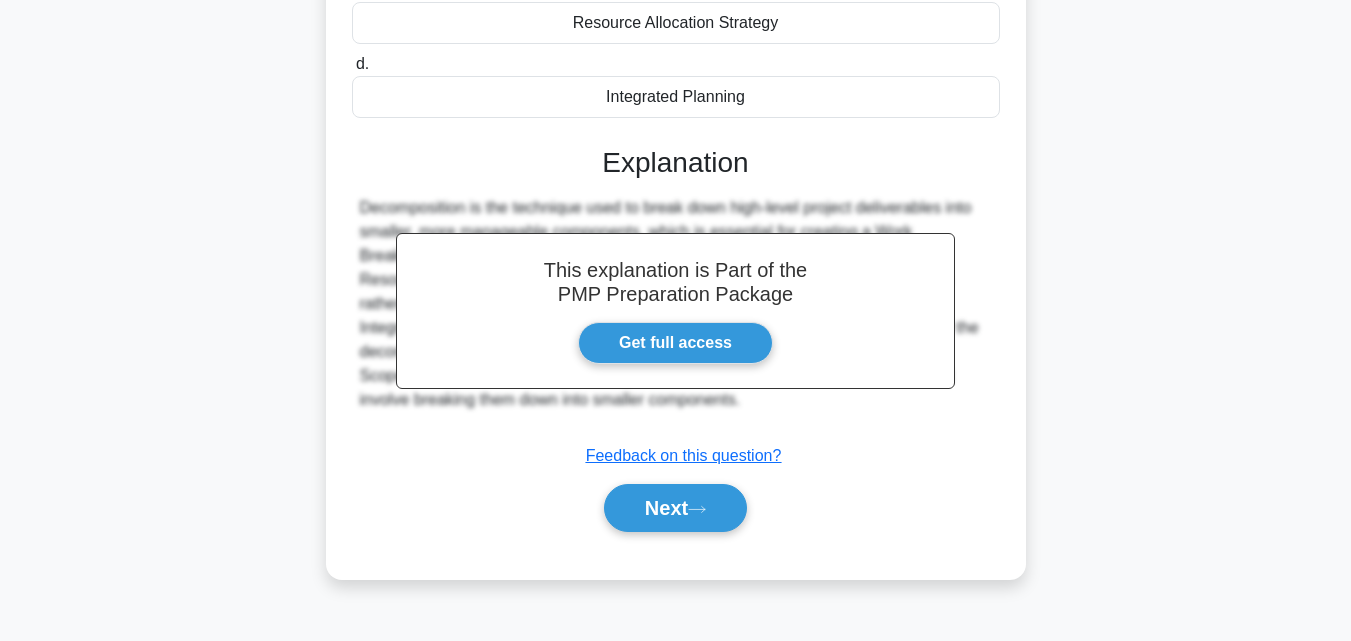 scroll, scrollTop: 439, scrollLeft: 0, axis: vertical 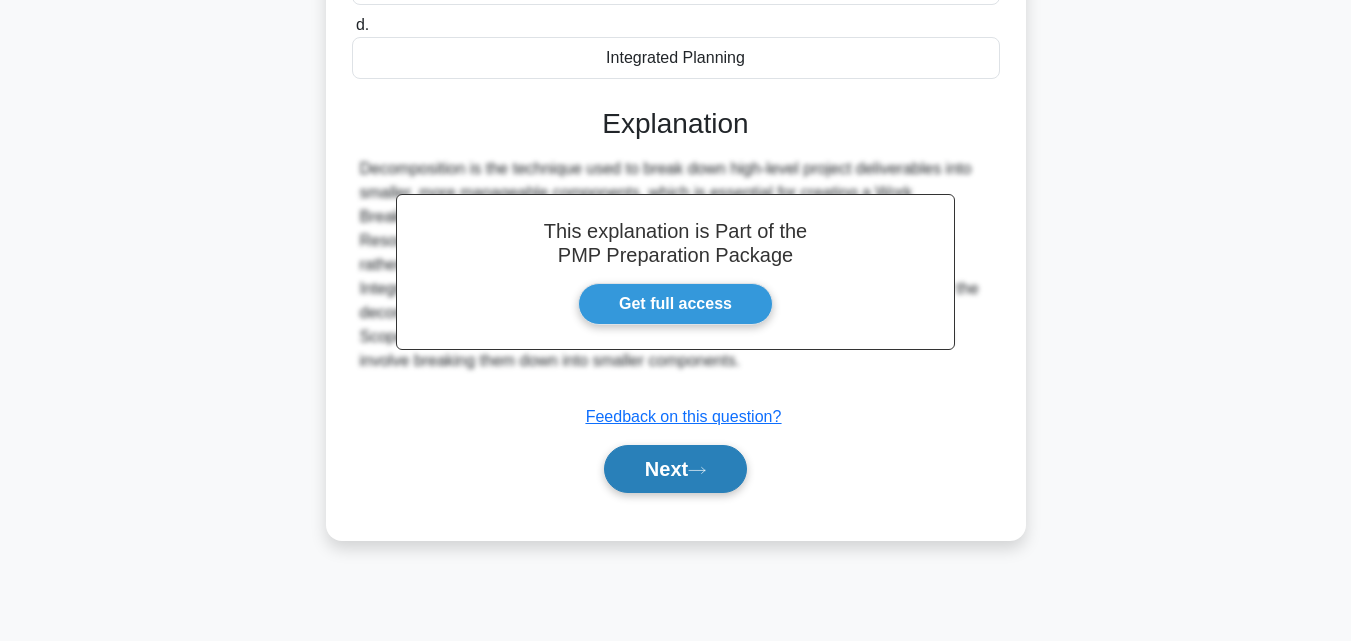 click on "Next" at bounding box center (675, 469) 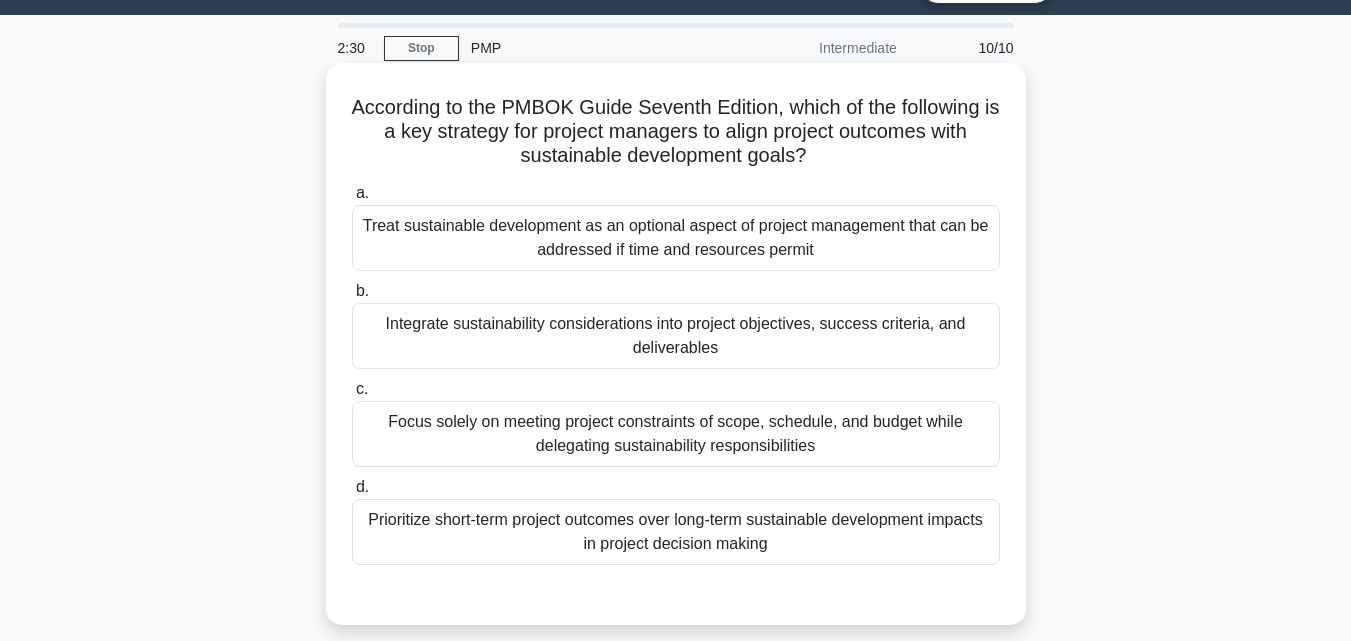 scroll, scrollTop: 39, scrollLeft: 0, axis: vertical 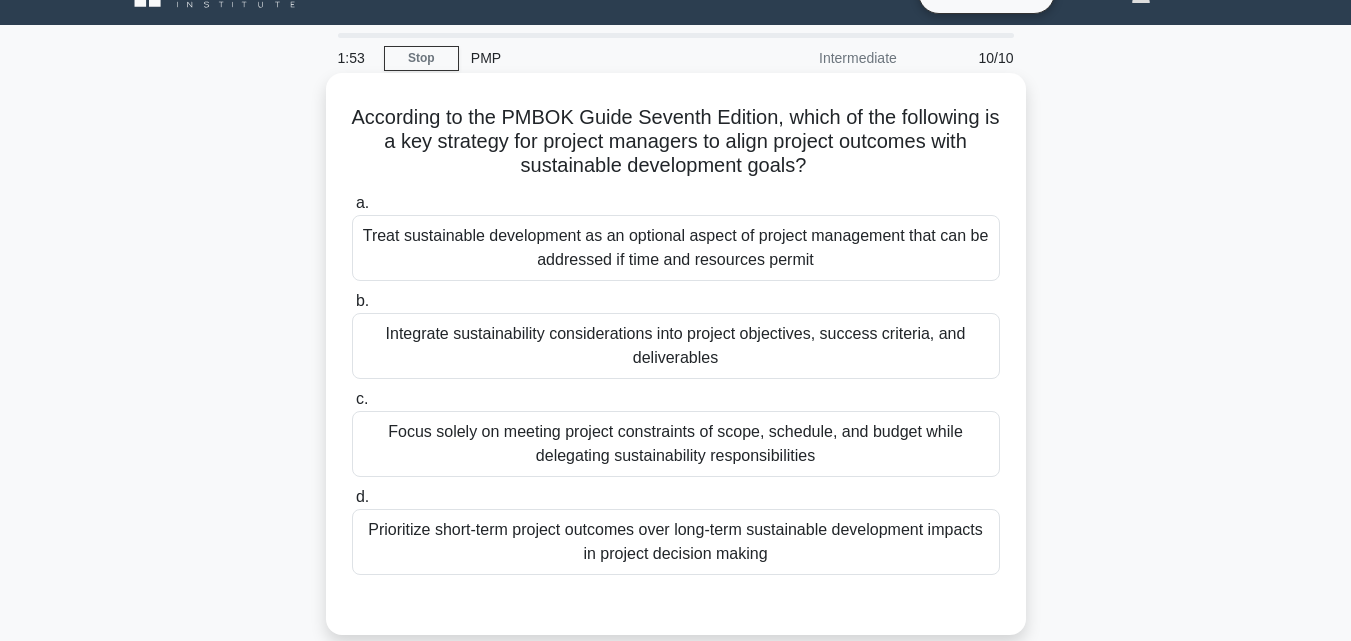 click on "Integrate sustainability considerations into project objectives, success criteria, and deliverables" at bounding box center (676, 346) 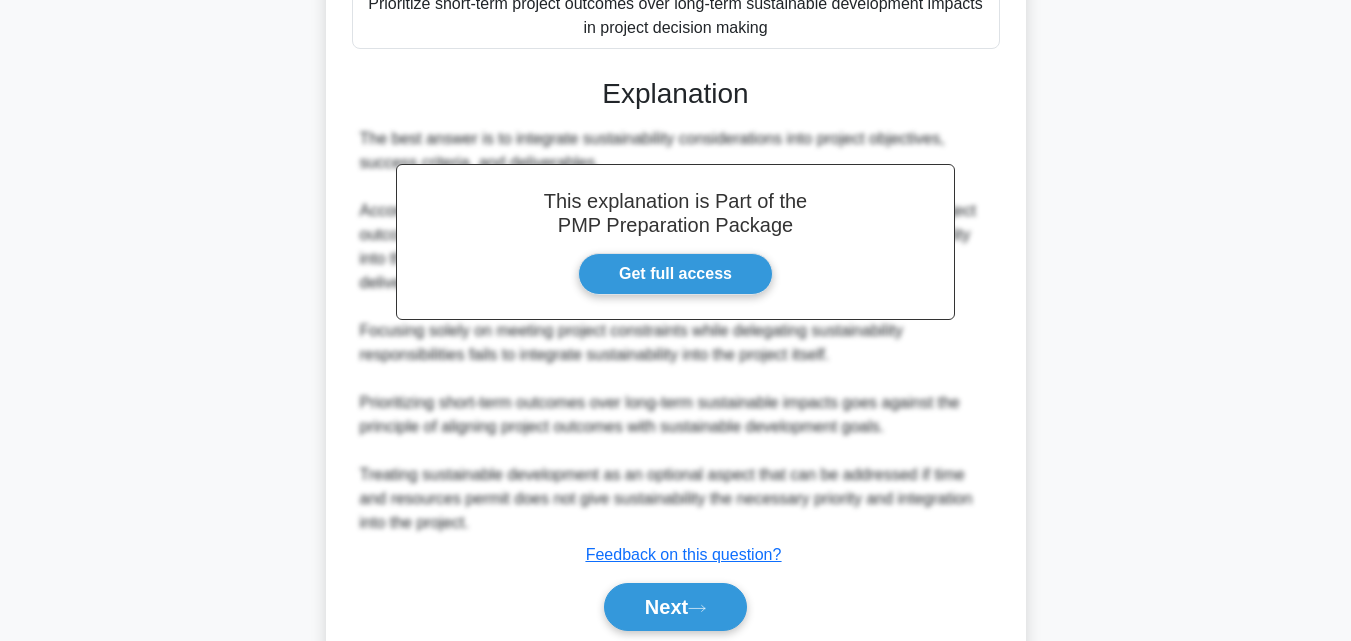 scroll, scrollTop: 641, scrollLeft: 0, axis: vertical 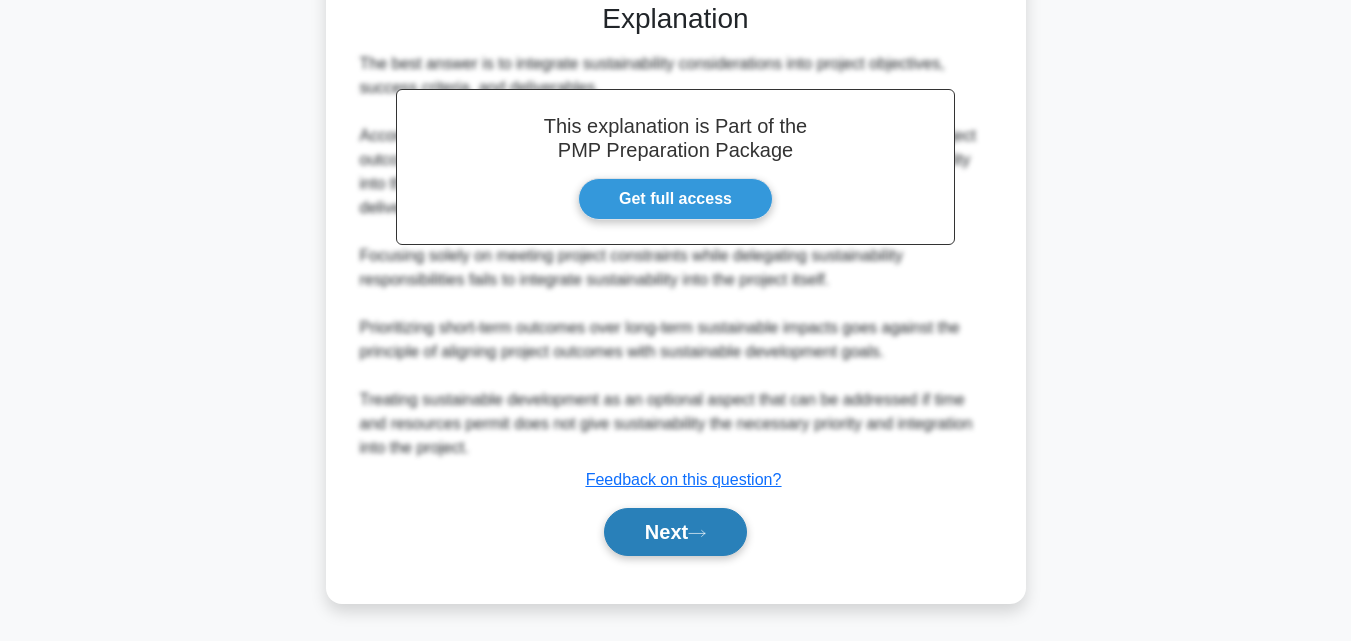 click on "Next" at bounding box center (675, 532) 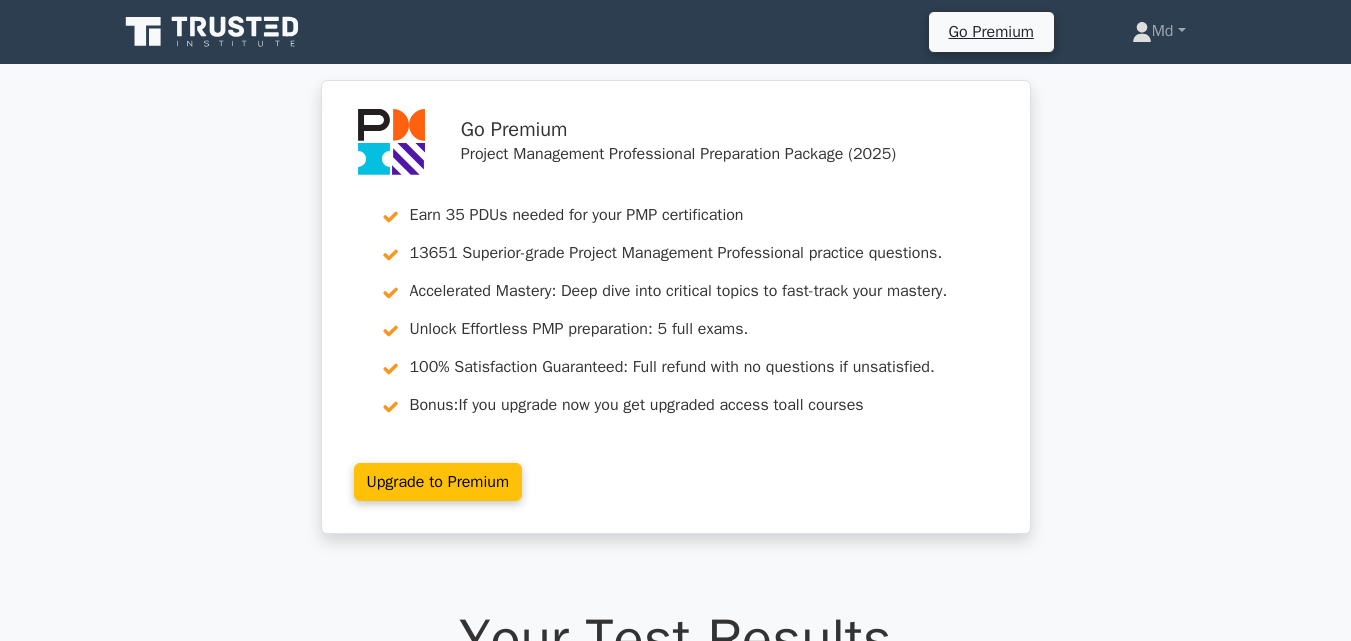 scroll, scrollTop: 0, scrollLeft: 0, axis: both 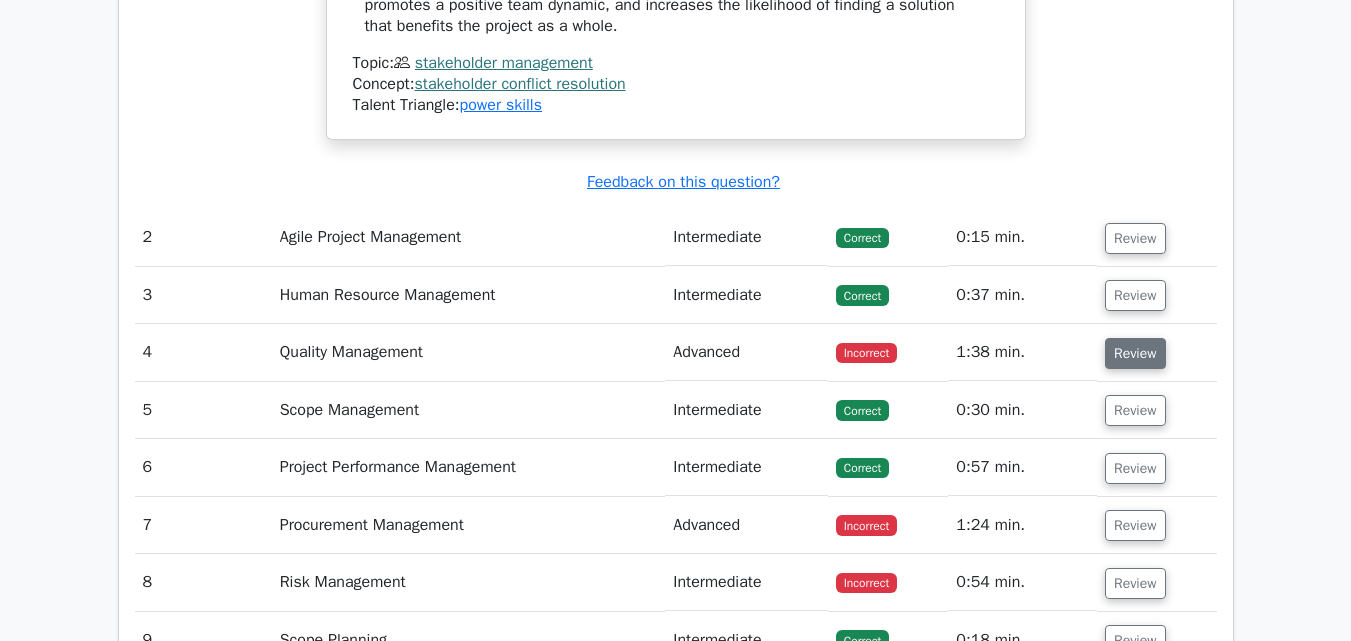 click on "Review" at bounding box center (1135, 353) 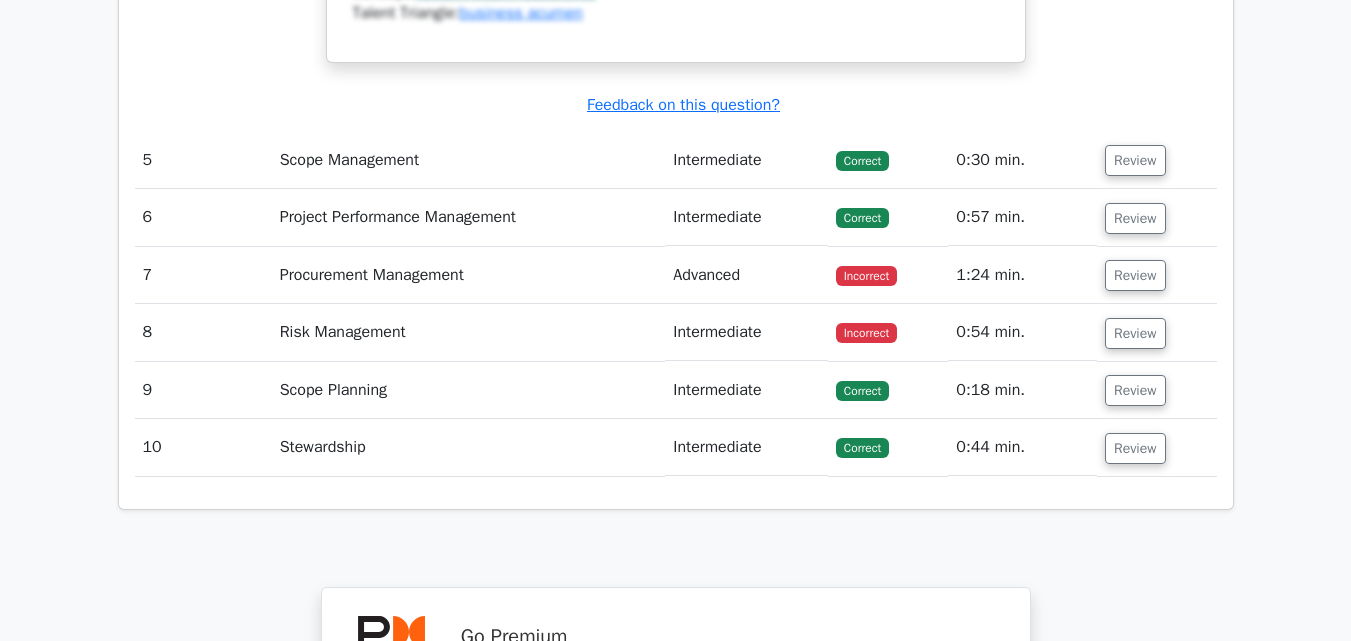 scroll, scrollTop: 4100, scrollLeft: 0, axis: vertical 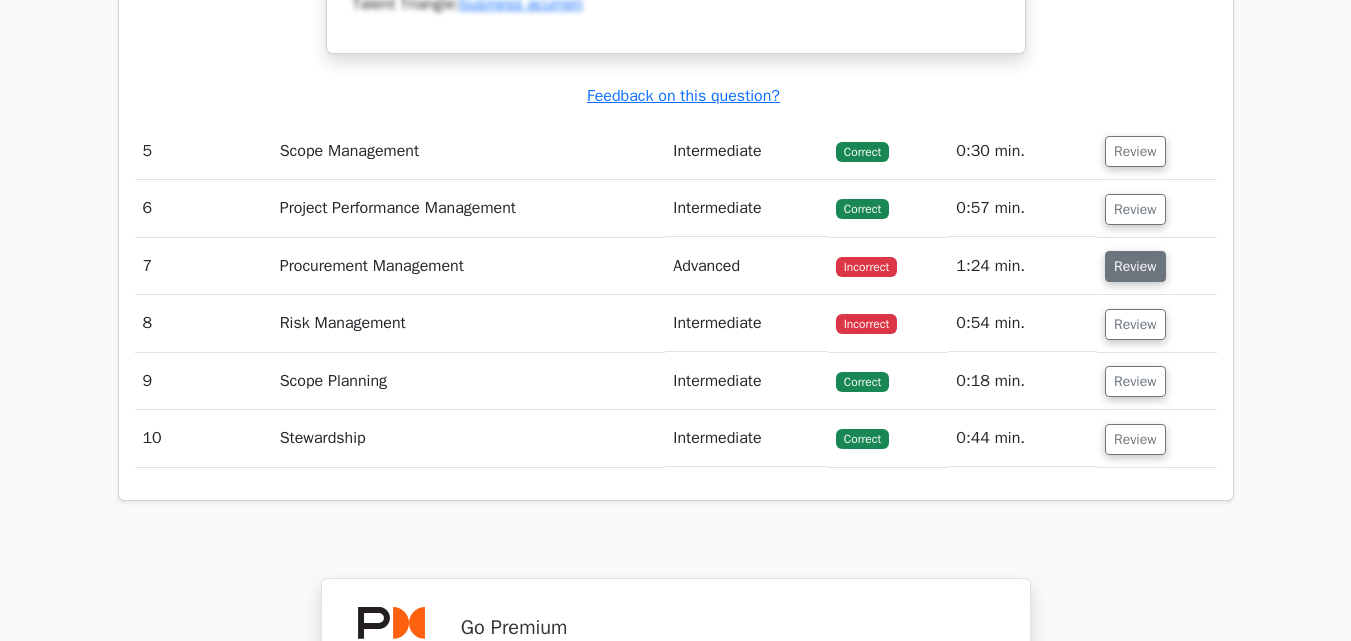 click on "Review" at bounding box center [1135, 266] 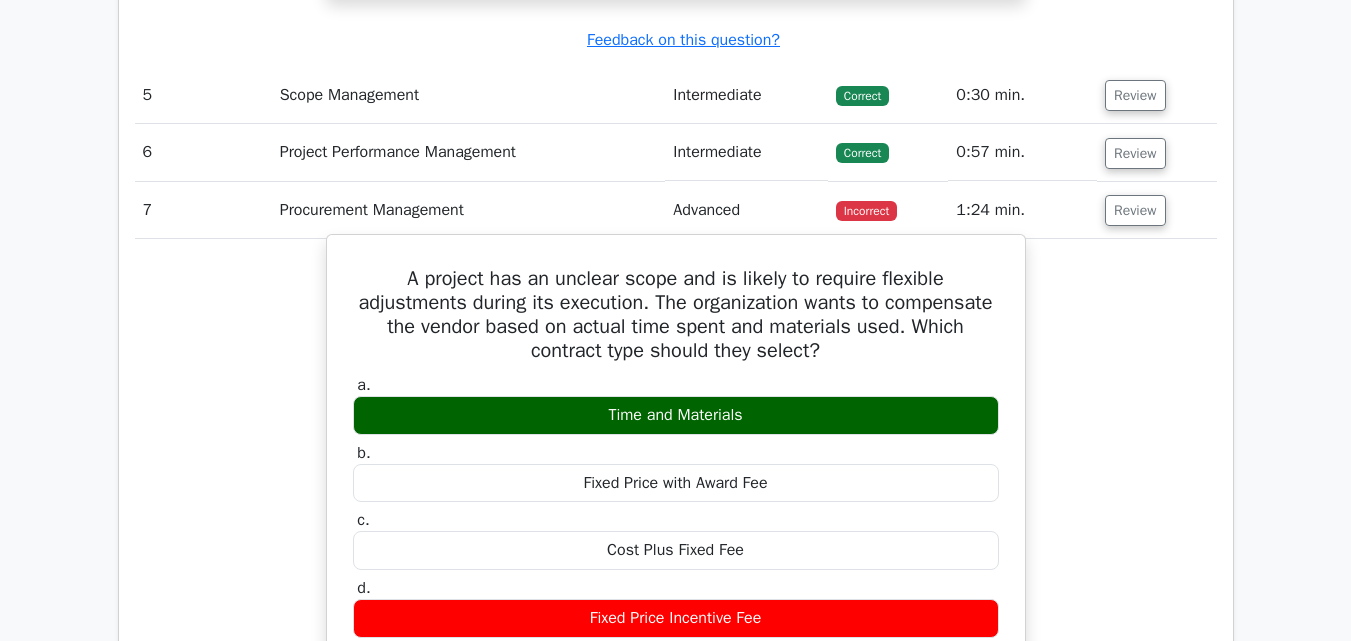 scroll, scrollTop: 4000, scrollLeft: 0, axis: vertical 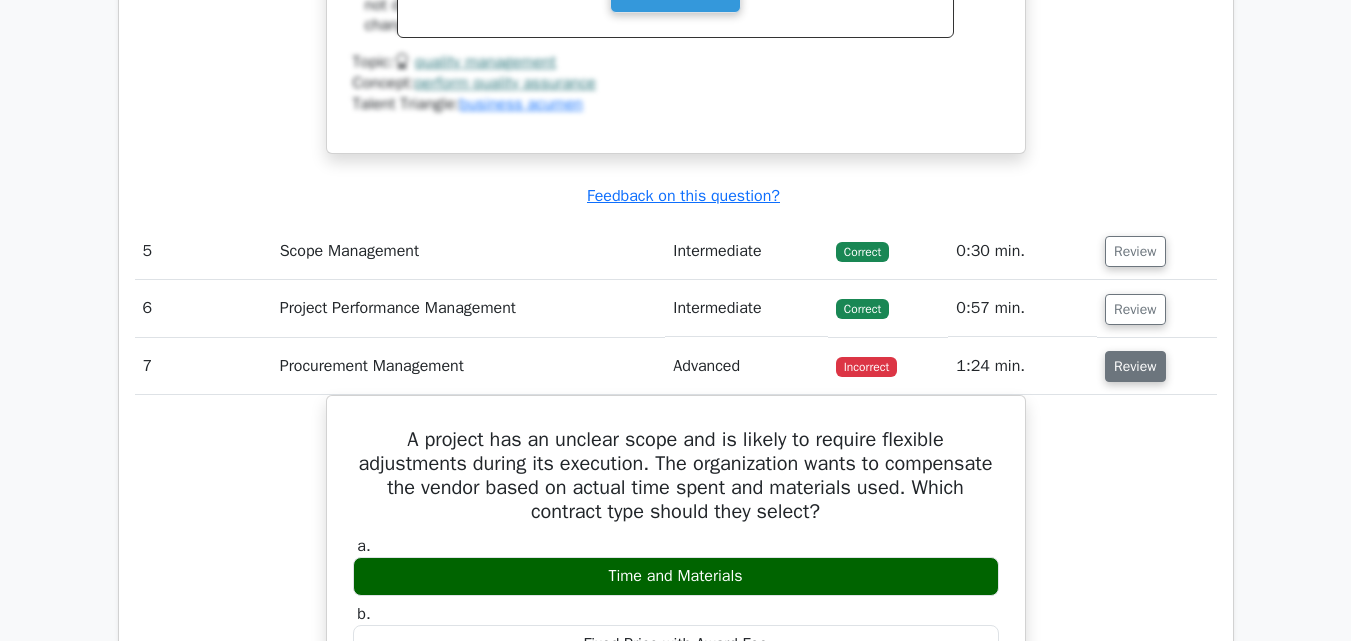 click on "Review" at bounding box center (1135, 366) 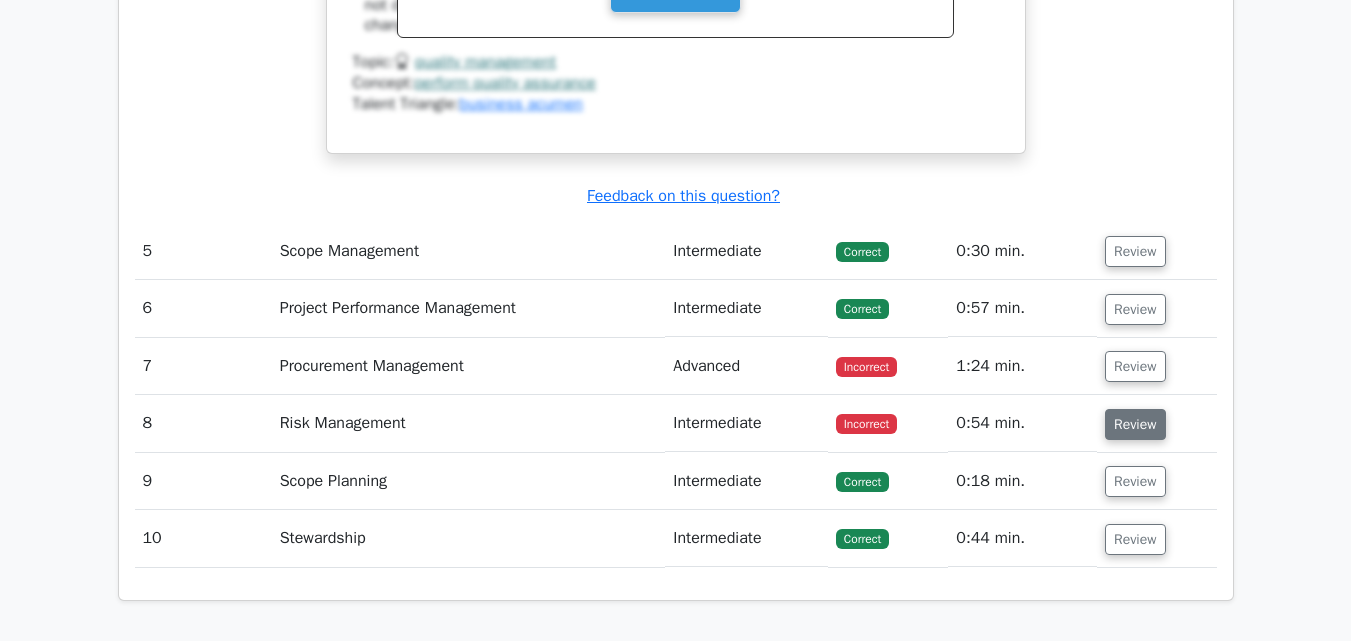 click on "Review" at bounding box center [1135, 424] 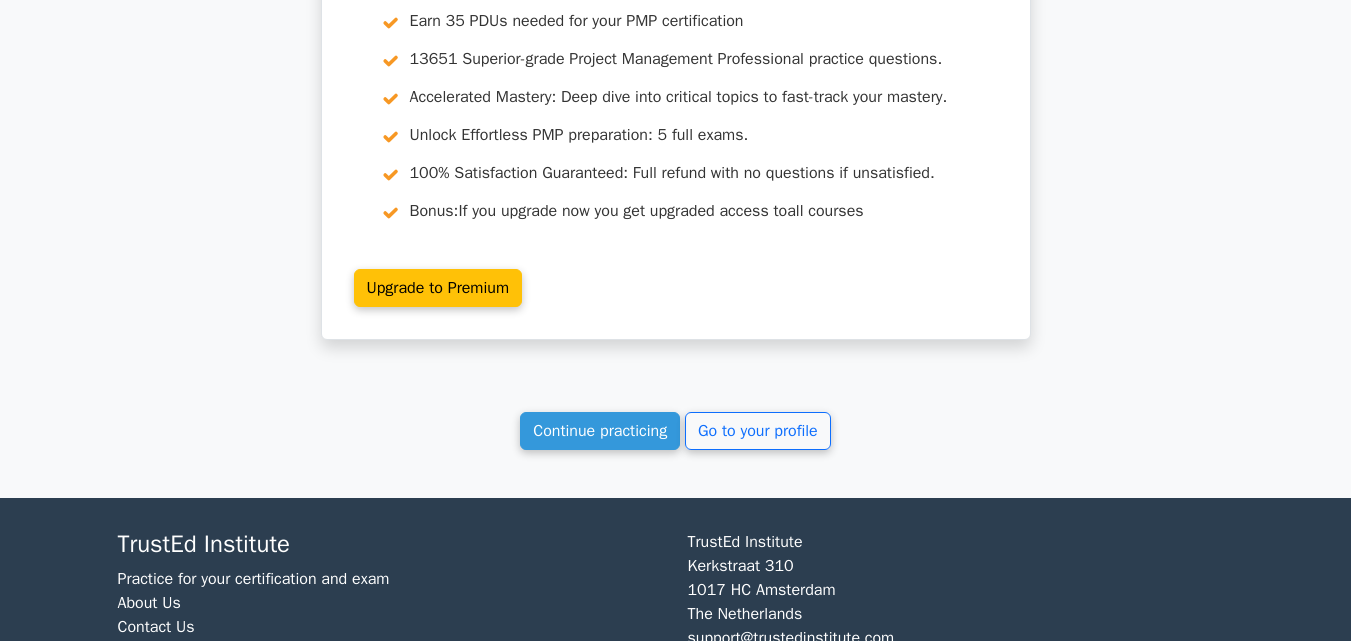 scroll, scrollTop: 5869, scrollLeft: 0, axis: vertical 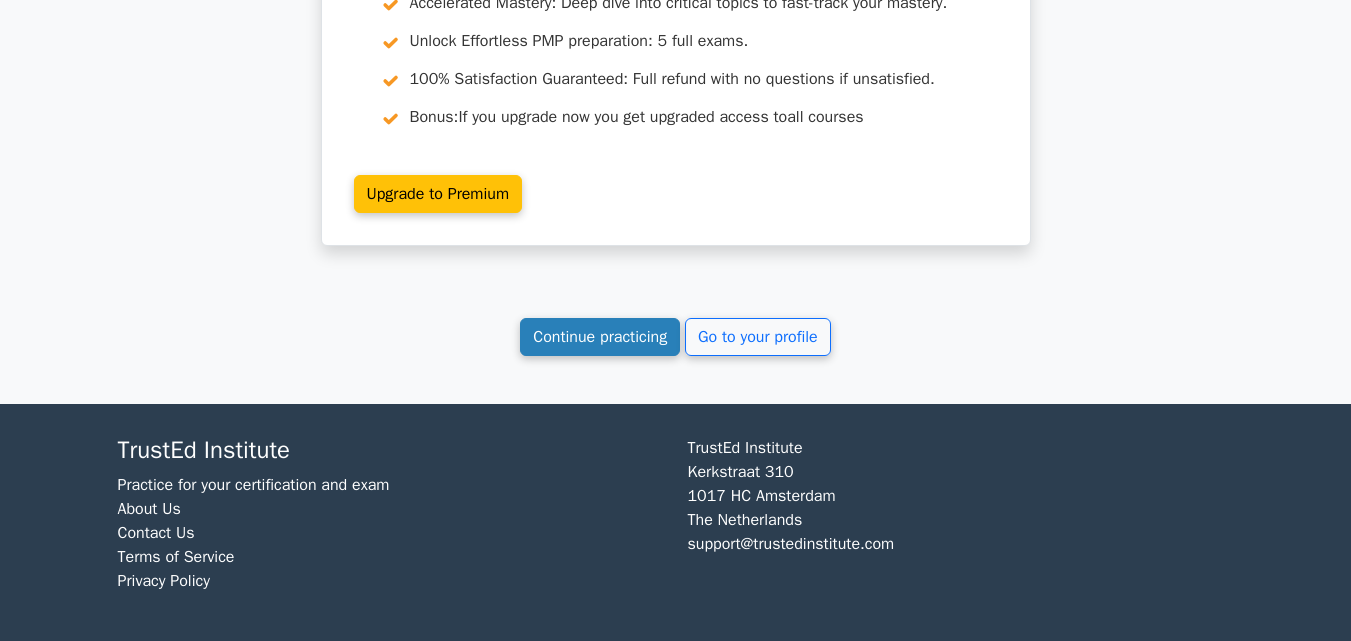 click on "Continue practicing" at bounding box center (600, 337) 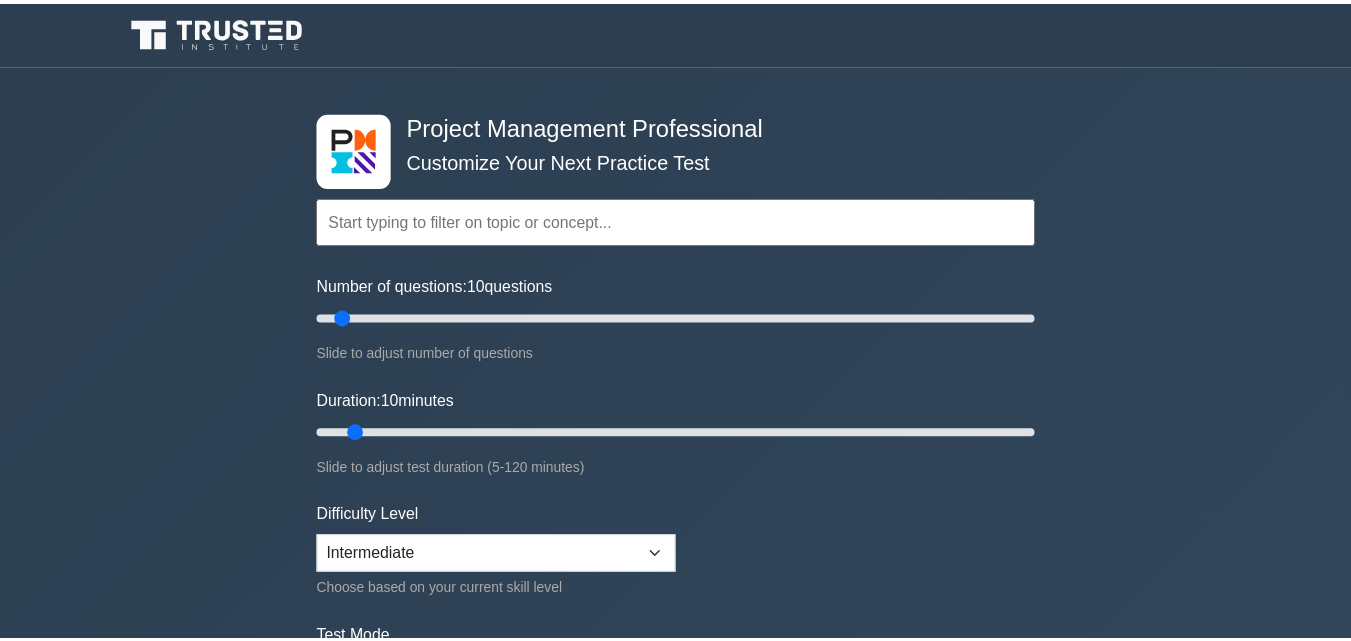 scroll, scrollTop: 0, scrollLeft: 0, axis: both 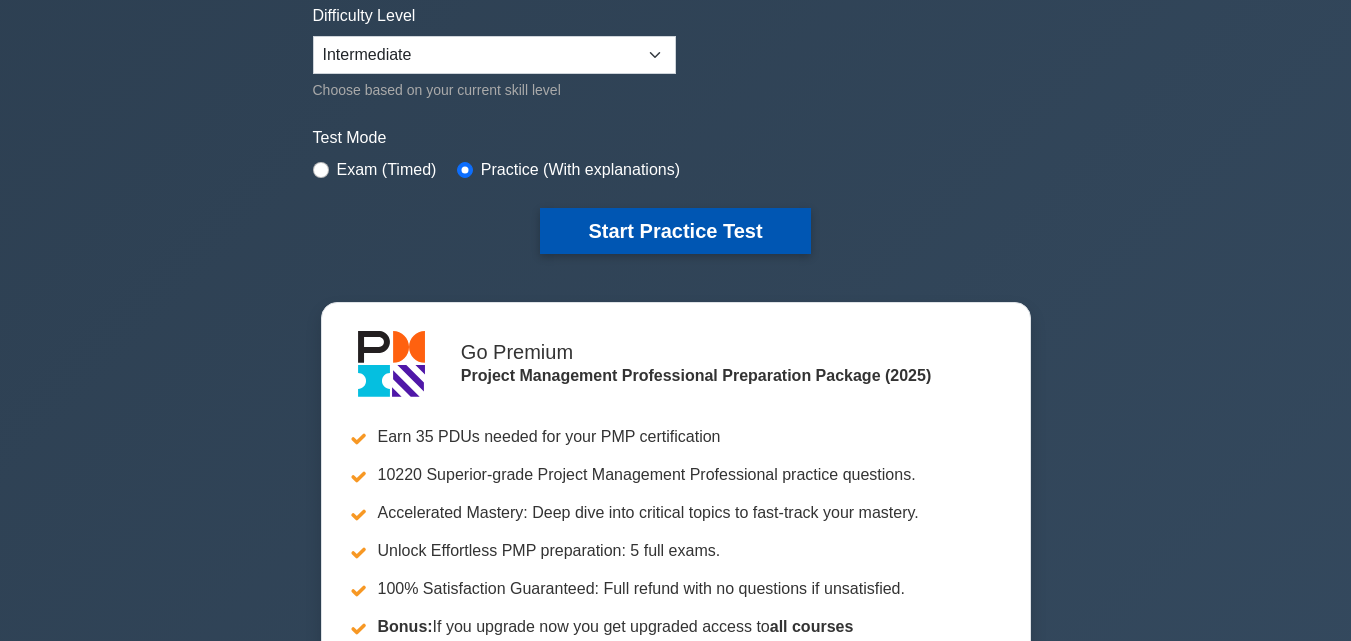 click on "Start Practice Test" at bounding box center (675, 231) 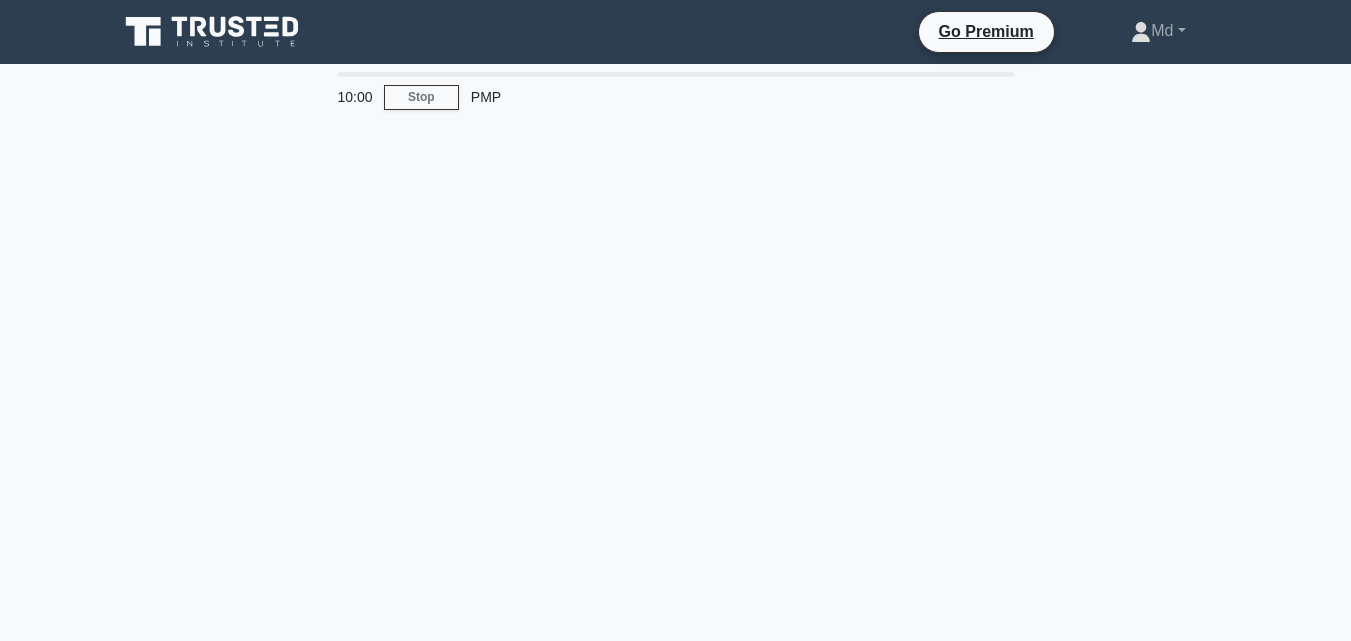 scroll, scrollTop: 0, scrollLeft: 0, axis: both 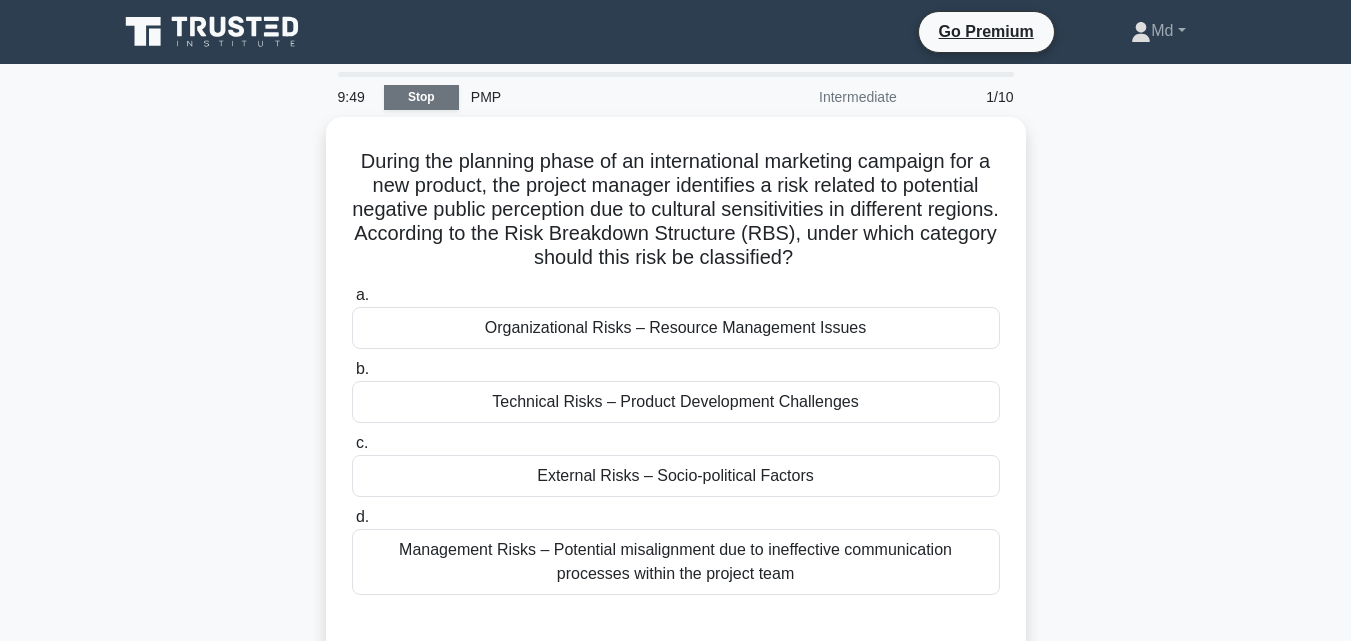 click on "Stop" at bounding box center (421, 97) 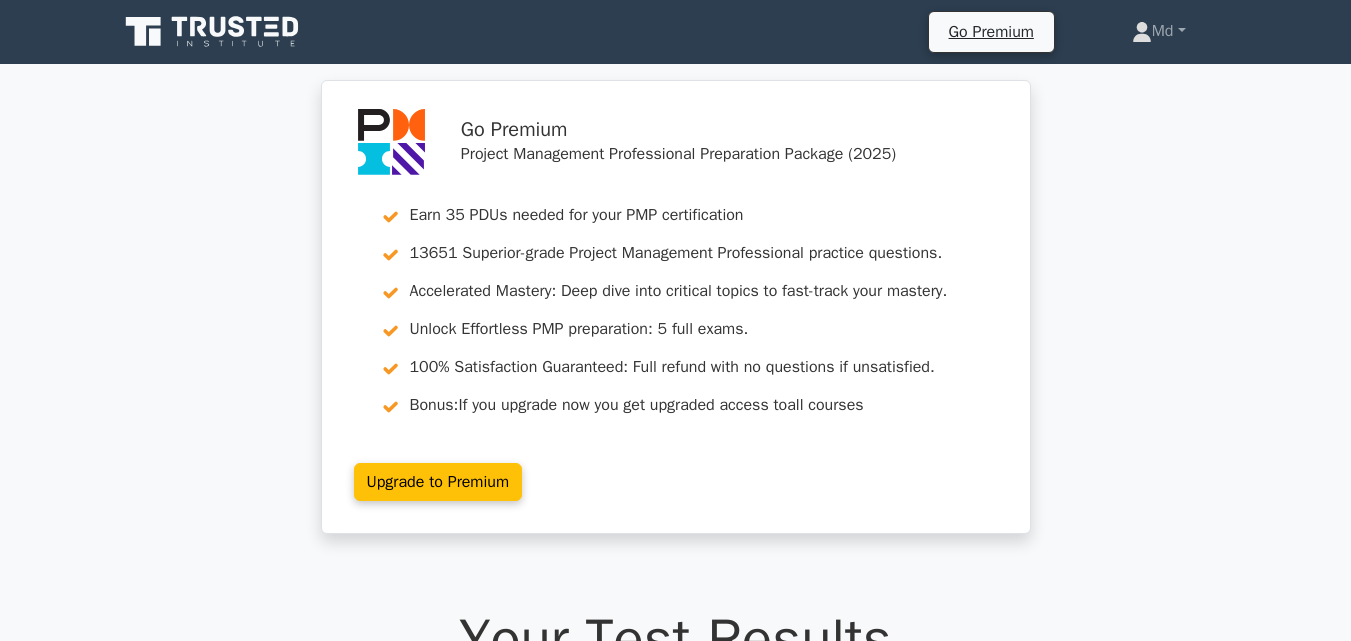 scroll, scrollTop: 0, scrollLeft: 0, axis: both 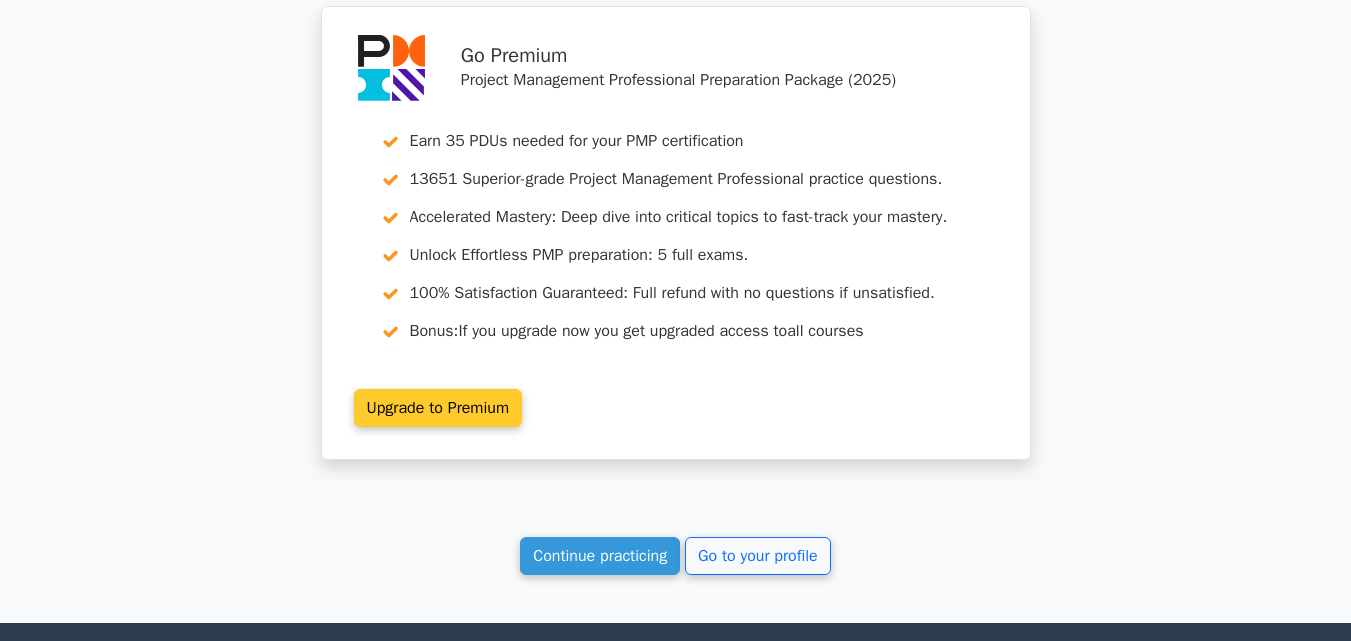 click on "Upgrade to Premium" at bounding box center (438, 408) 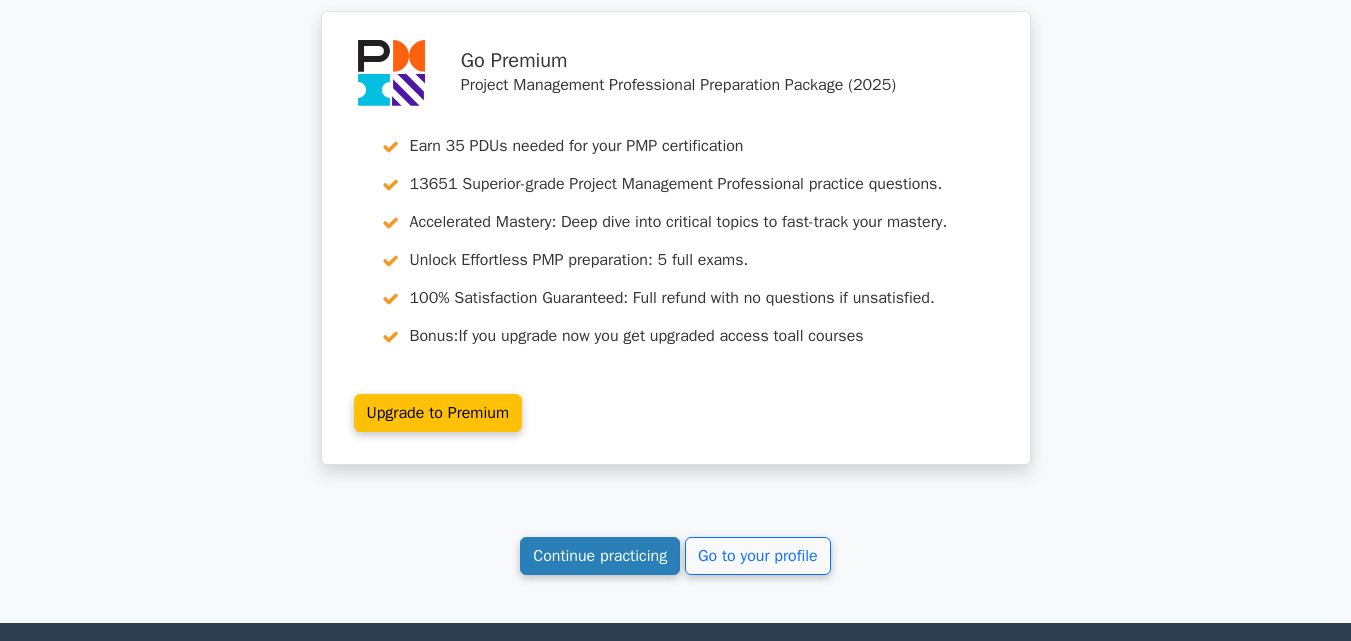 click on "Continue practicing" at bounding box center [600, 556] 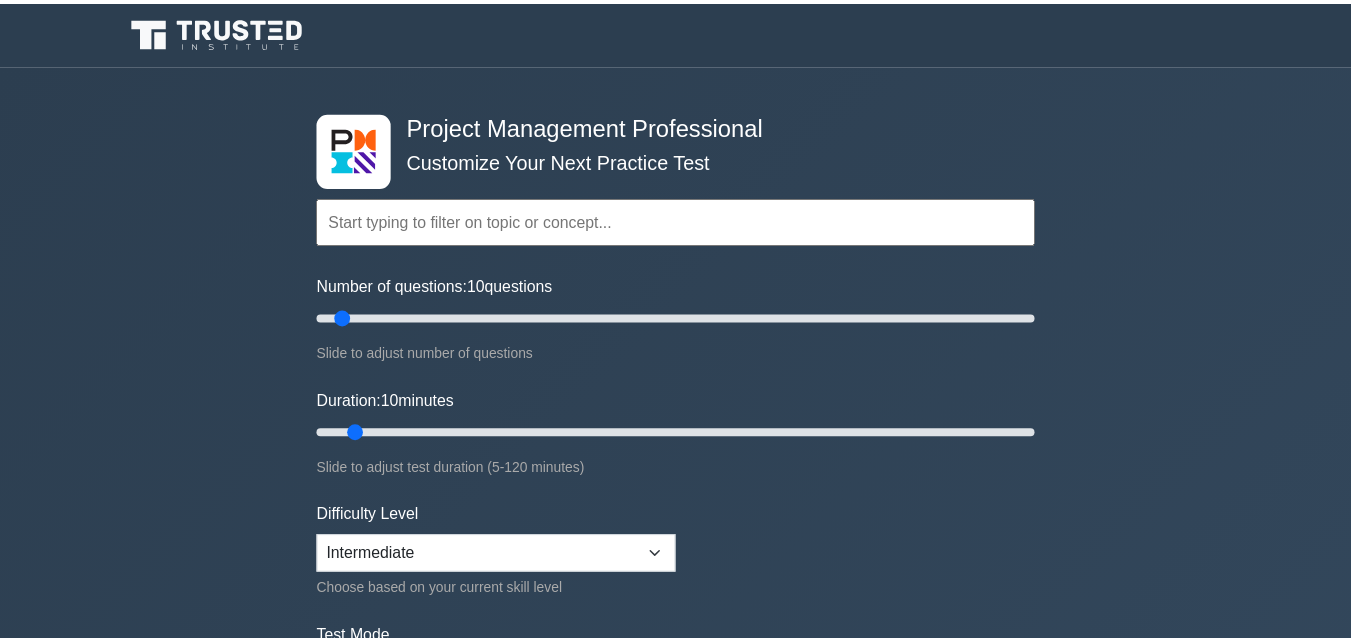 scroll, scrollTop: 0, scrollLeft: 0, axis: both 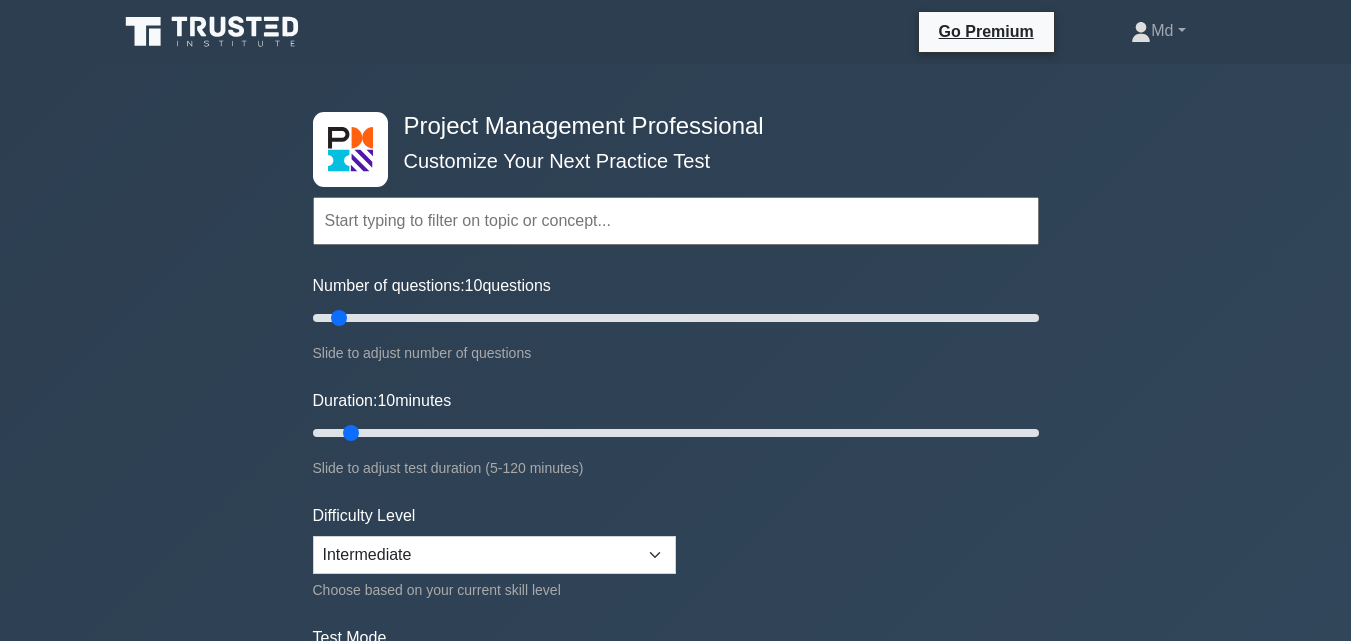 click at bounding box center (676, 221) 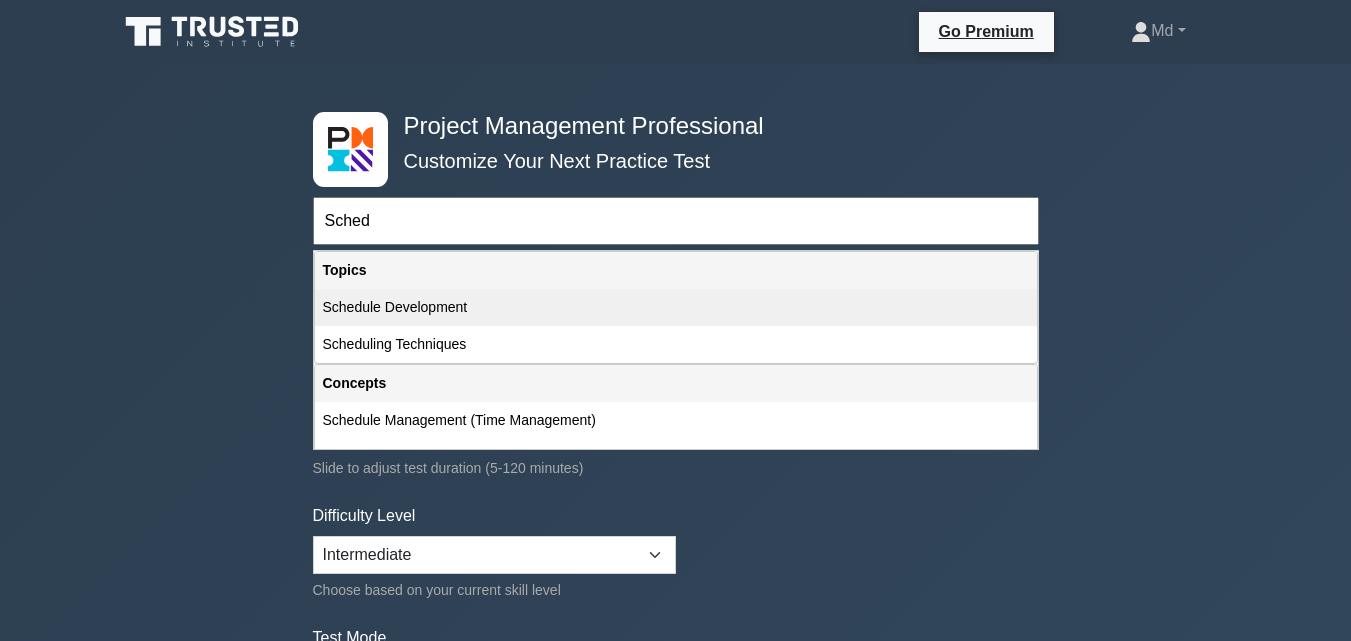 click on "Schedule Development" at bounding box center [676, 307] 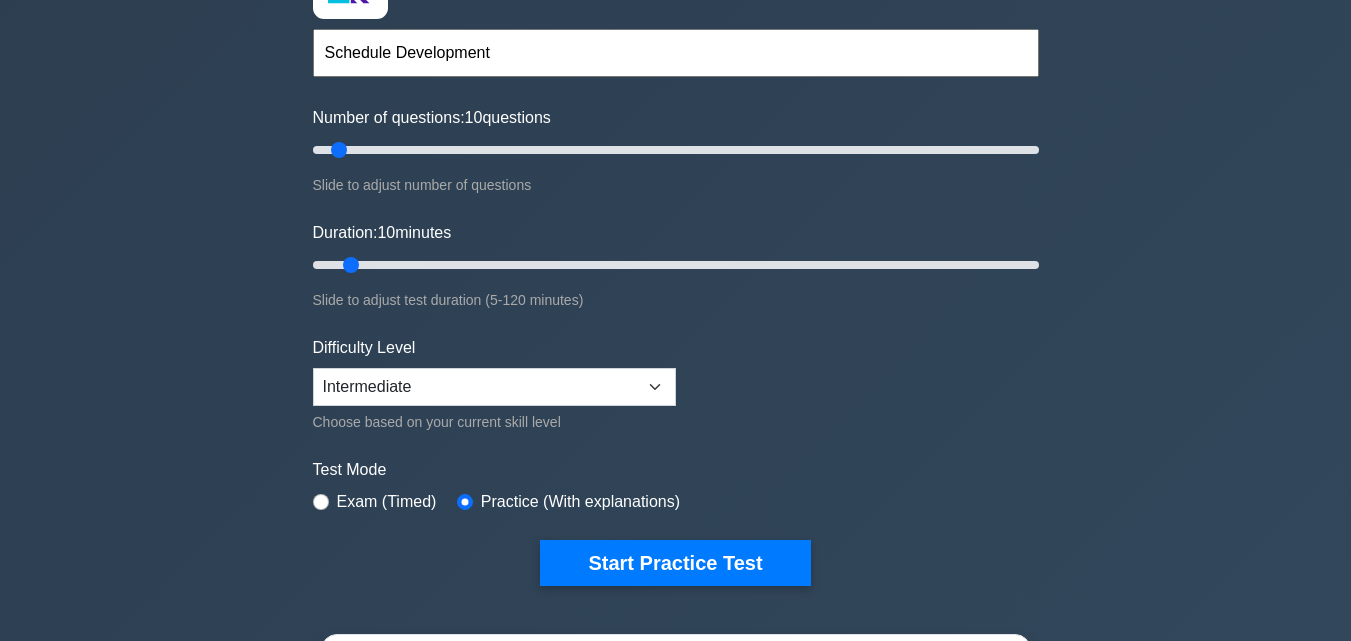 scroll, scrollTop: 300, scrollLeft: 0, axis: vertical 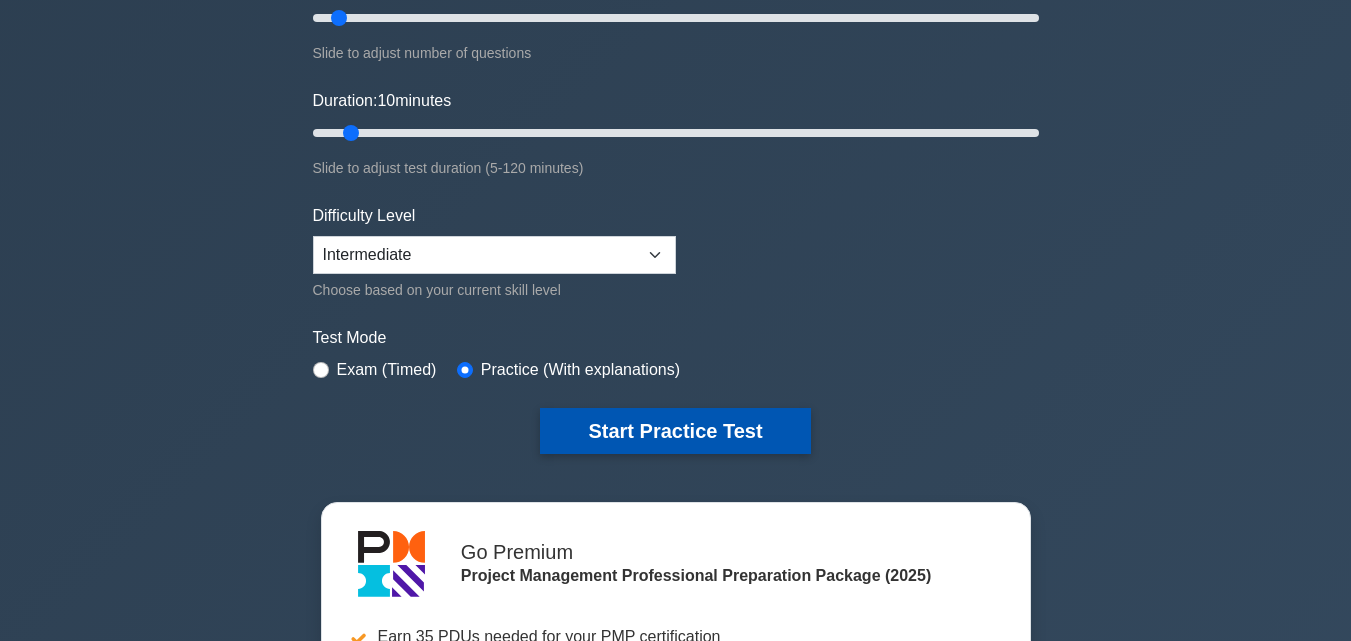 click on "Start Practice Test" at bounding box center [675, 431] 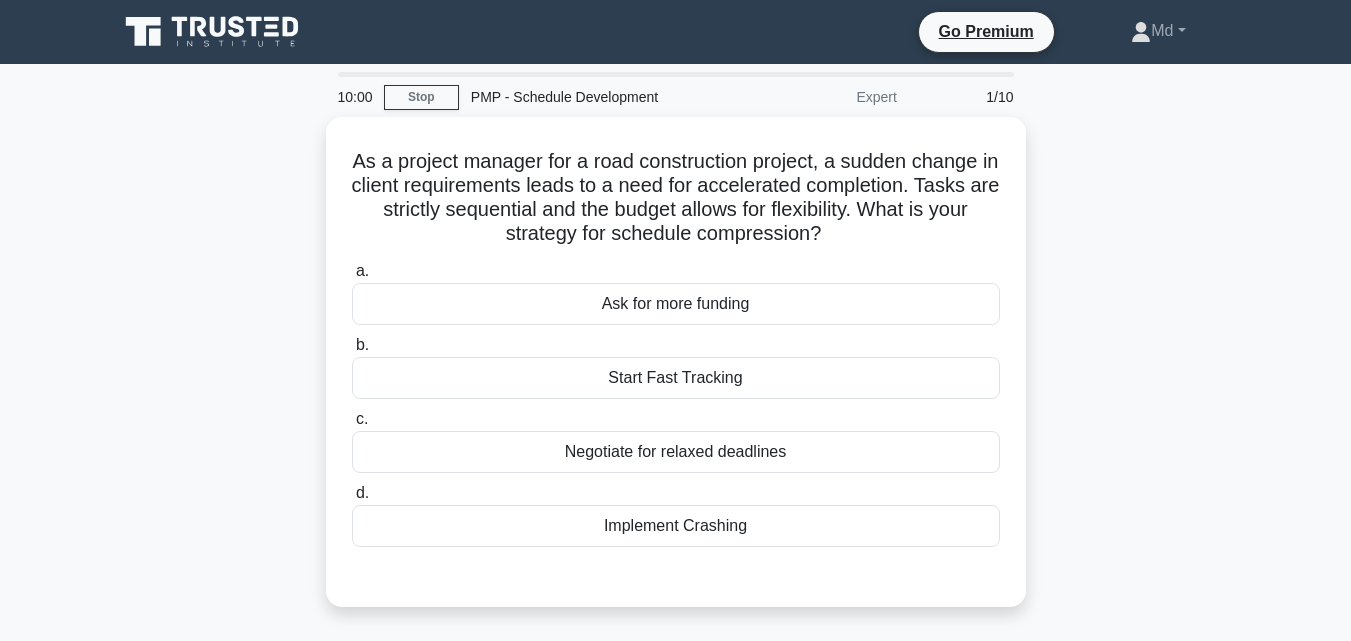 scroll, scrollTop: 0, scrollLeft: 0, axis: both 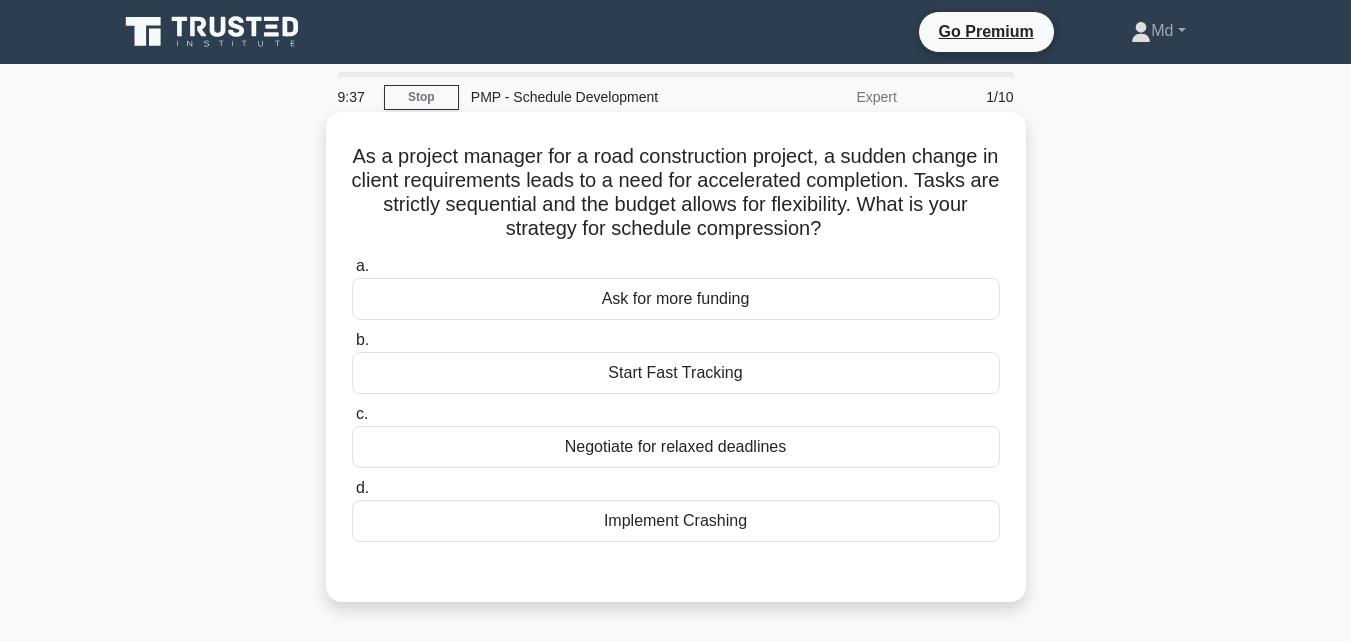 click on "Implement Crashing" at bounding box center (676, 521) 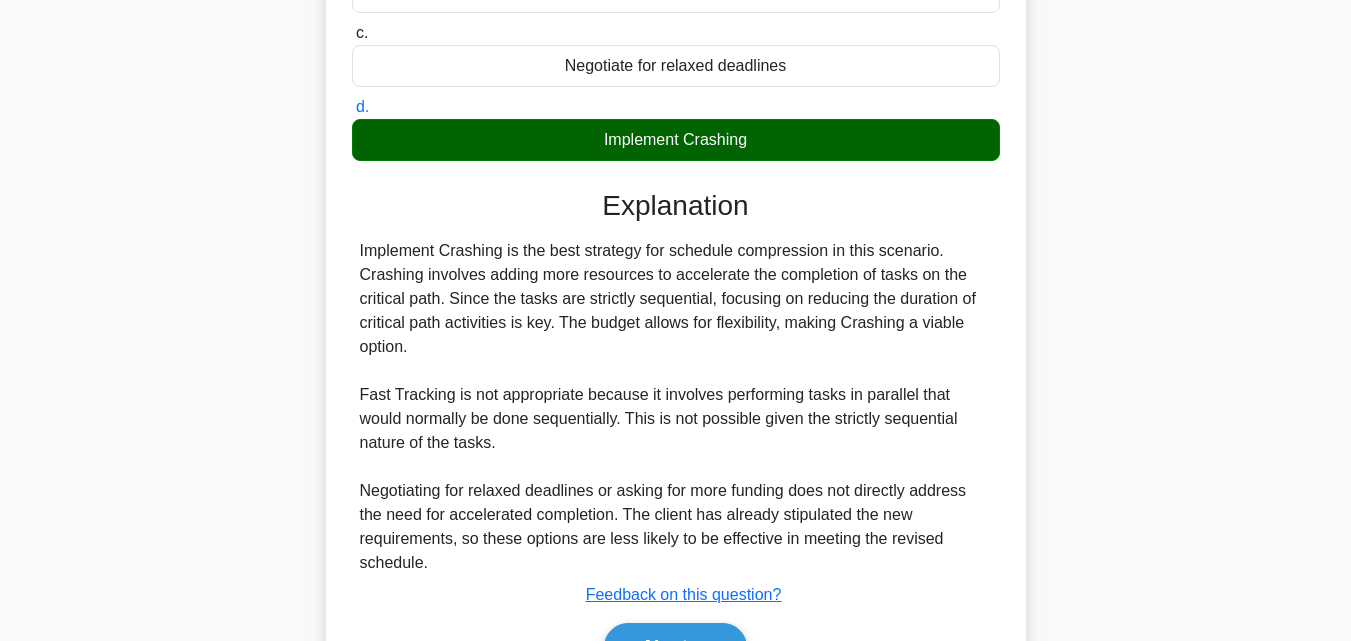 scroll, scrollTop: 497, scrollLeft: 0, axis: vertical 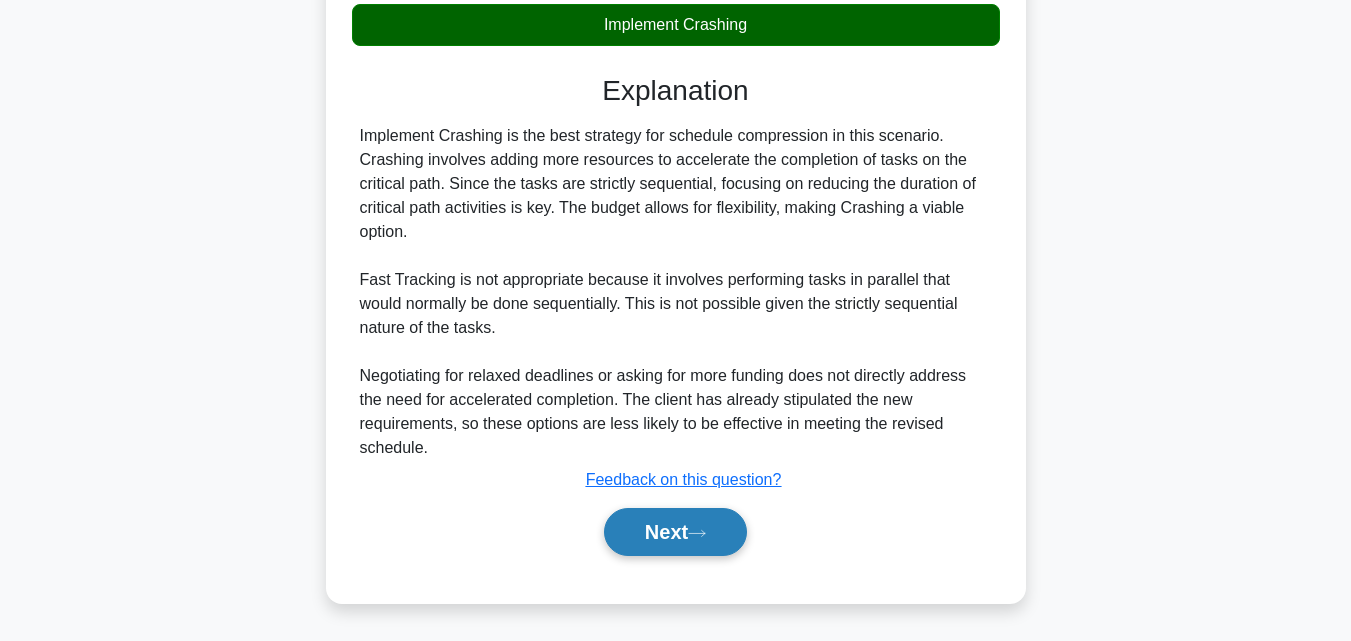 click on "Next" at bounding box center [675, 532] 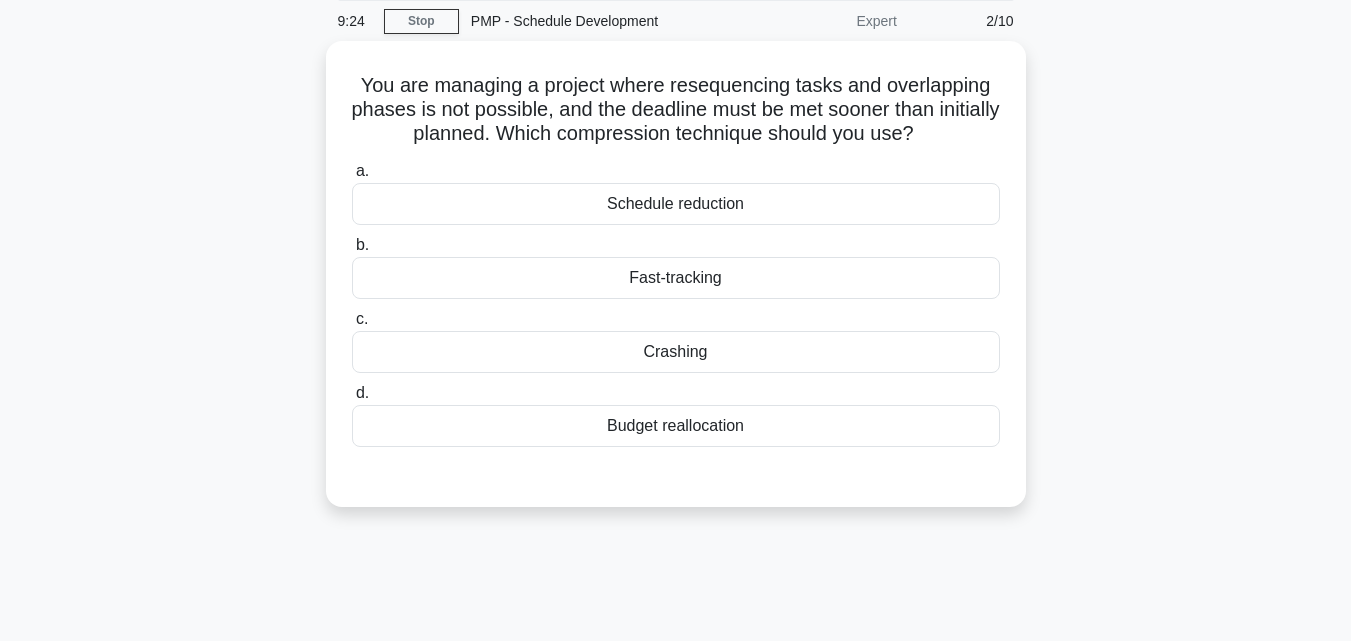 scroll, scrollTop: 0, scrollLeft: 0, axis: both 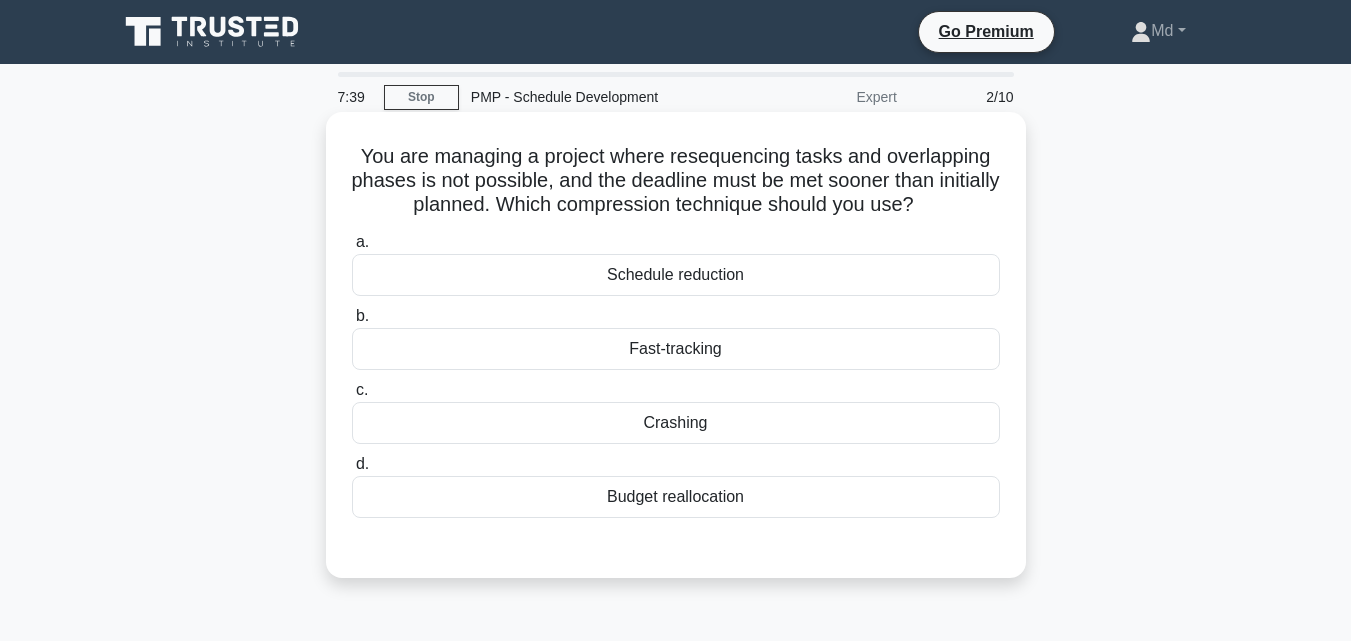 click on "Schedule reduction" at bounding box center [676, 275] 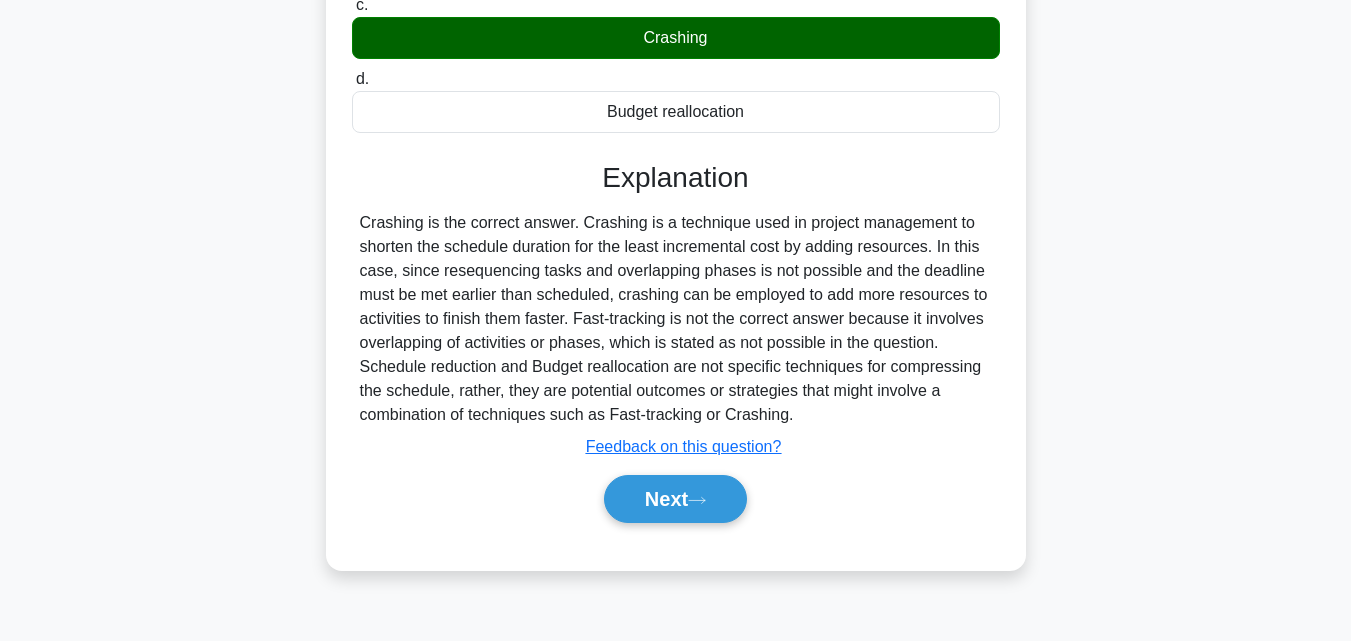 scroll, scrollTop: 400, scrollLeft: 0, axis: vertical 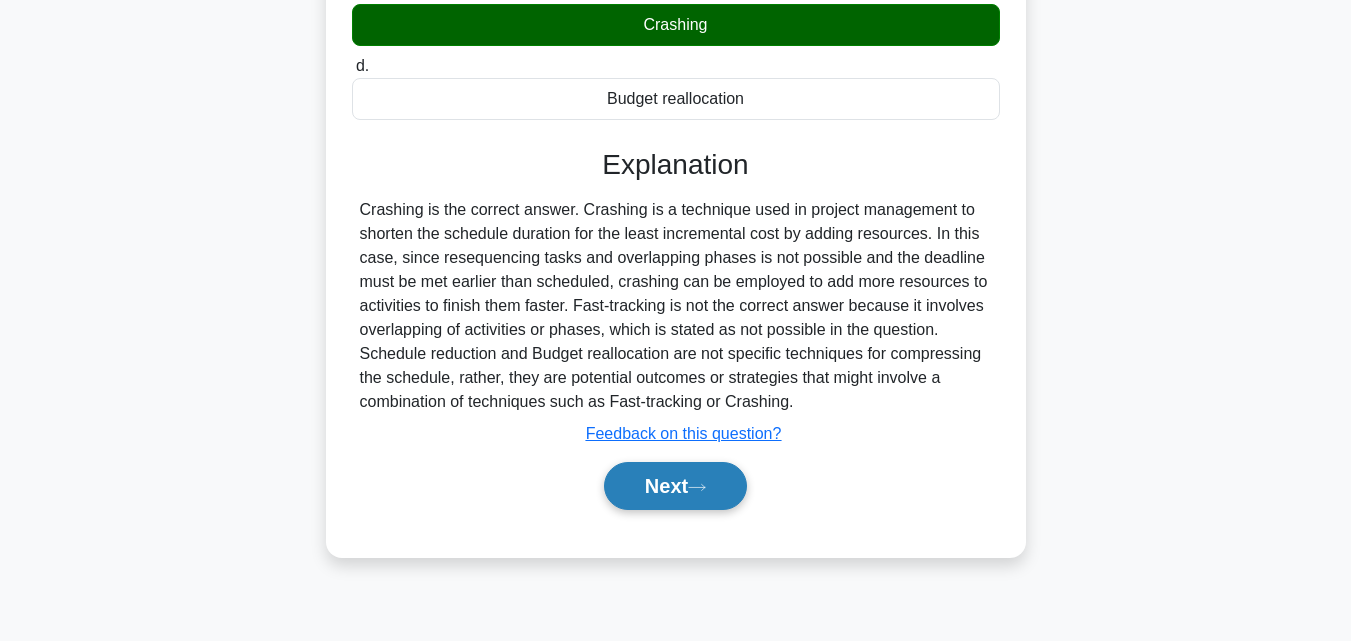 click on "Next" at bounding box center [675, 486] 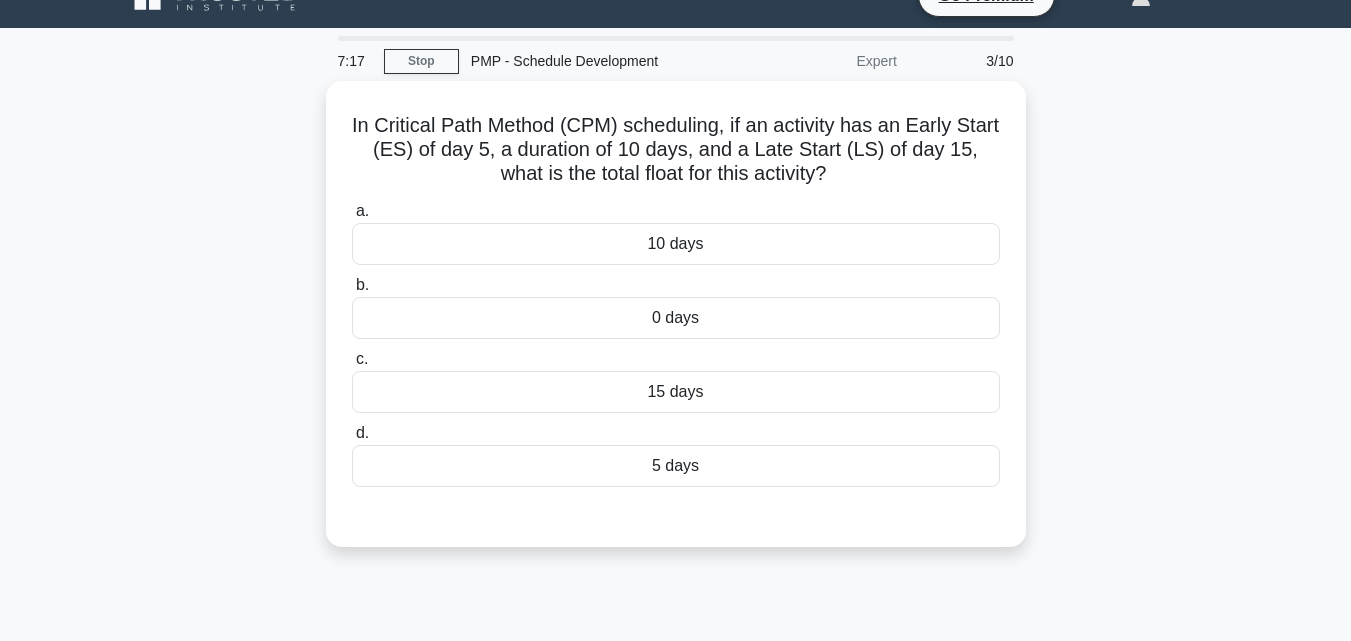 scroll, scrollTop: 0, scrollLeft: 0, axis: both 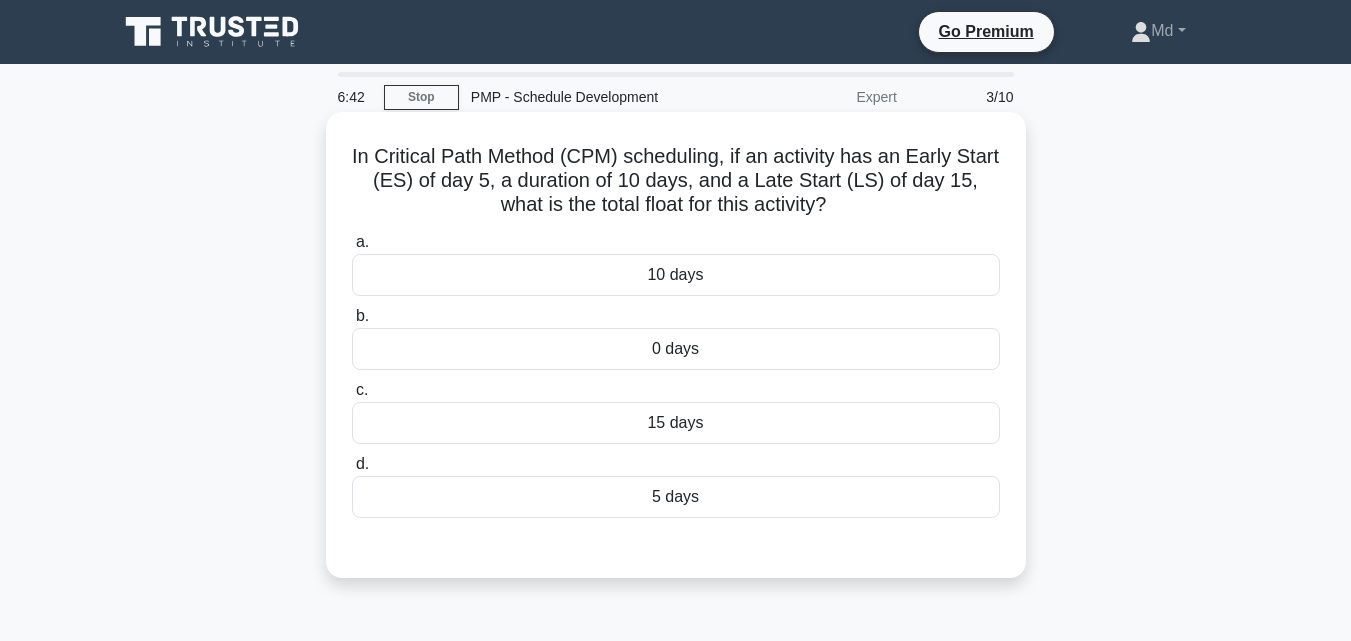 click on "5 days" at bounding box center [676, 497] 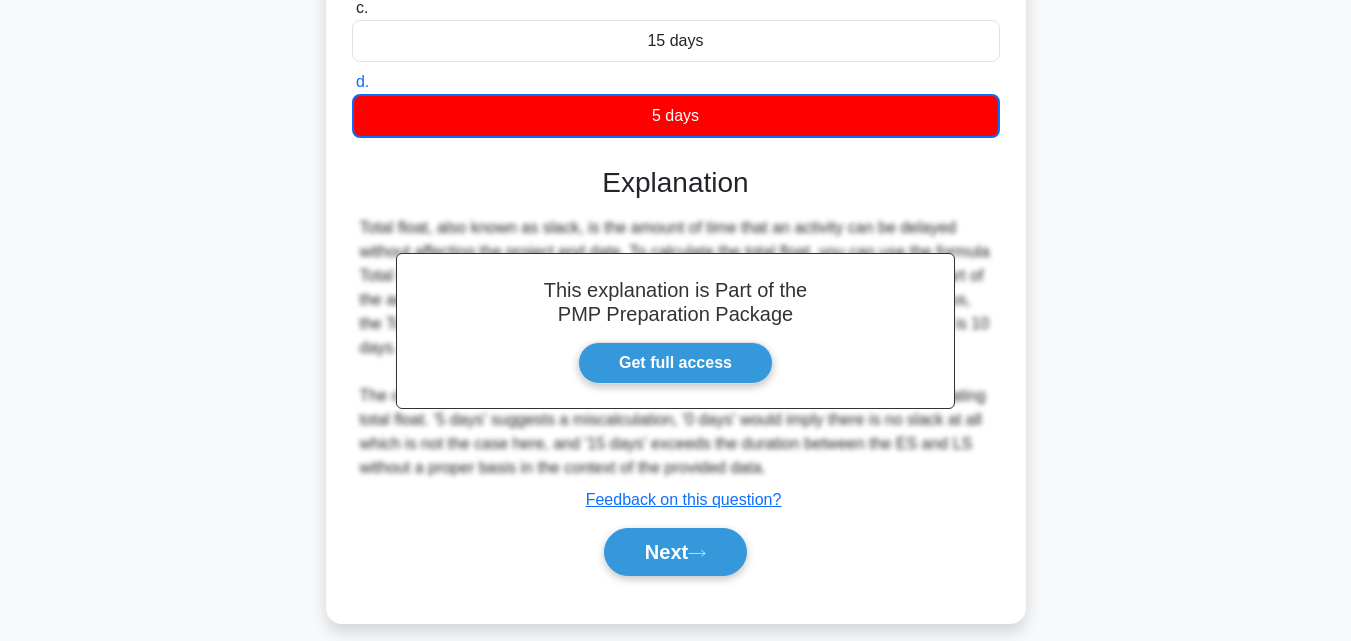 scroll, scrollTop: 400, scrollLeft: 0, axis: vertical 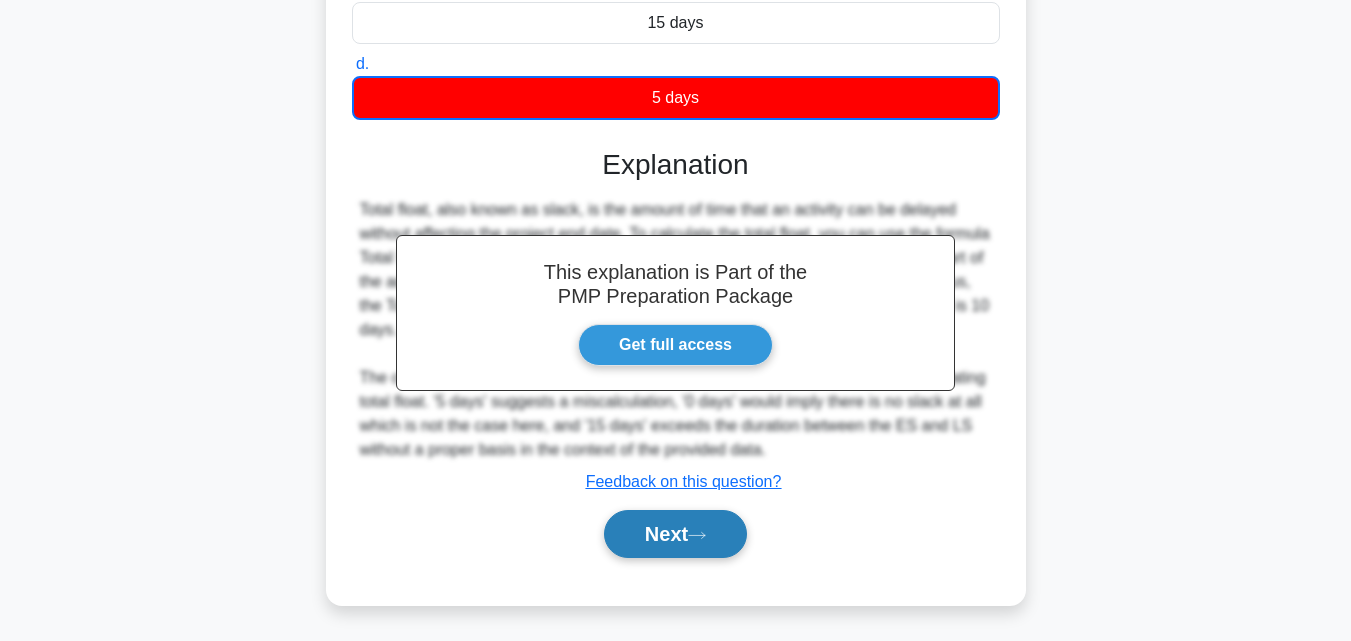 click on "Next" at bounding box center [675, 534] 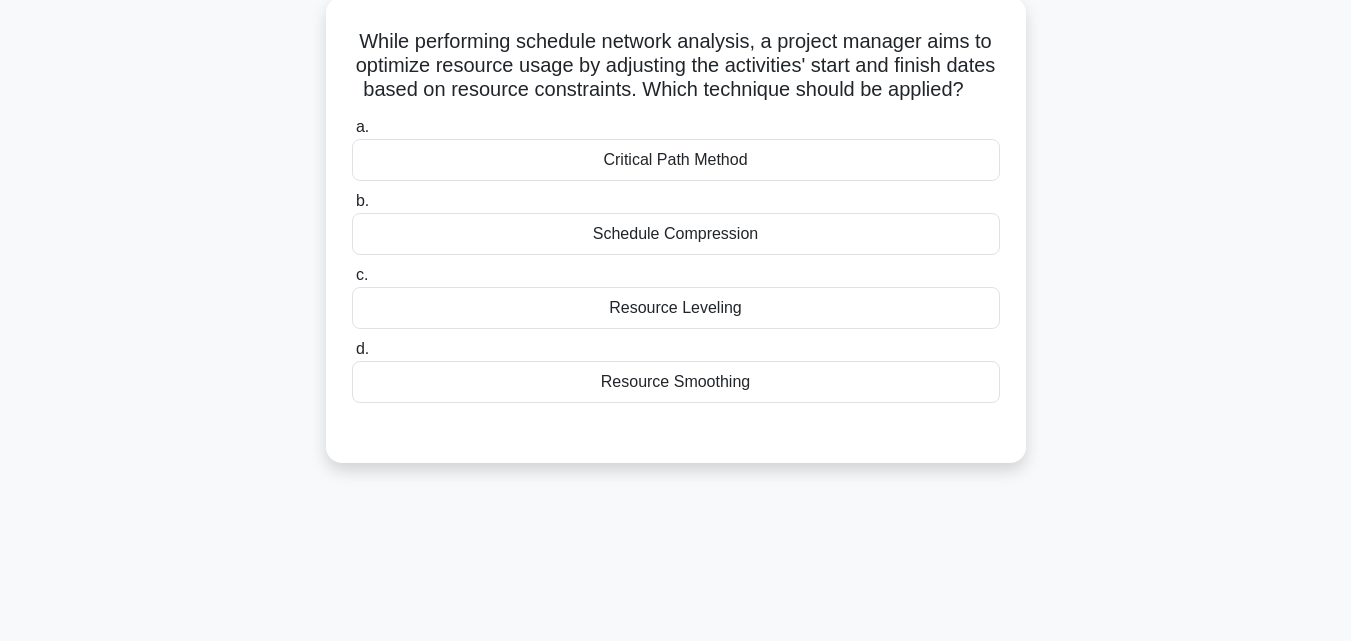 scroll, scrollTop: 100, scrollLeft: 0, axis: vertical 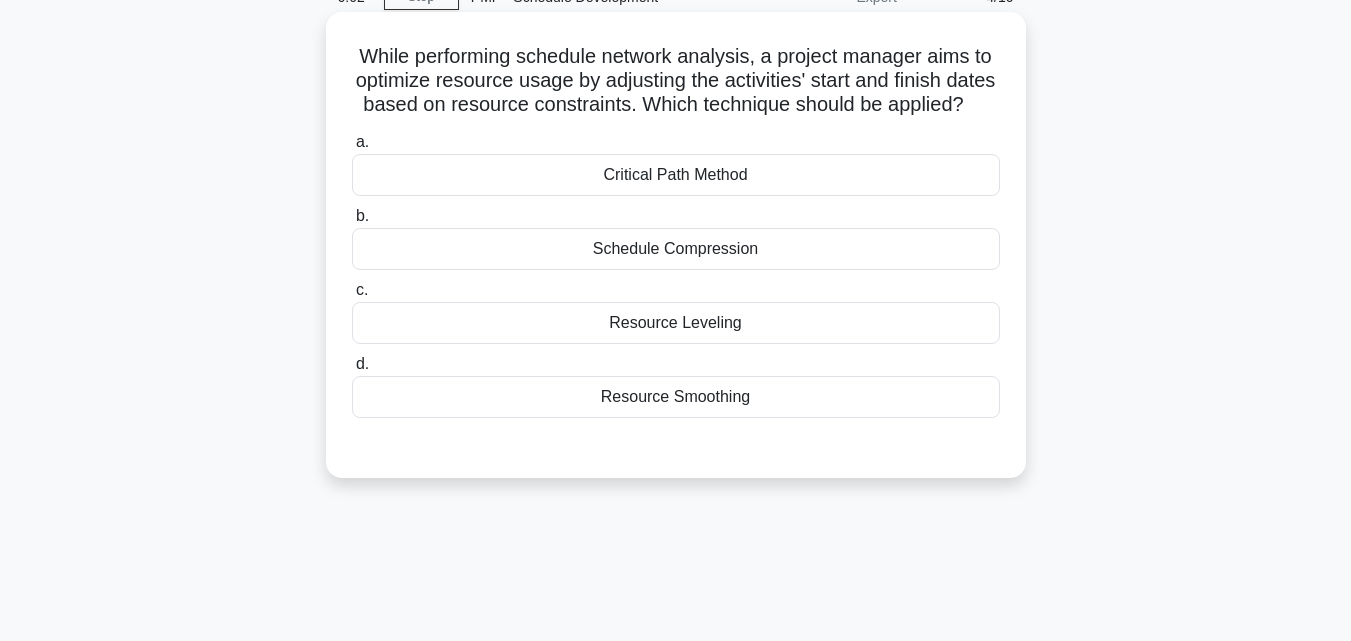 click on "Resource Leveling" at bounding box center (676, 323) 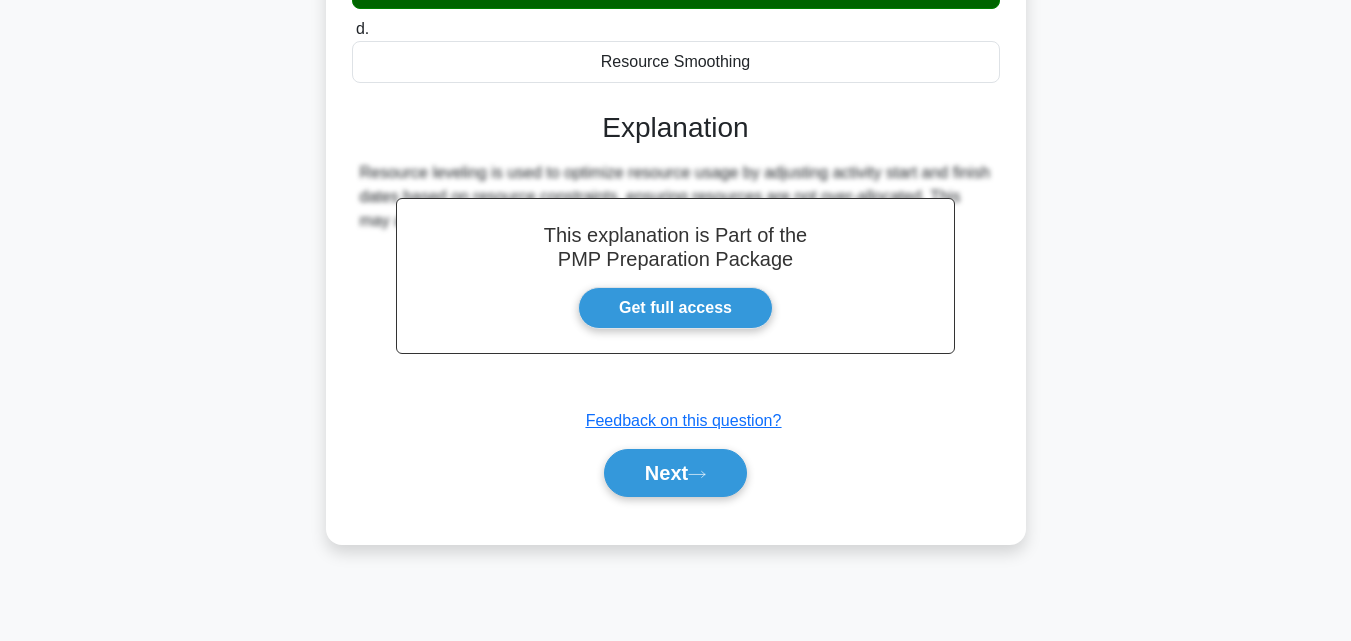 scroll, scrollTop: 439, scrollLeft: 0, axis: vertical 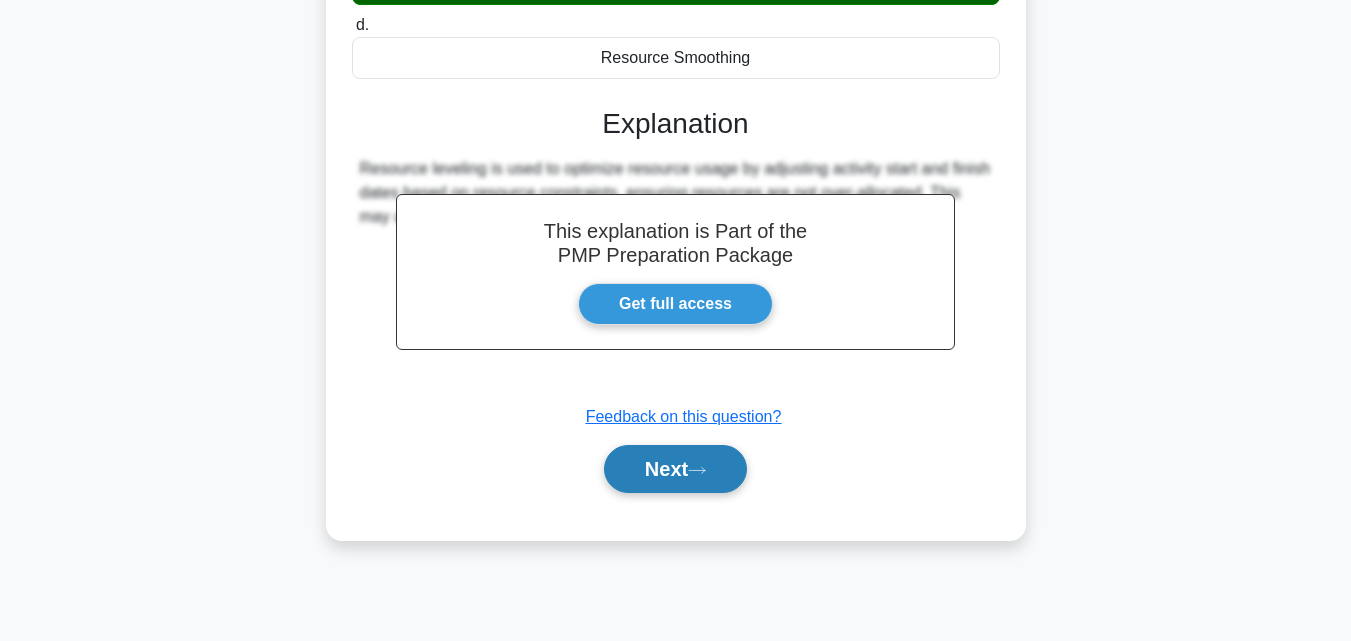 click on "Next" at bounding box center (675, 469) 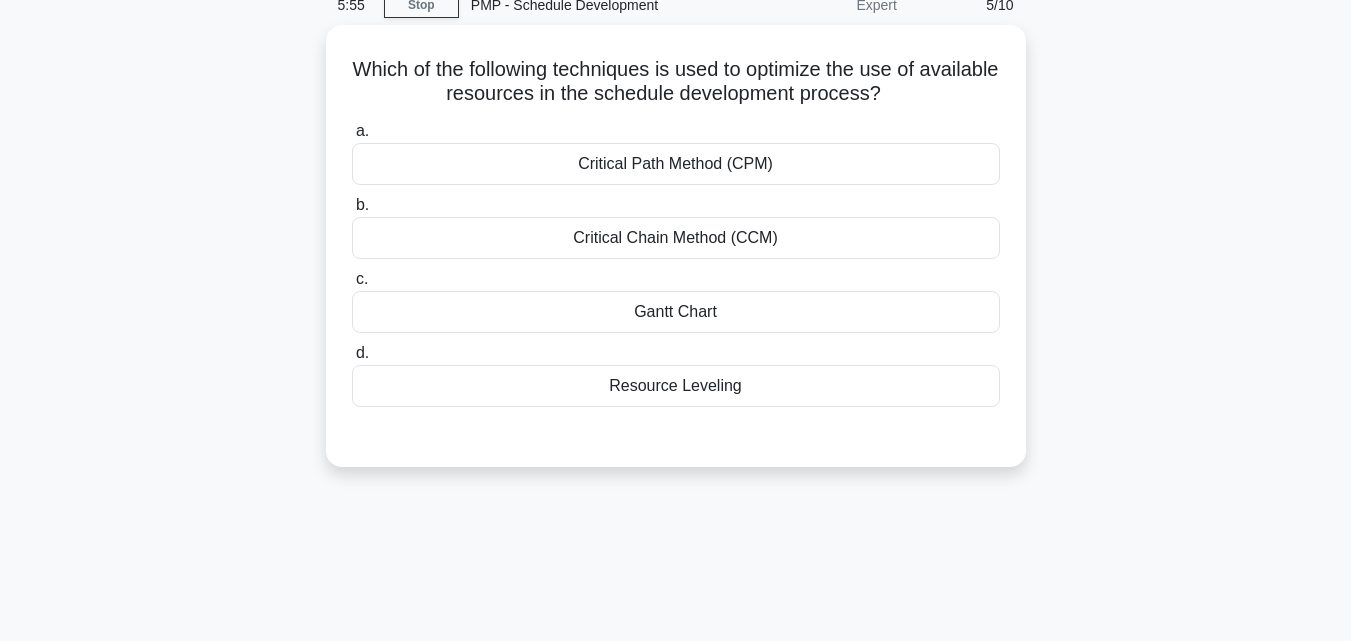 scroll, scrollTop: 39, scrollLeft: 0, axis: vertical 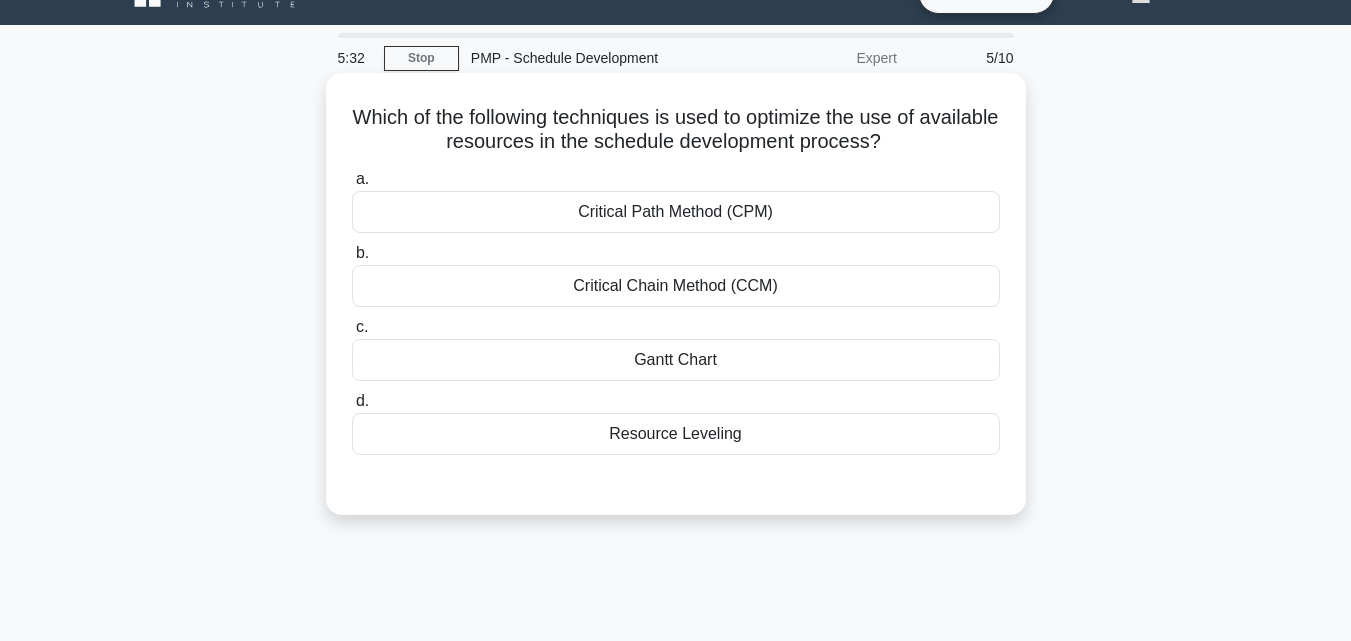 click on "Resource Leveling" at bounding box center [676, 434] 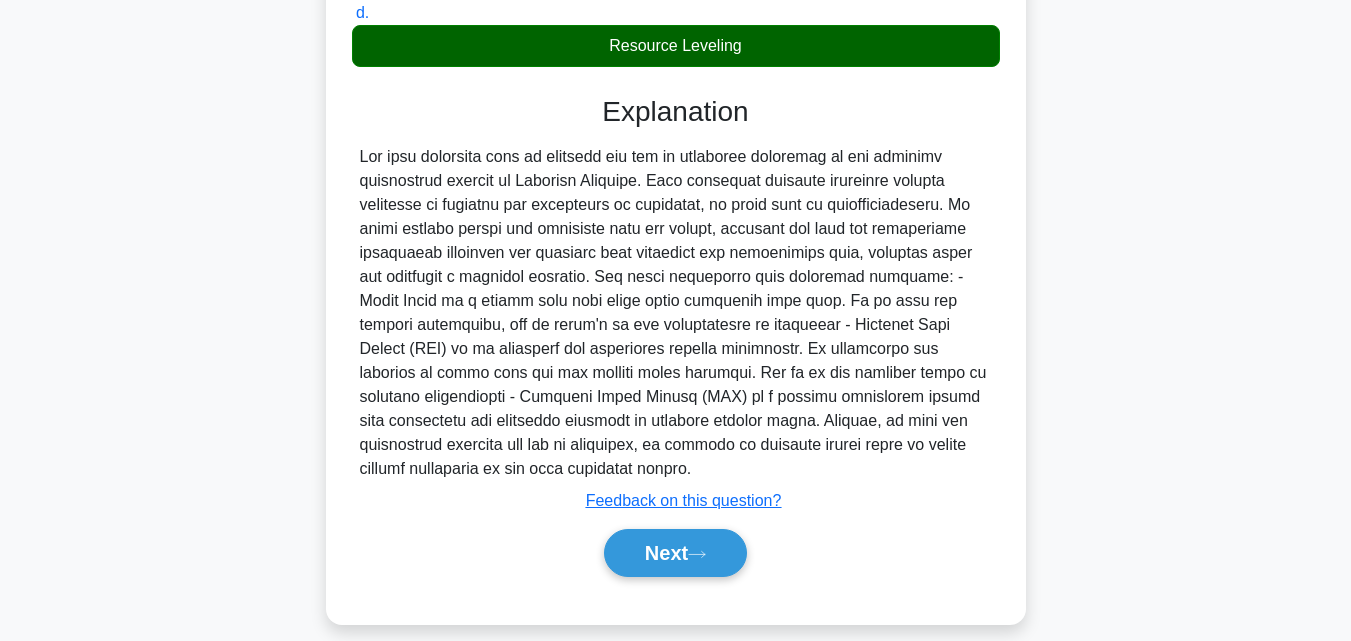scroll, scrollTop: 439, scrollLeft: 0, axis: vertical 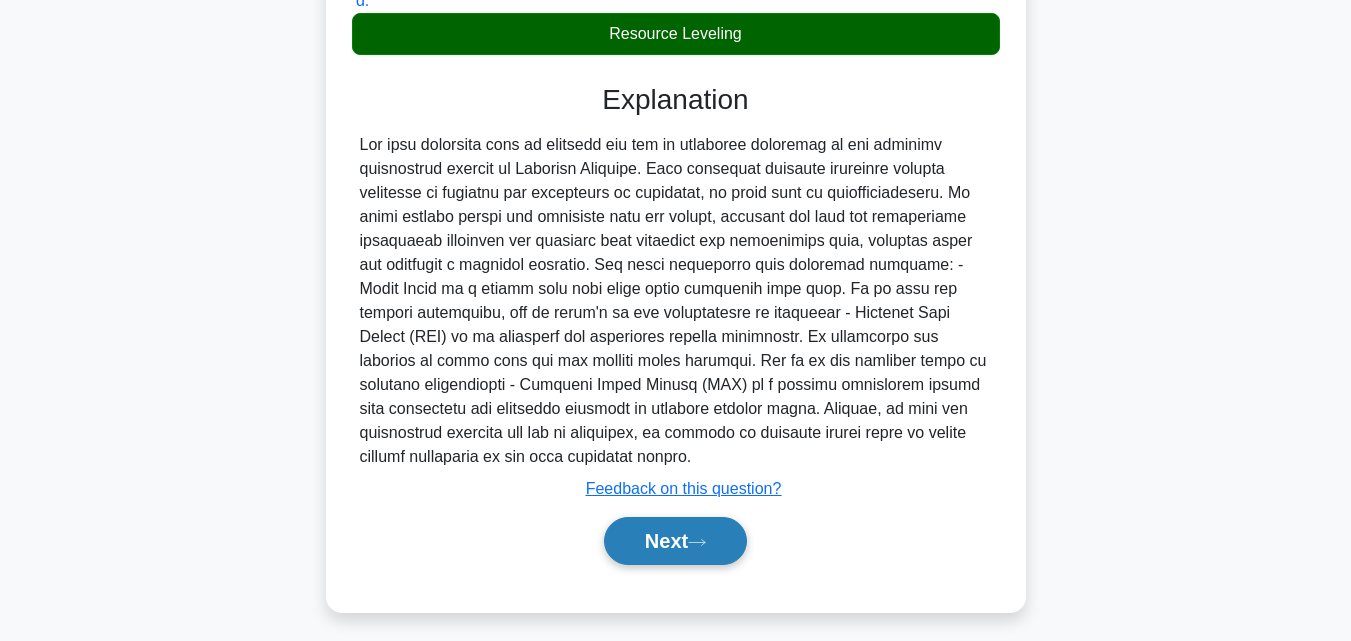click on "Next" at bounding box center [675, 541] 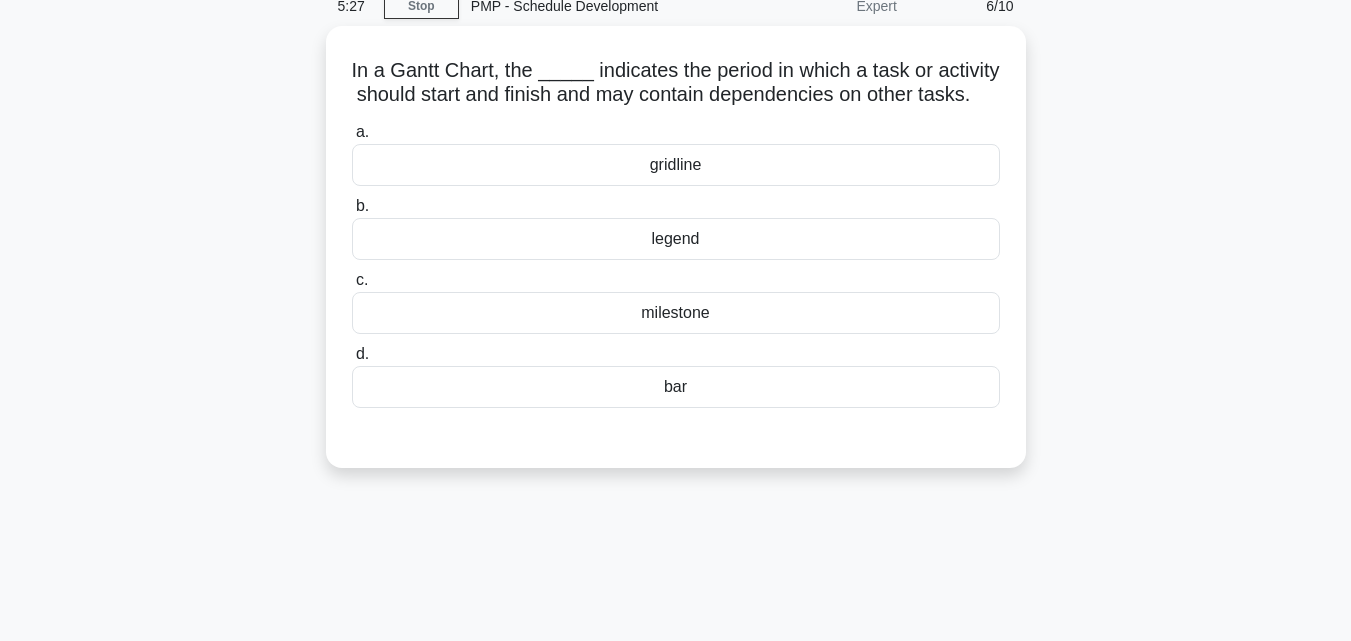 scroll, scrollTop: 39, scrollLeft: 0, axis: vertical 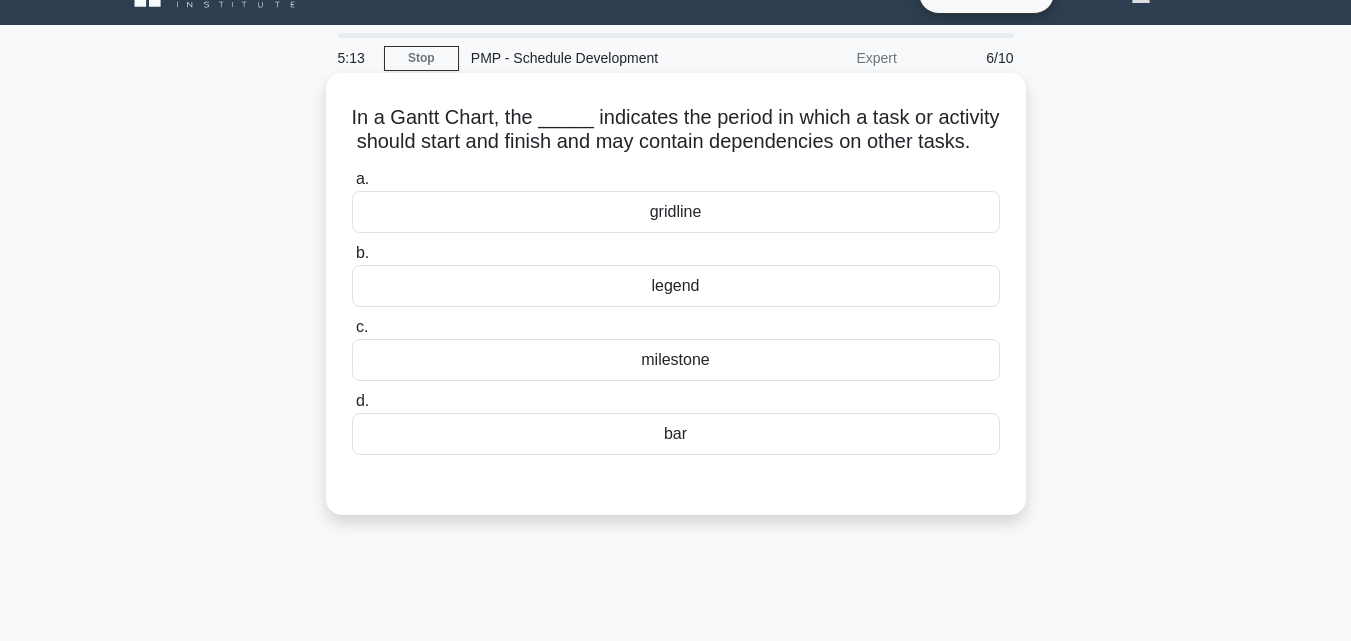 click on "bar" at bounding box center [676, 434] 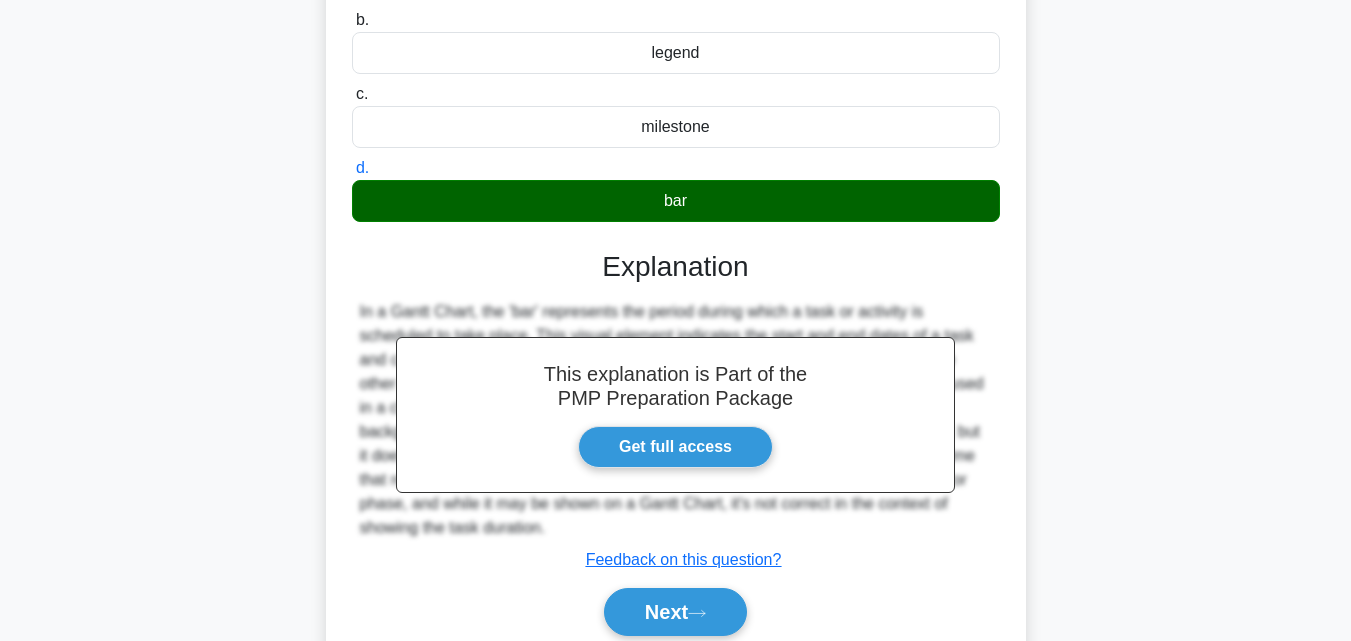 scroll, scrollTop: 439, scrollLeft: 0, axis: vertical 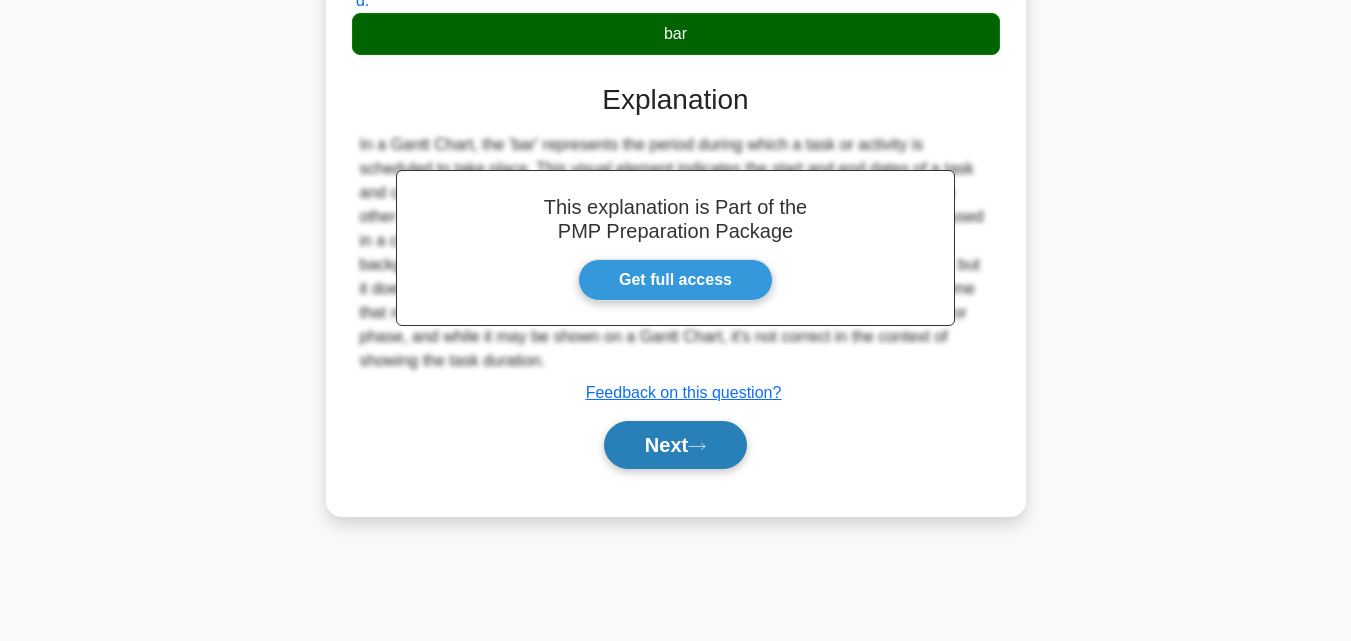 click on "Next" at bounding box center [675, 445] 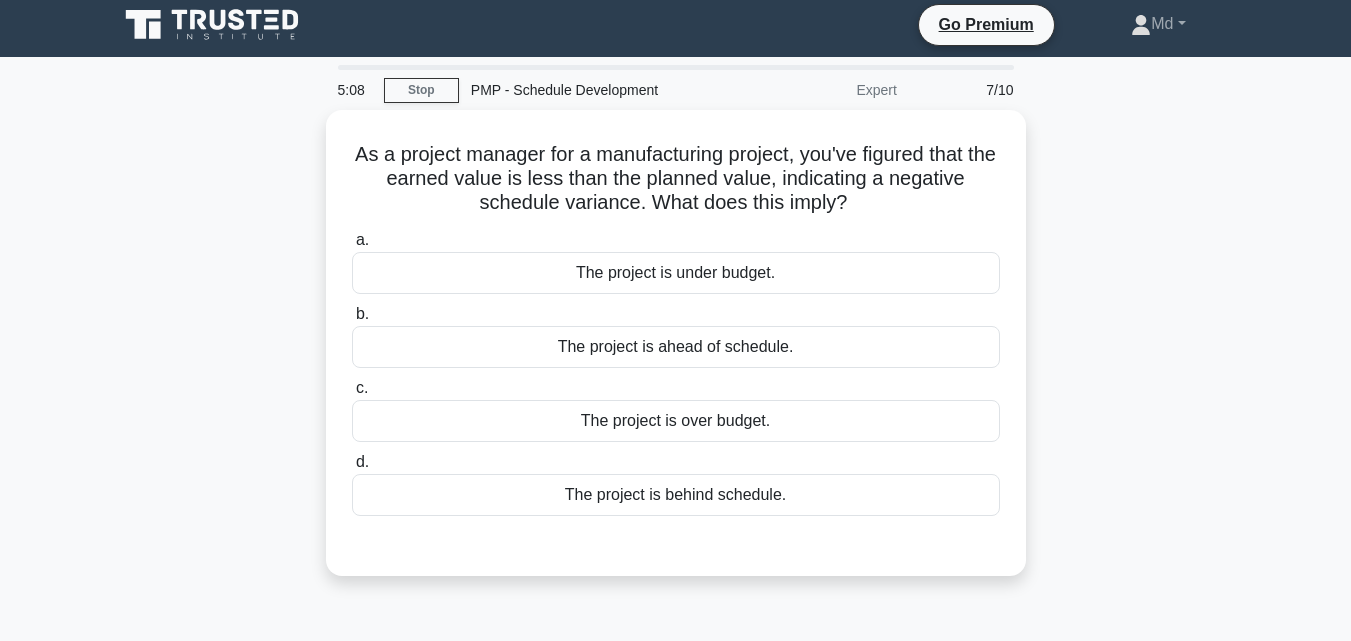 scroll, scrollTop: 0, scrollLeft: 0, axis: both 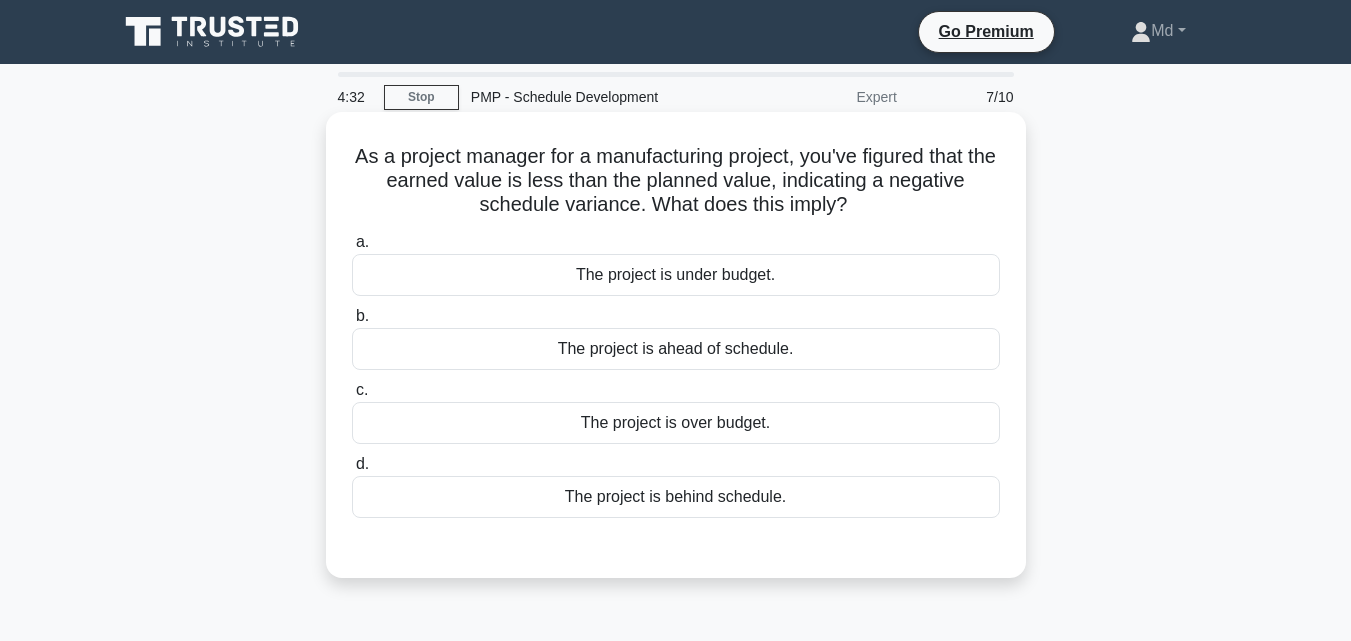click on "The project is over budget." at bounding box center [676, 423] 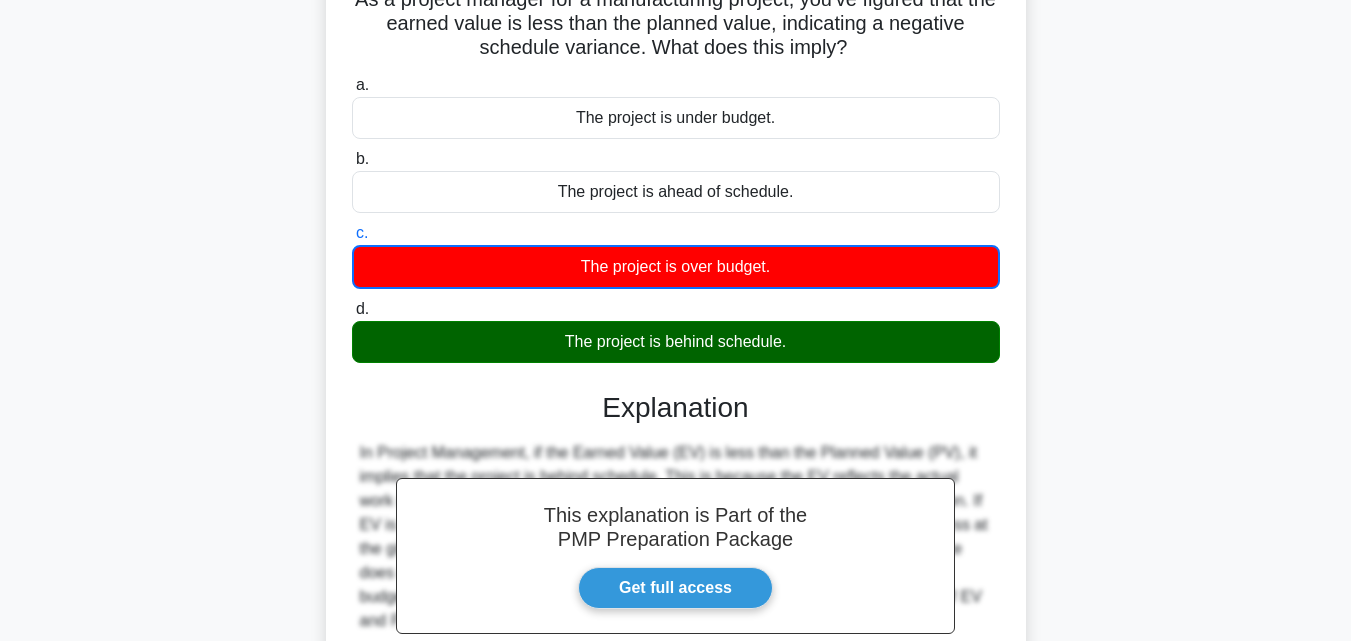 scroll, scrollTop: 400, scrollLeft: 0, axis: vertical 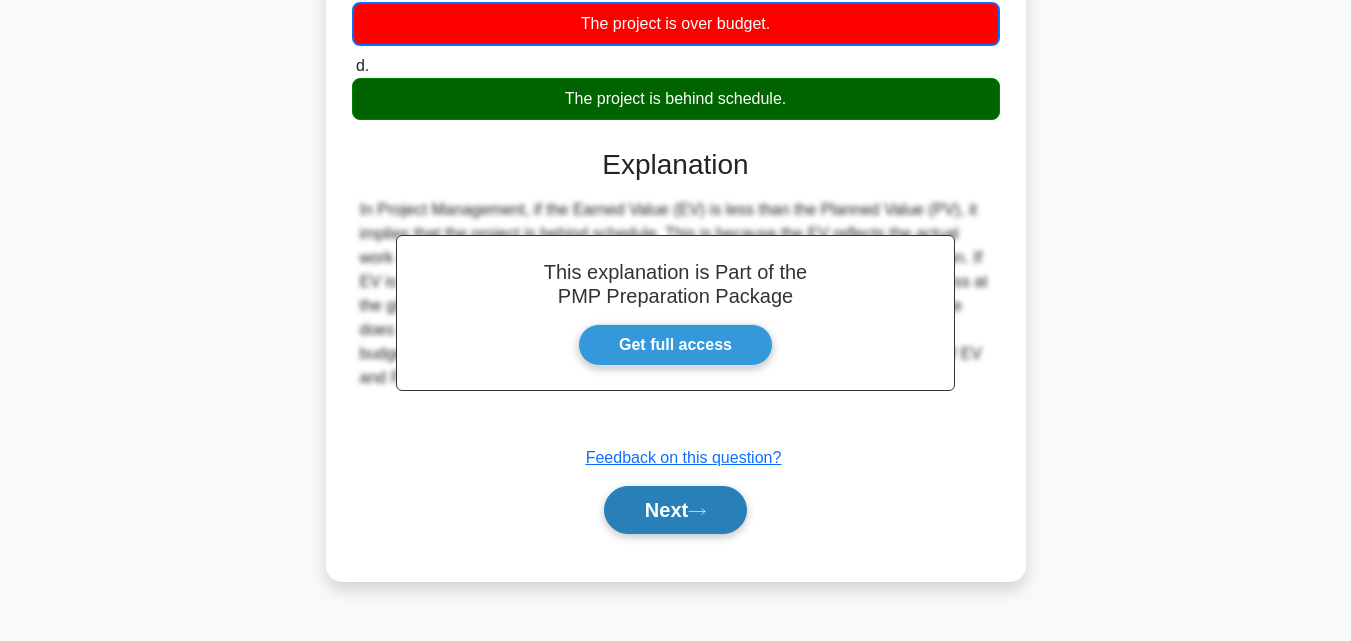 click on "Next" at bounding box center [675, 510] 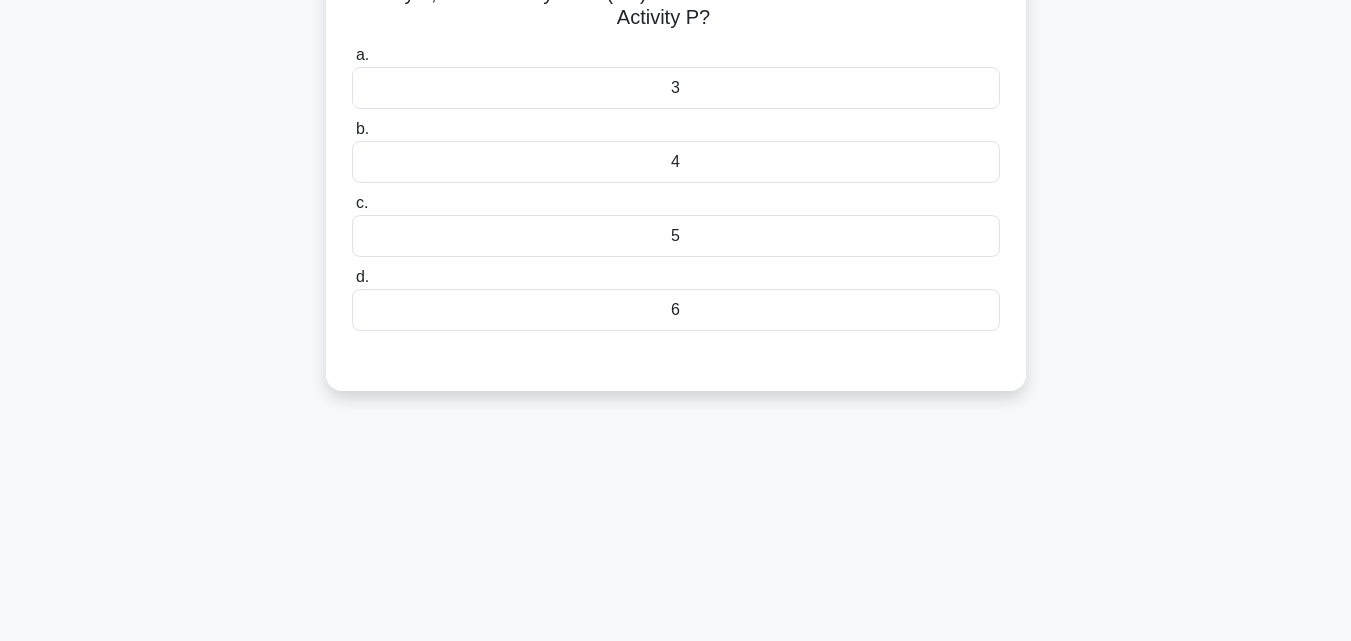 scroll, scrollTop: 0, scrollLeft: 0, axis: both 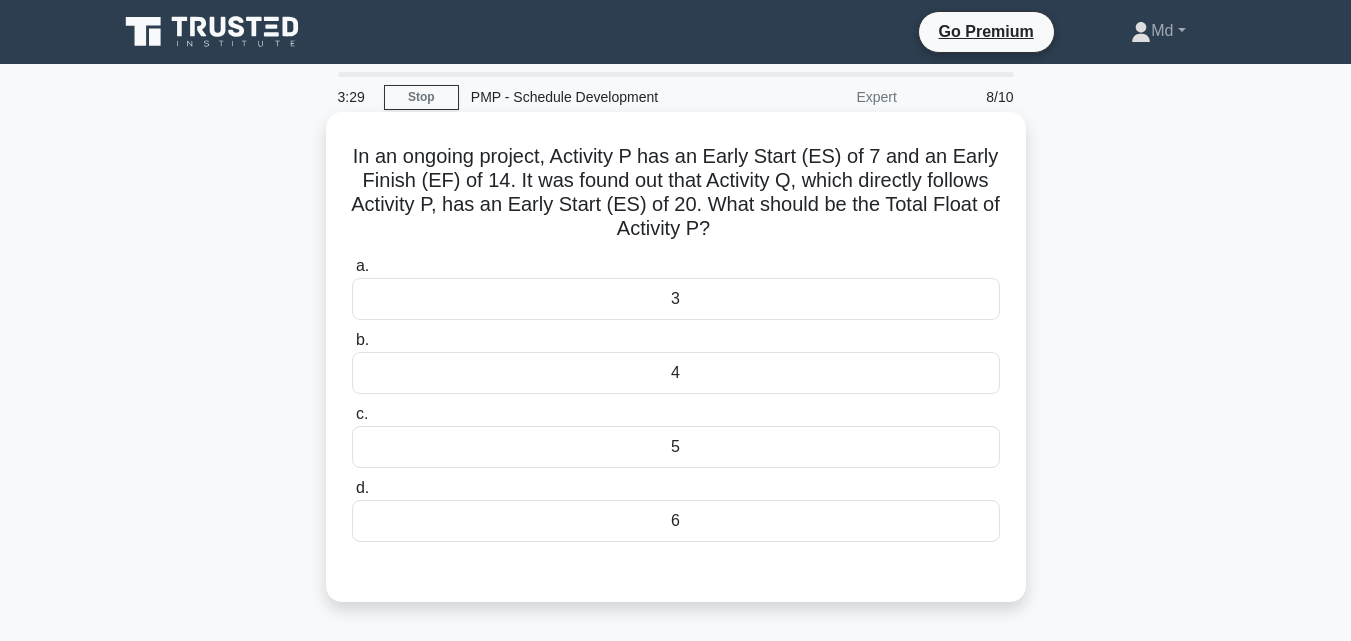 click on "6" at bounding box center (676, 521) 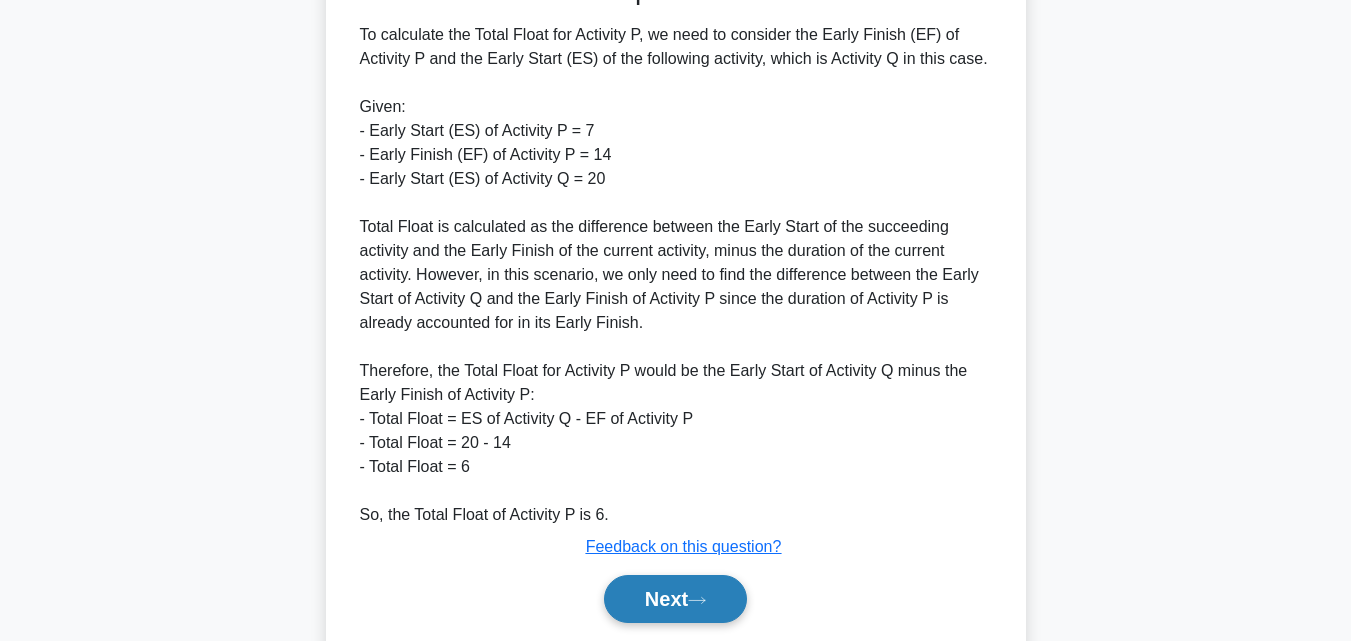 scroll, scrollTop: 665, scrollLeft: 0, axis: vertical 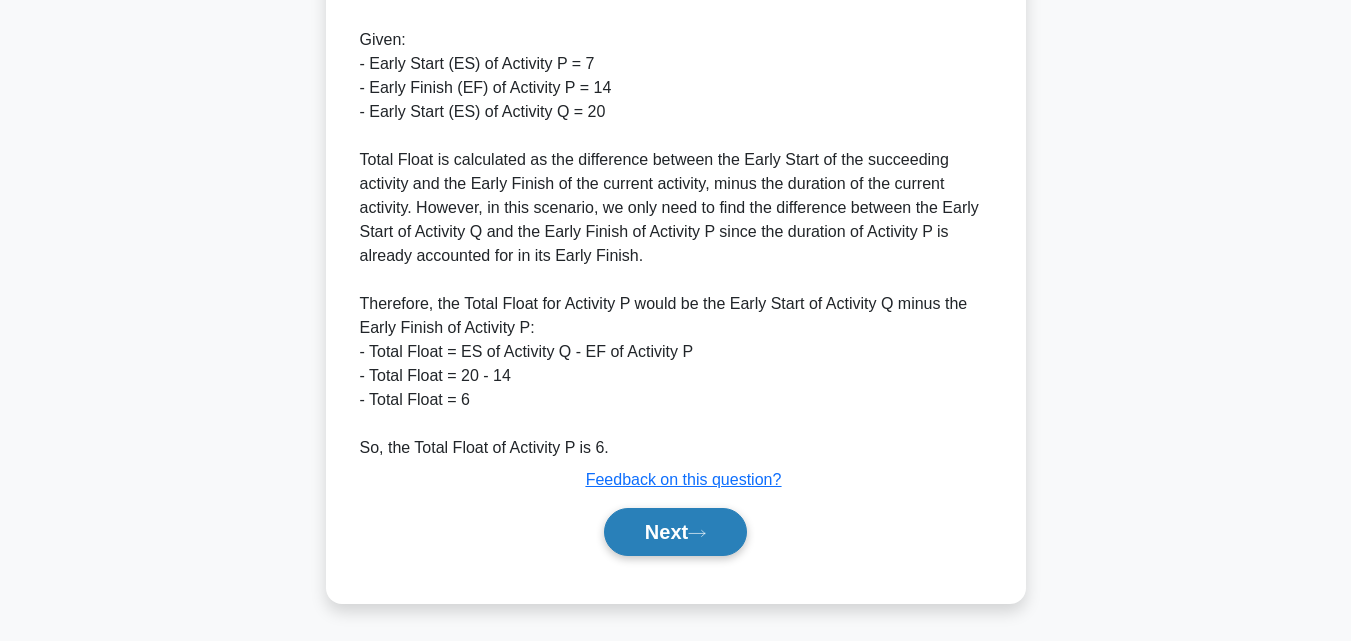 click on "Next" at bounding box center (675, 532) 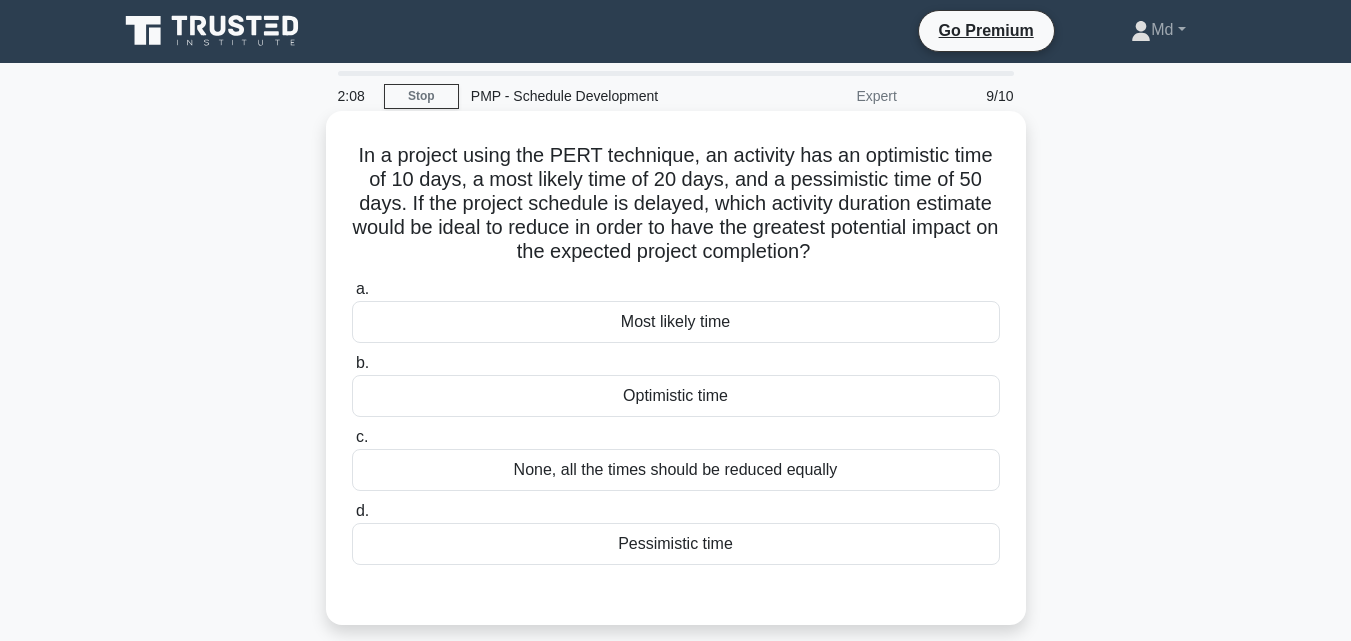 scroll, scrollTop: 0, scrollLeft: 0, axis: both 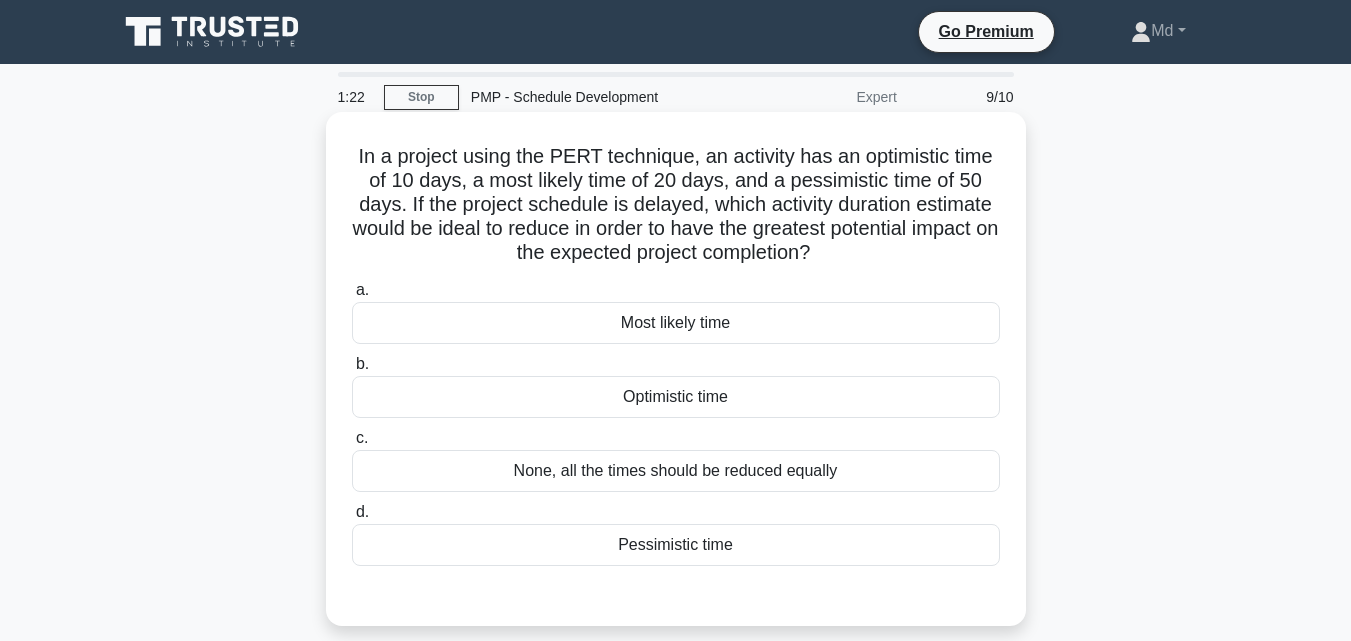 click on "Most likely time" at bounding box center (676, 323) 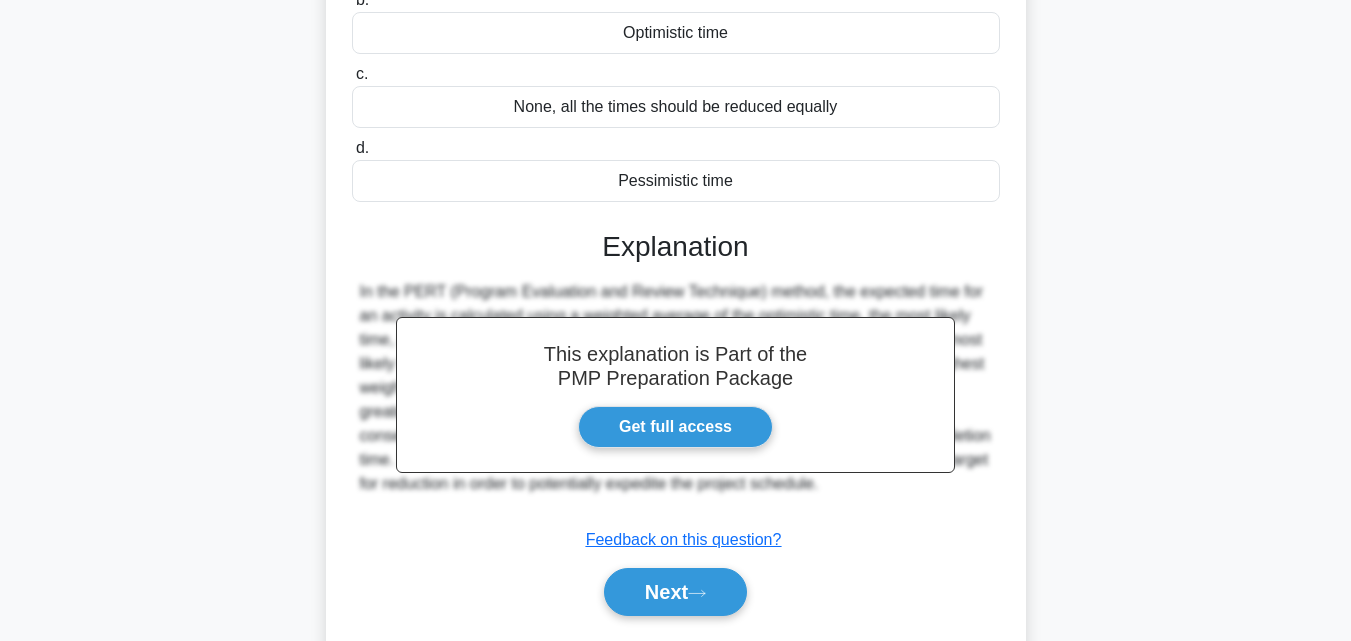 scroll, scrollTop: 439, scrollLeft: 0, axis: vertical 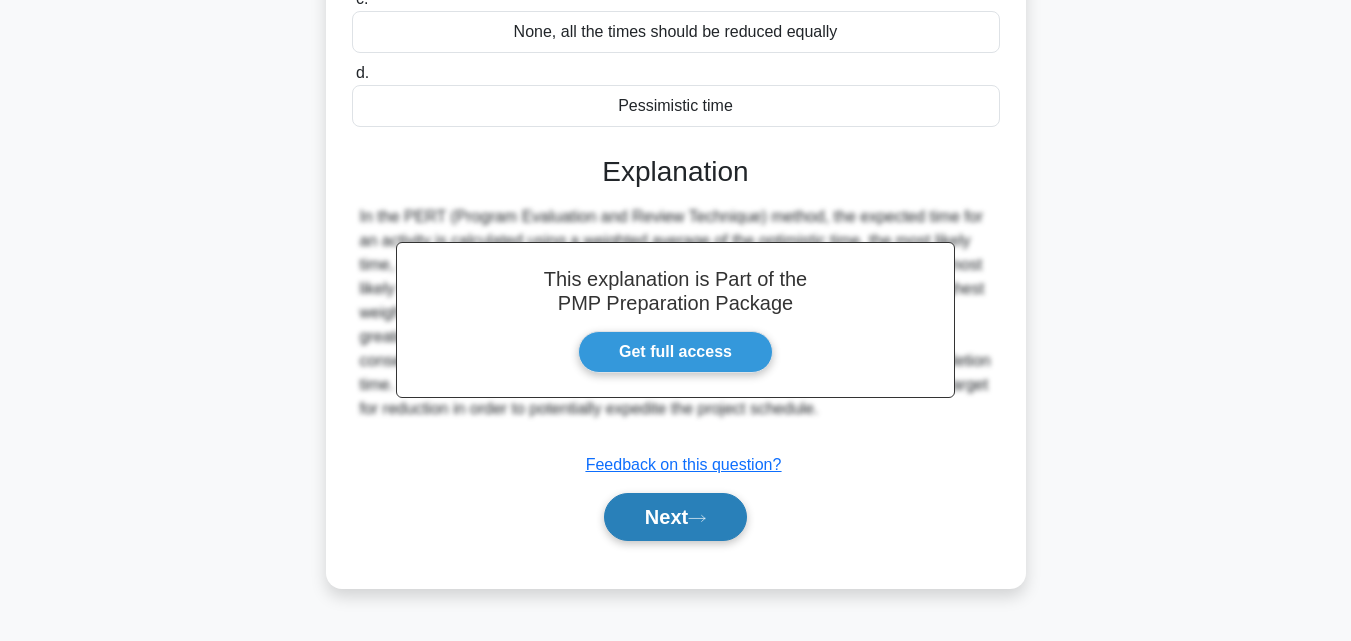 click on "Next" at bounding box center (675, 517) 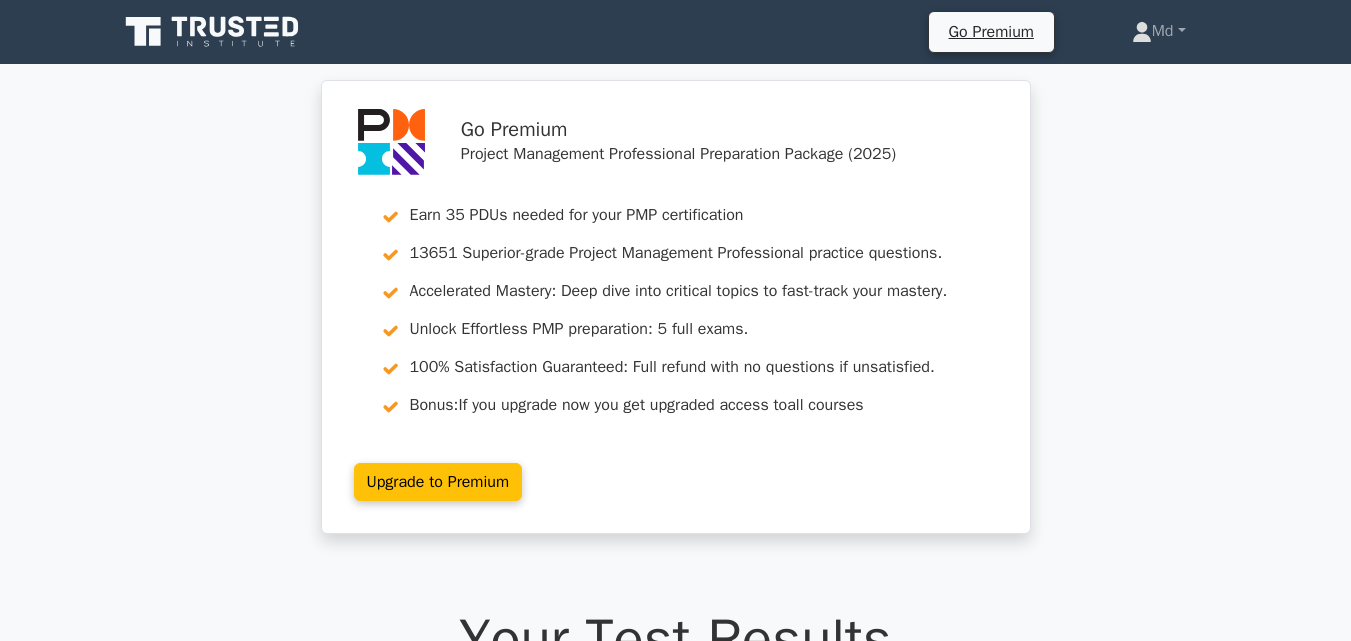 scroll, scrollTop: 0, scrollLeft: 0, axis: both 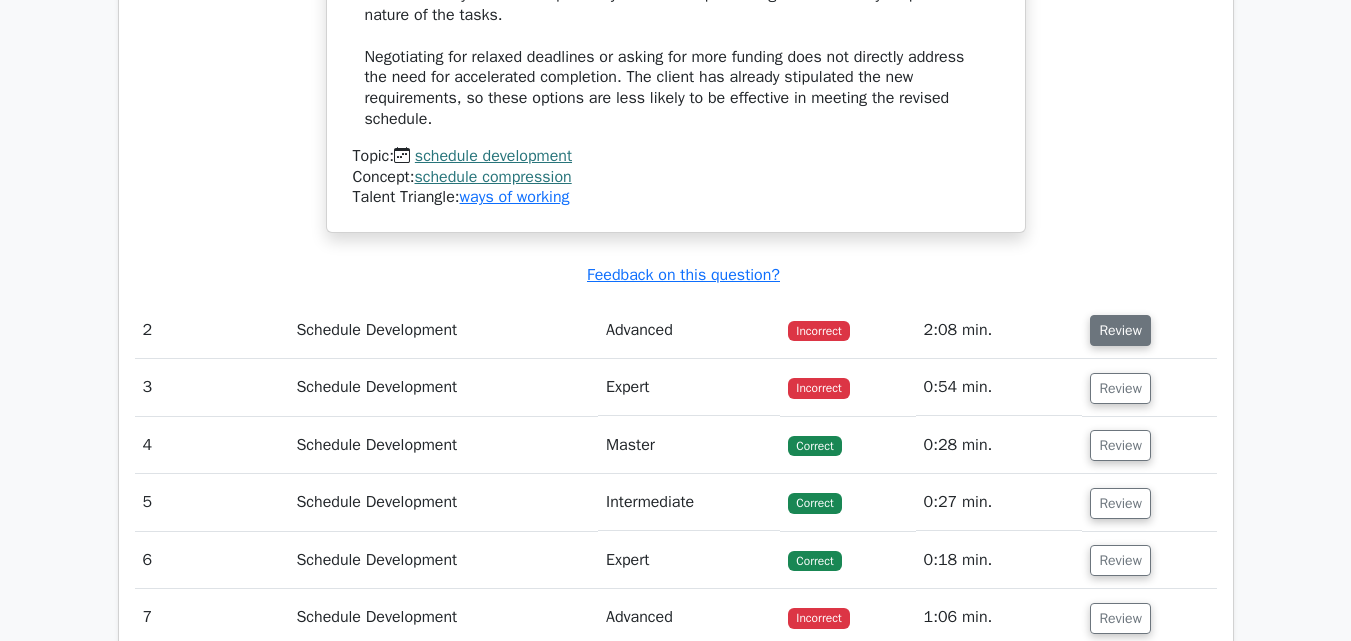 click on "Review" at bounding box center (1120, 330) 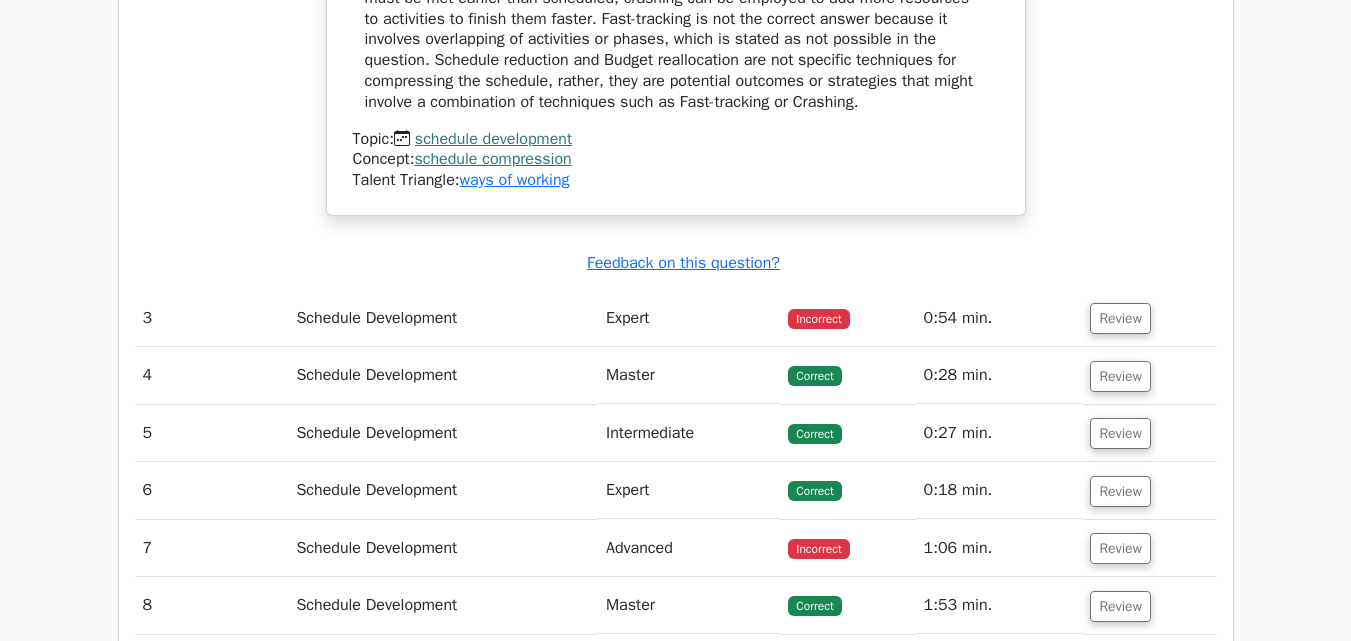 scroll, scrollTop: 3100, scrollLeft: 0, axis: vertical 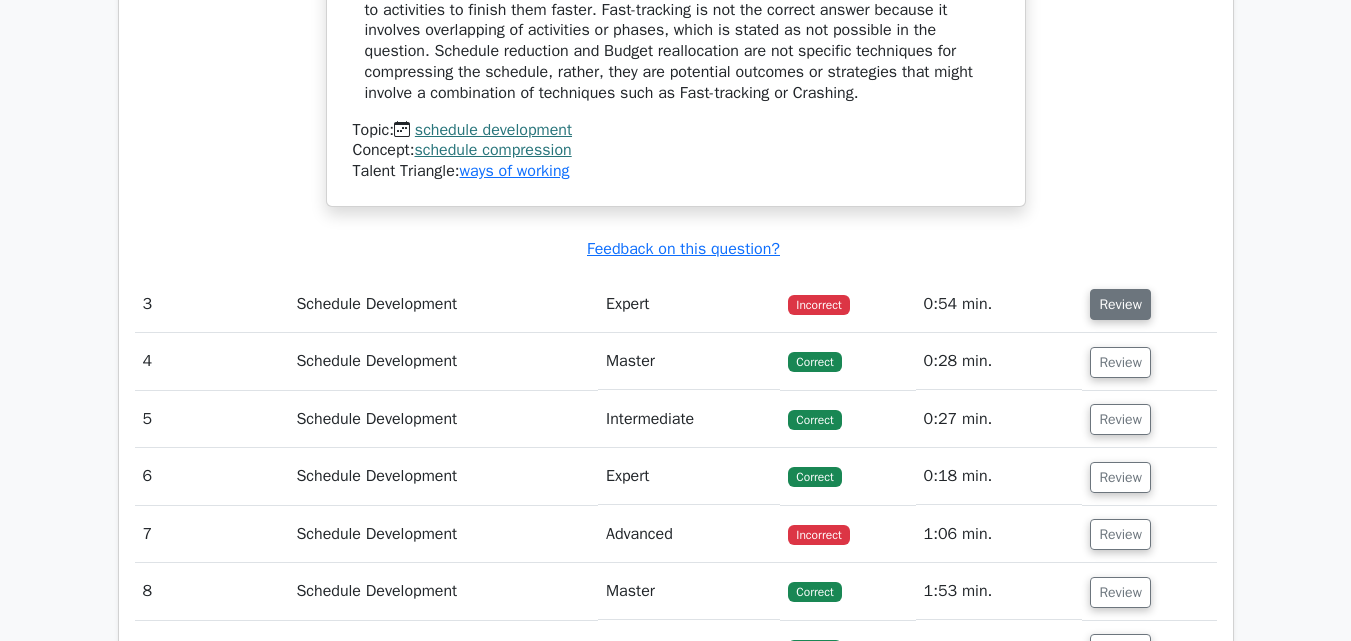 click on "Review" at bounding box center [1120, 304] 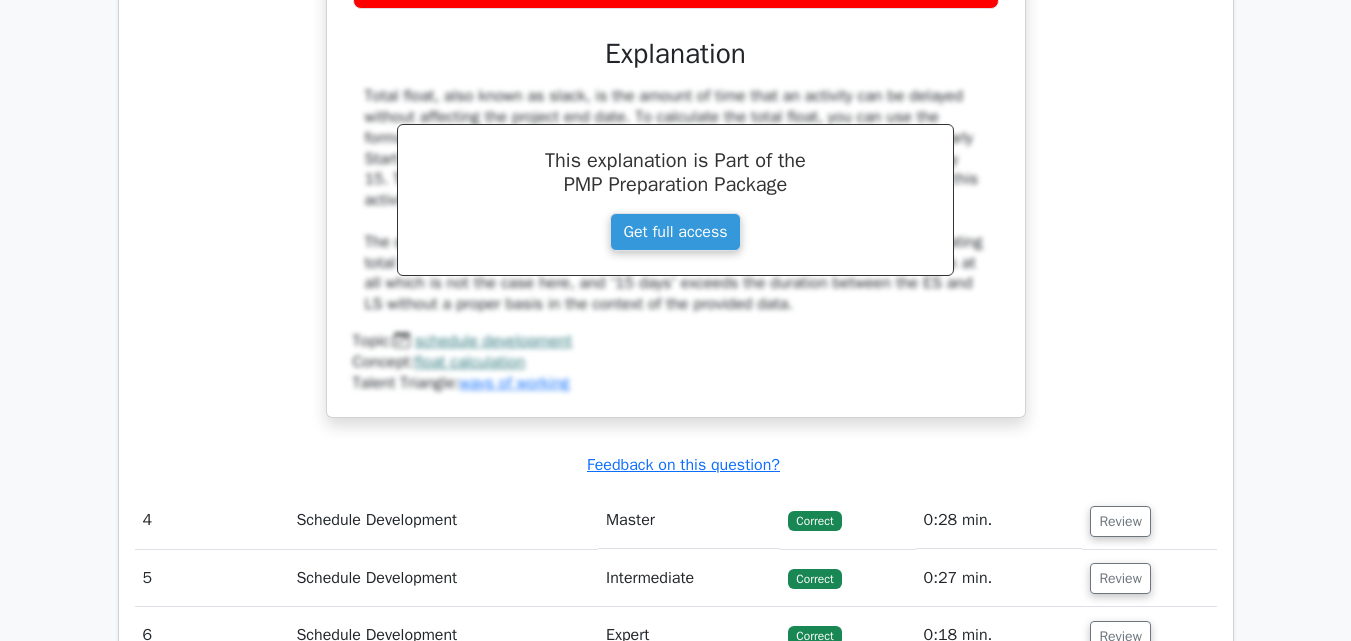 scroll, scrollTop: 3800, scrollLeft: 0, axis: vertical 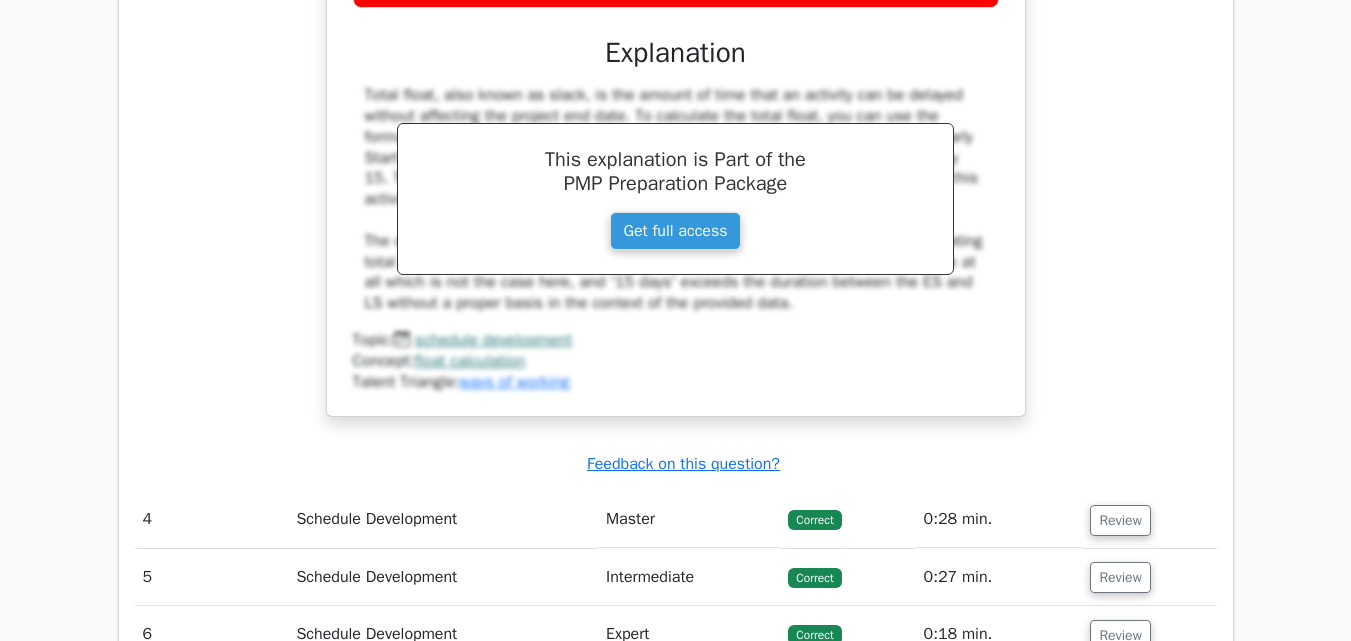 click on "Total float, also known as slack, is the amount of time that an activity can be delayed without affecting the project end date. To calculate the total float, you can use the formula Total Float = LS - ES (or LF - EF), where LS is the Late Start and ES is the Early Start of the activity. In this scenario, the activity has an ES of day 5 and an LS of day 15. Thus, the Total Float = LS - ES = 15 - 5 = 10 days. Therefore, the total float for this activity is 10 days. The other answers are incorrect as they do not correctly apply the formula for calculating total float. '5 days' suggests a miscalculation, '0 days' would imply there is no slack at all which is not the case here, and '15 days' exceeds the duration between the ES and LS without a proper basis in the context of the provided data." at bounding box center [676, 199] 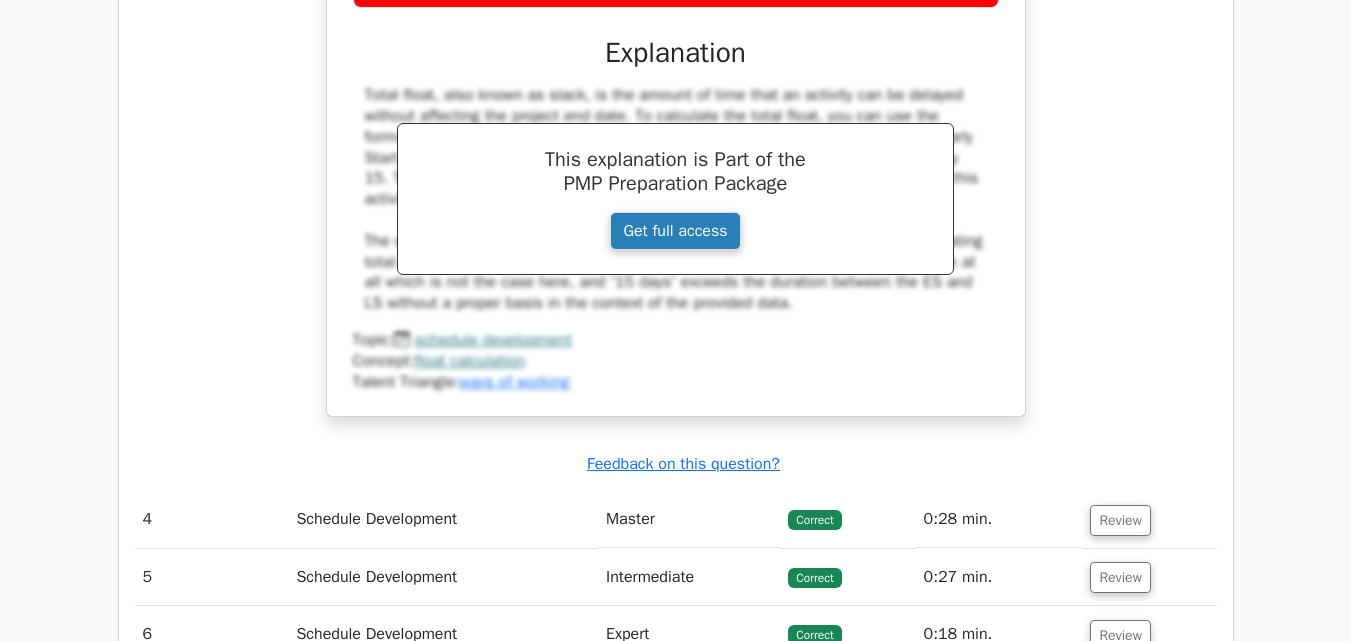 click on "Get full access" at bounding box center (675, 231) 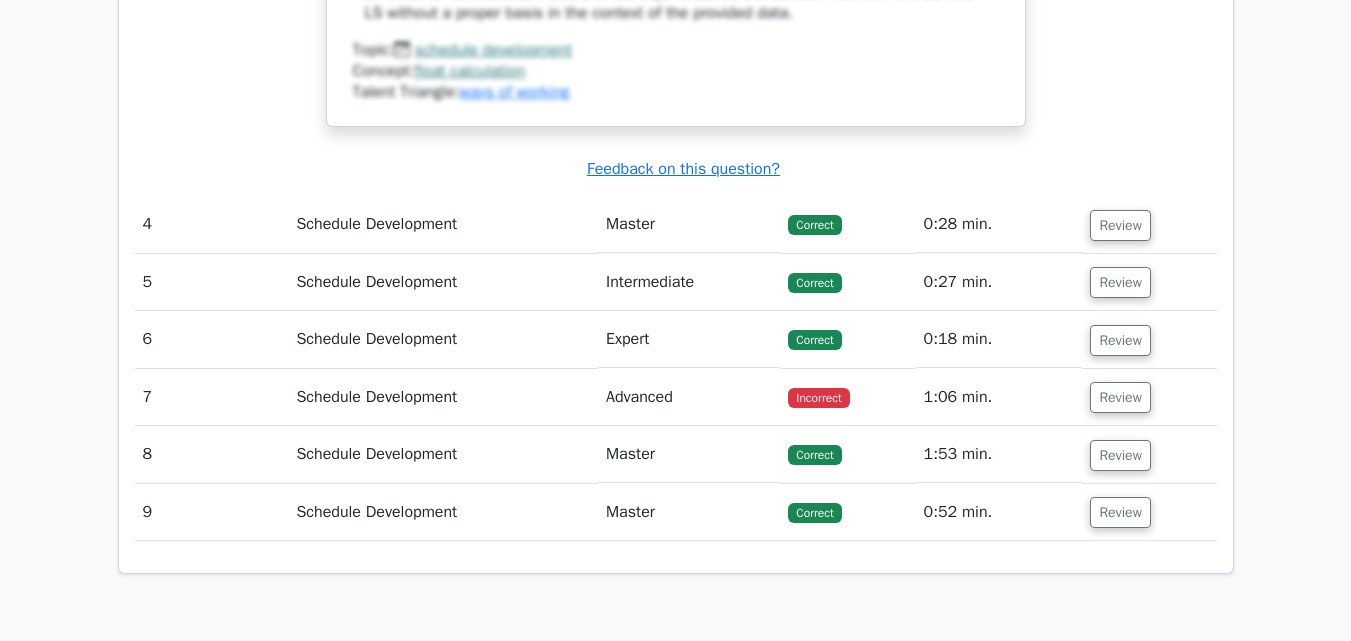 scroll, scrollTop: 4100, scrollLeft: 0, axis: vertical 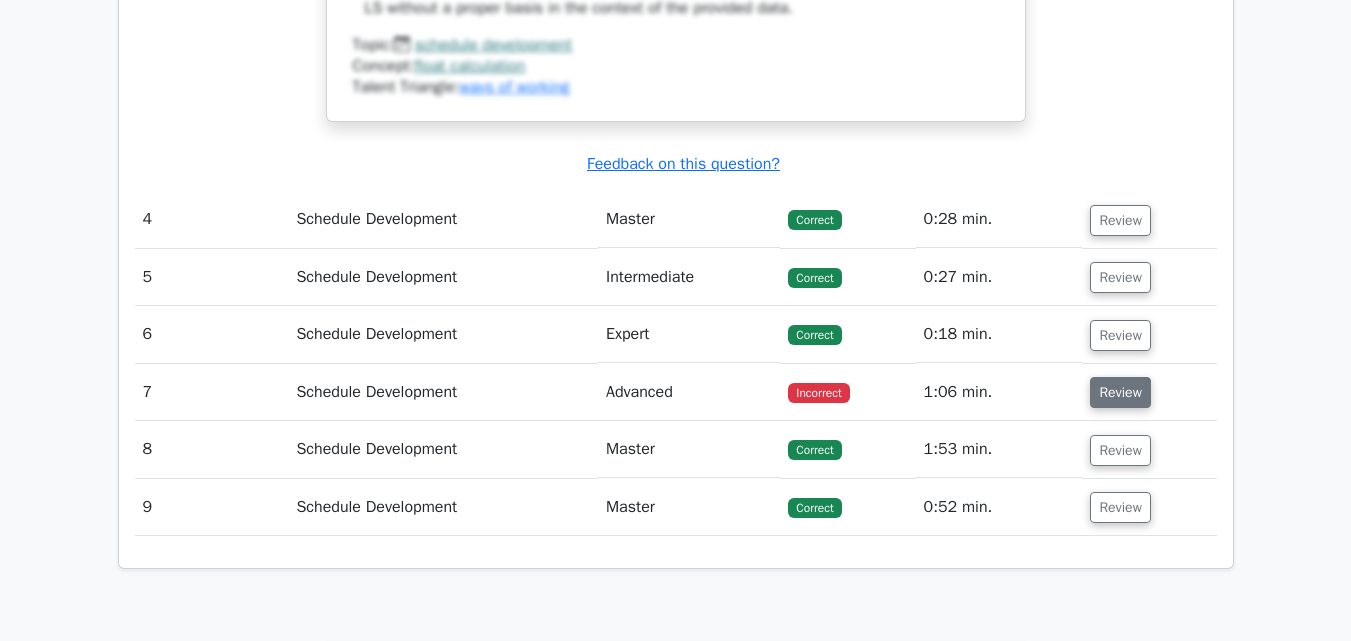 click on "Review" at bounding box center [1120, 392] 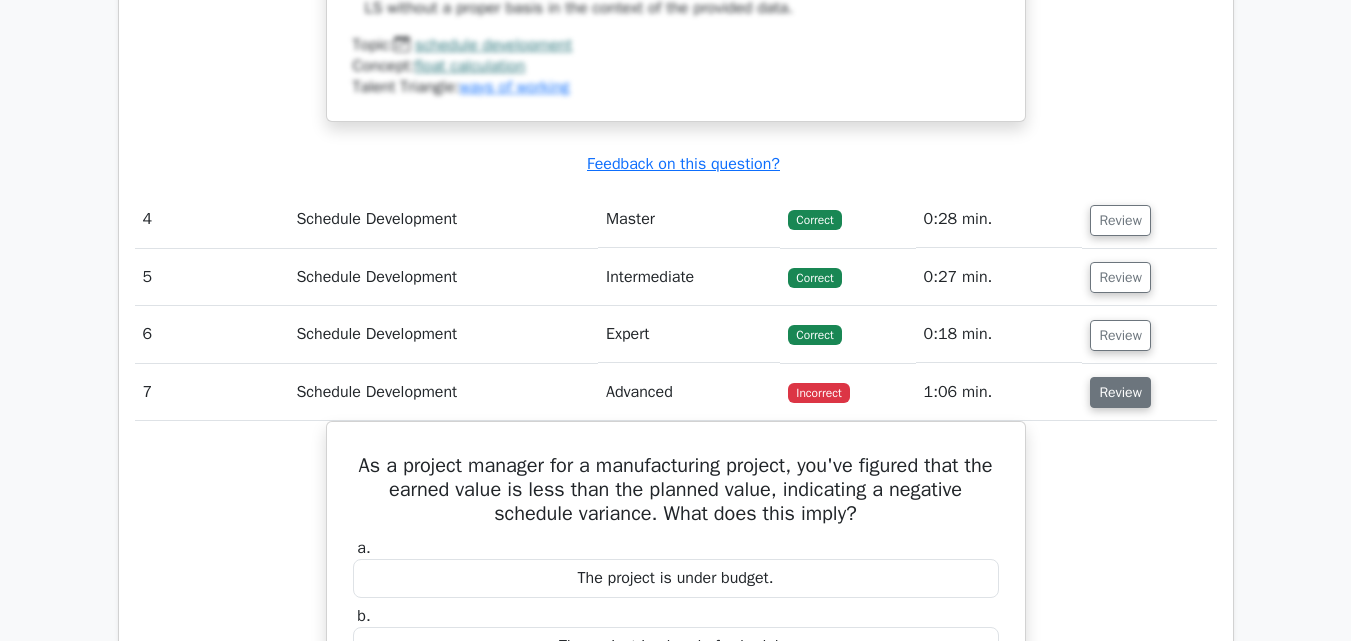 click on "Review" at bounding box center (1120, 392) 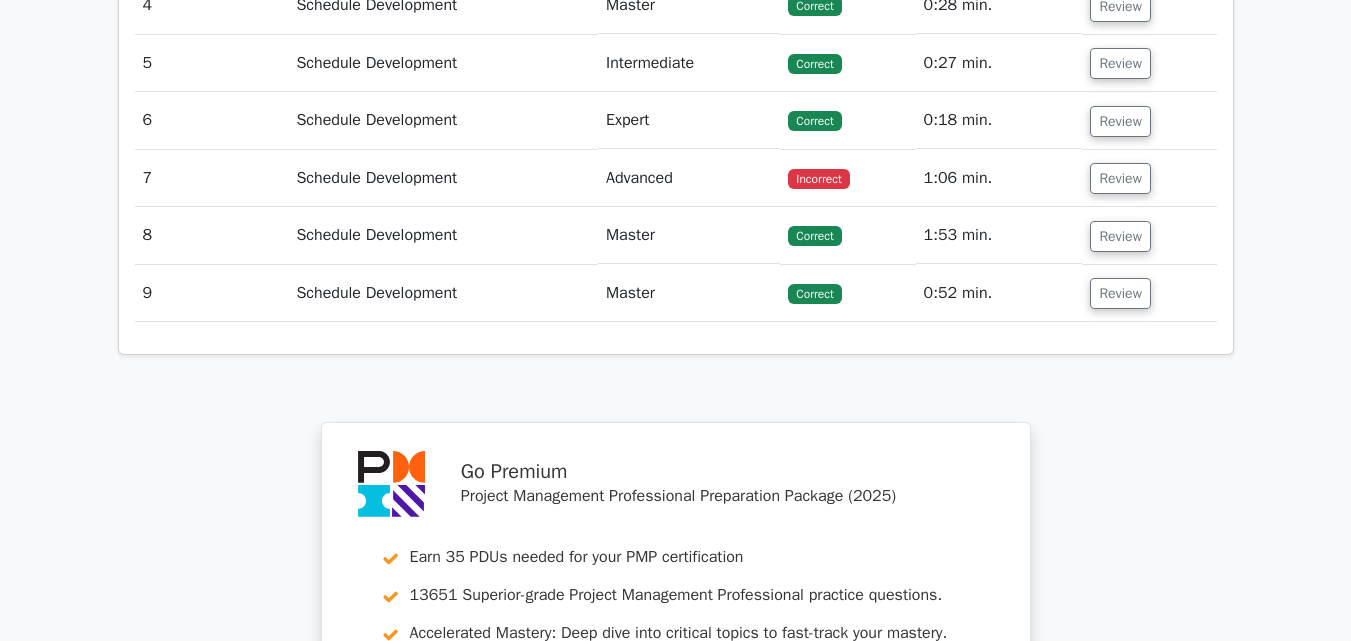 scroll, scrollTop: 4300, scrollLeft: 0, axis: vertical 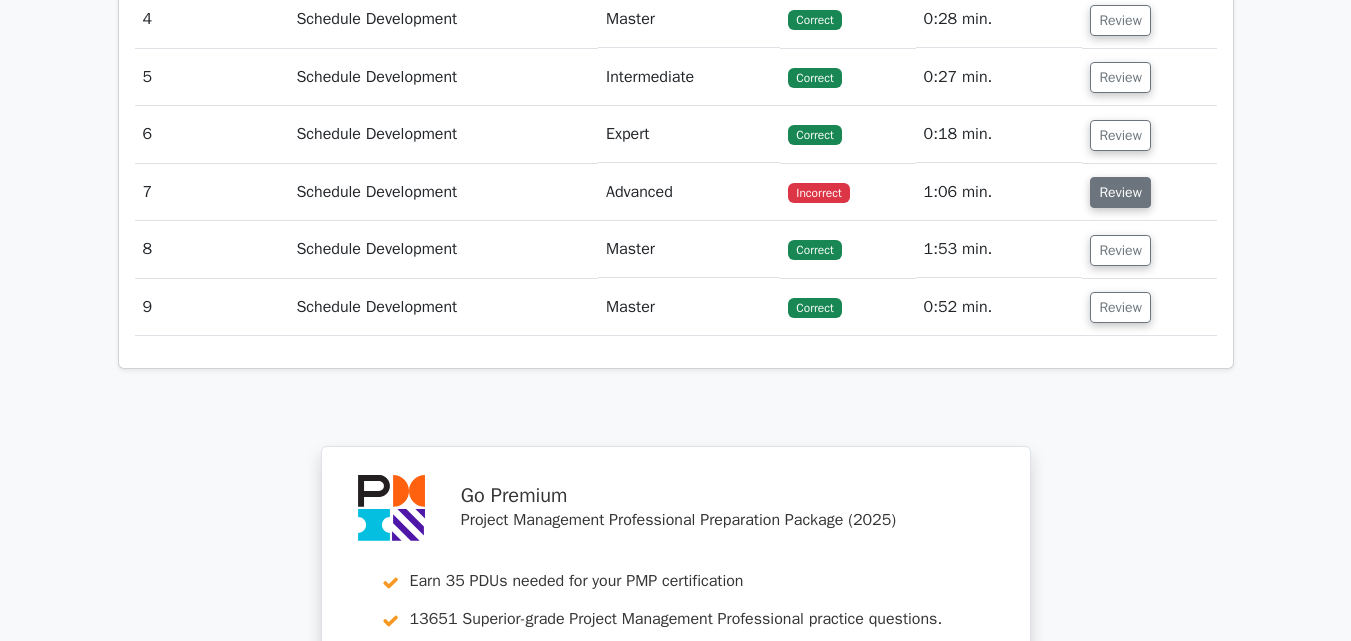 click on "Review" at bounding box center (1120, 192) 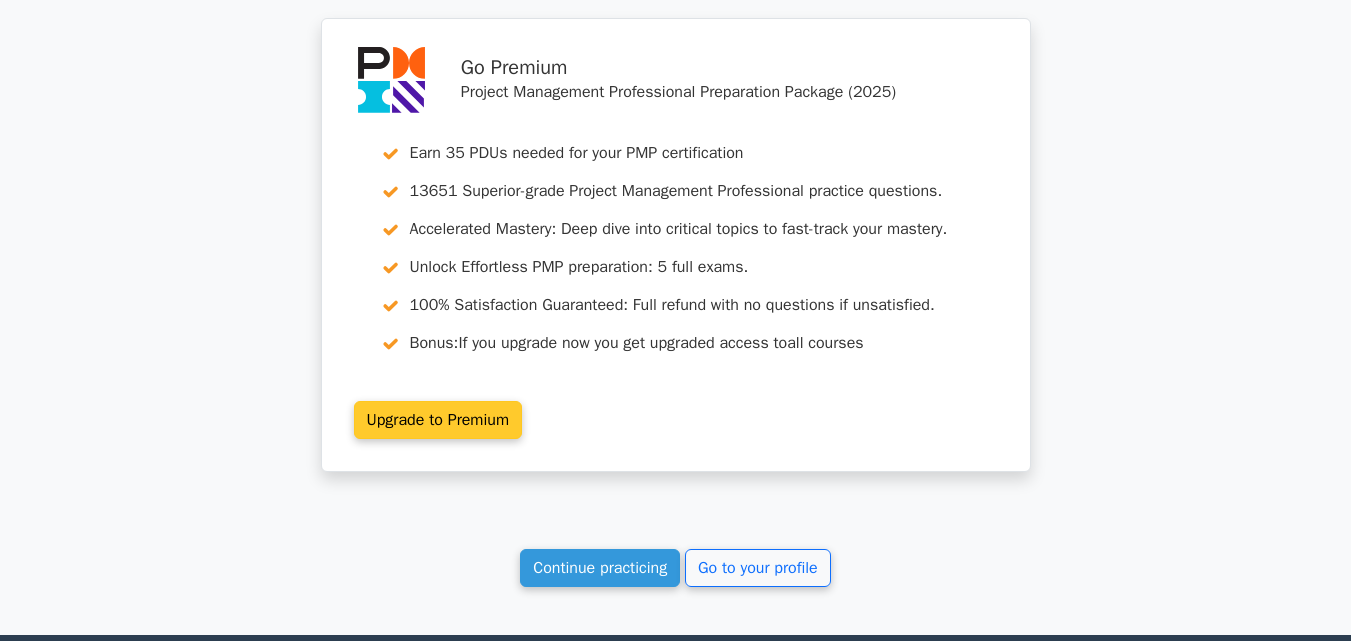 scroll, scrollTop: 5700, scrollLeft: 0, axis: vertical 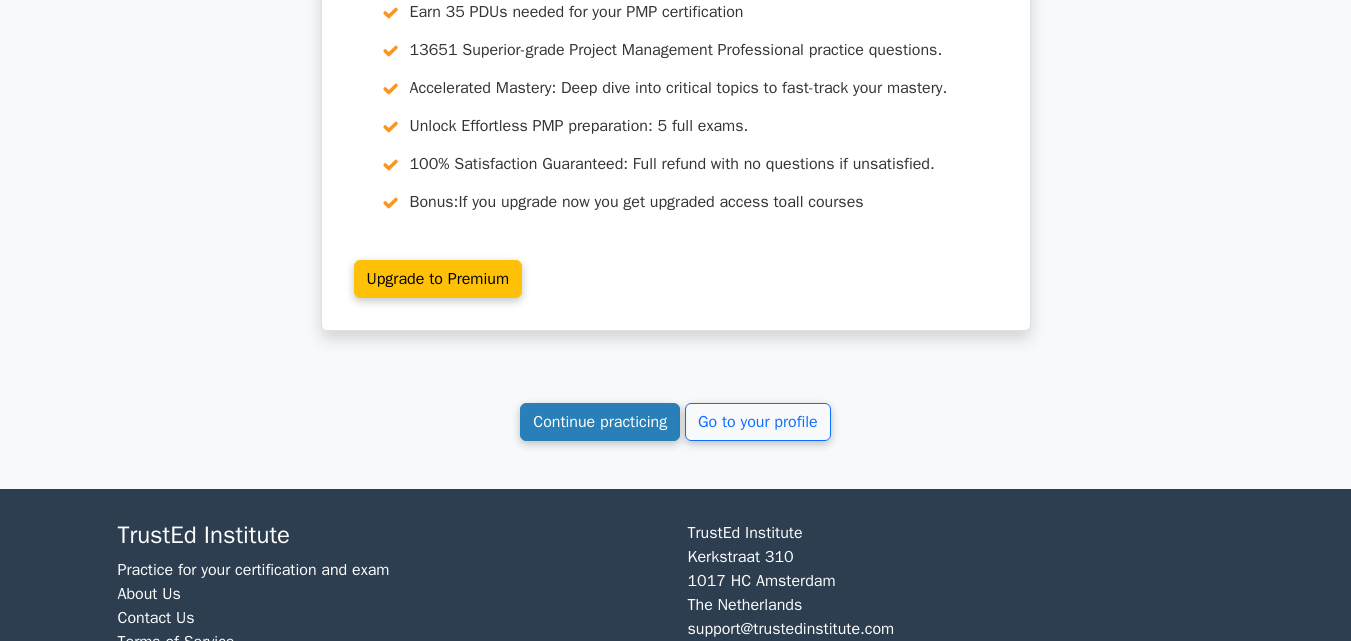 click on "Continue practicing" at bounding box center [600, 422] 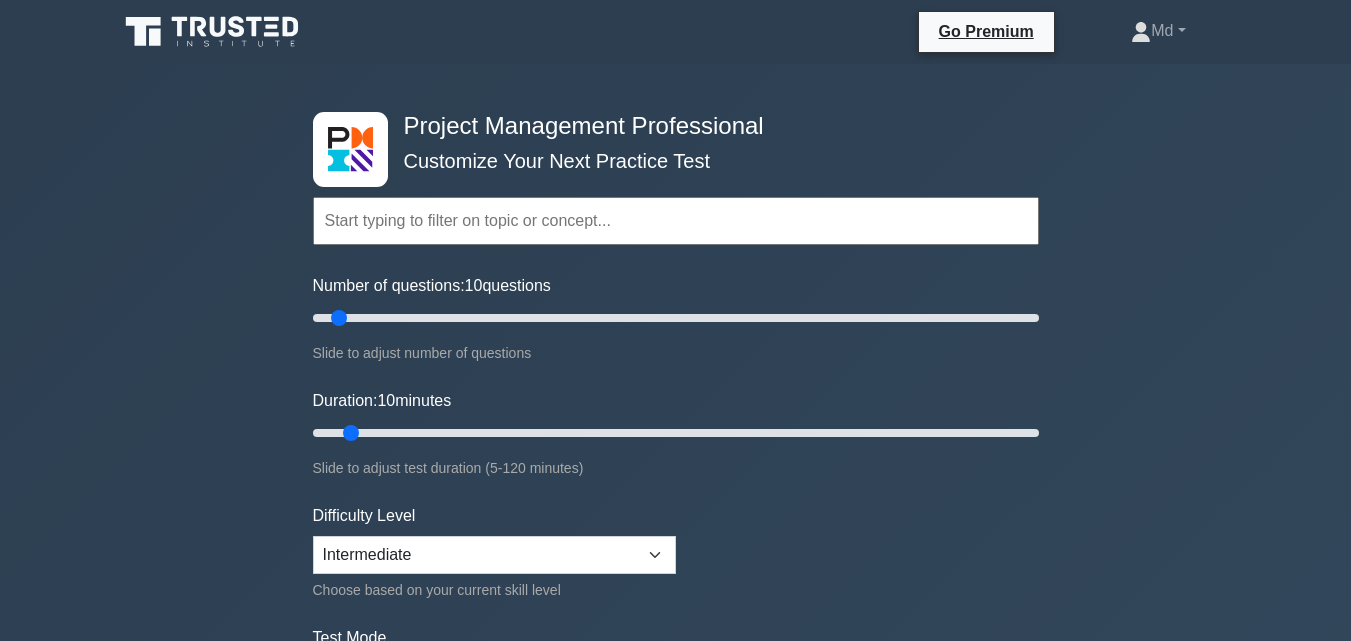 scroll, scrollTop: 0, scrollLeft: 0, axis: both 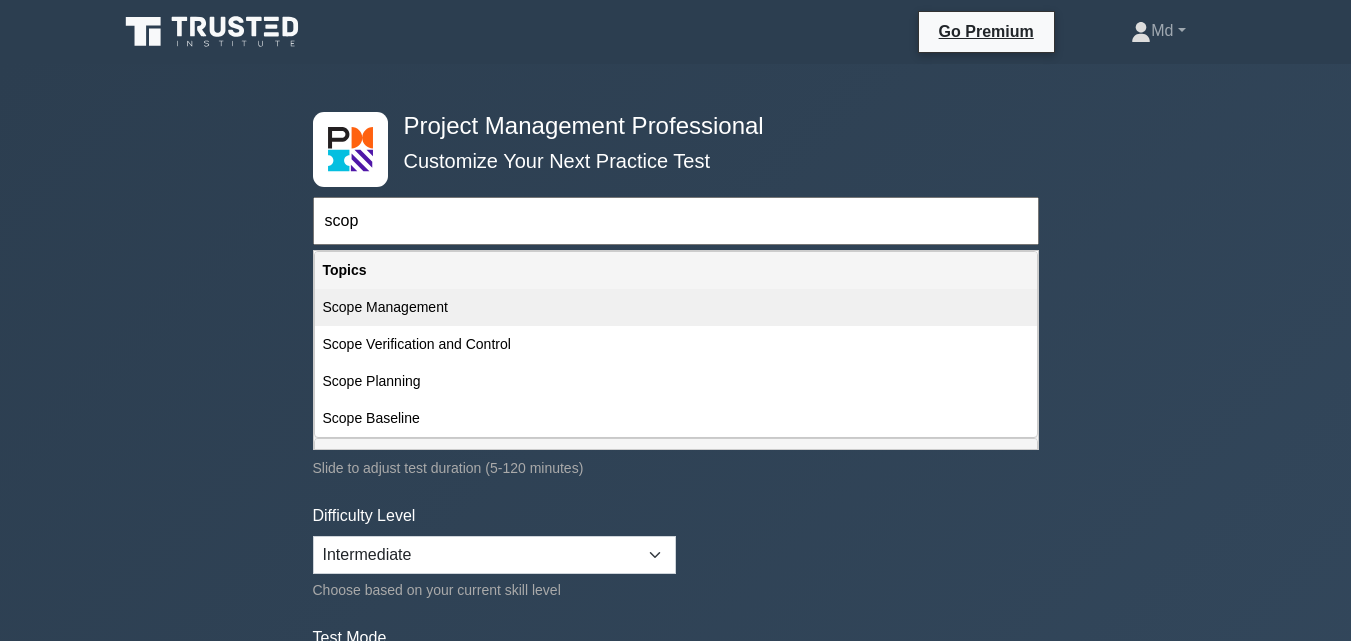 click on "Scope Management" at bounding box center [676, 307] 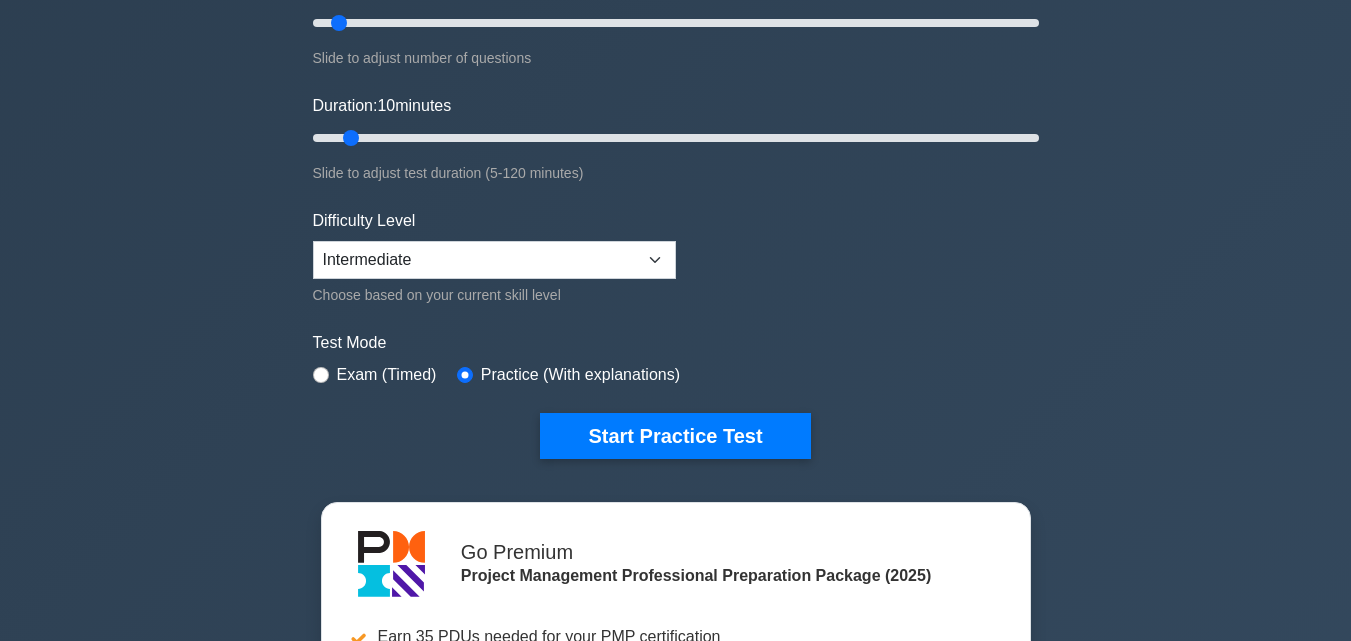scroll, scrollTop: 300, scrollLeft: 0, axis: vertical 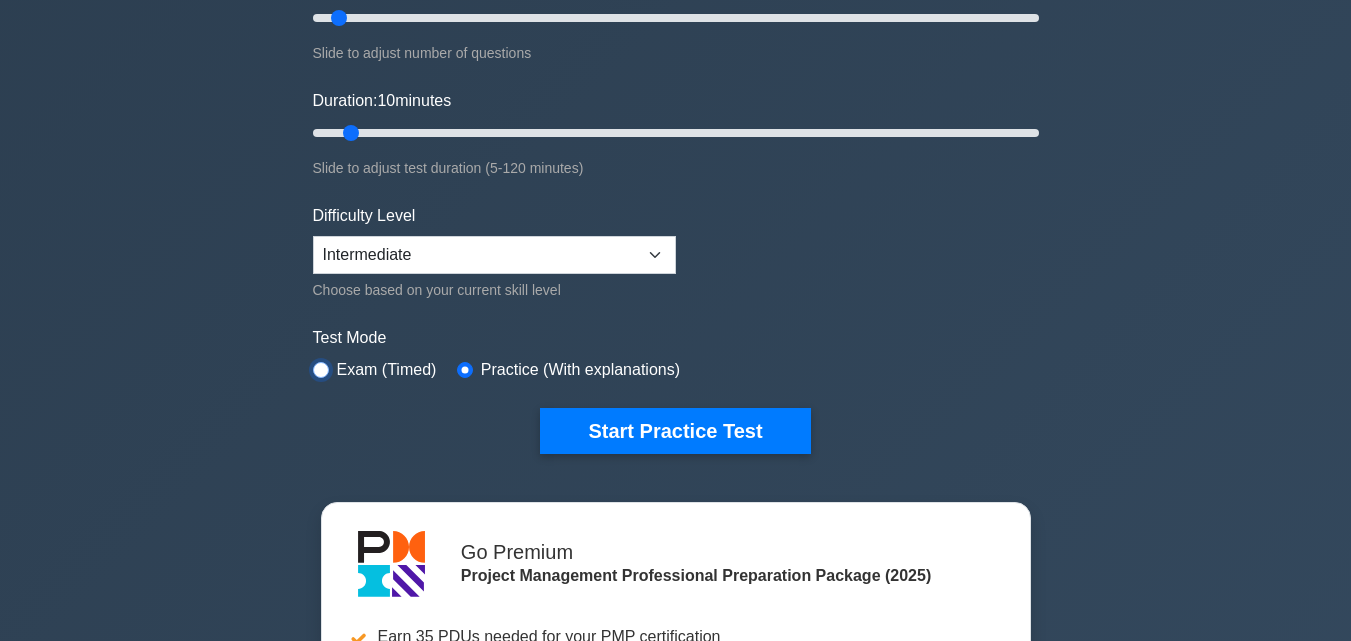 click at bounding box center (321, 370) 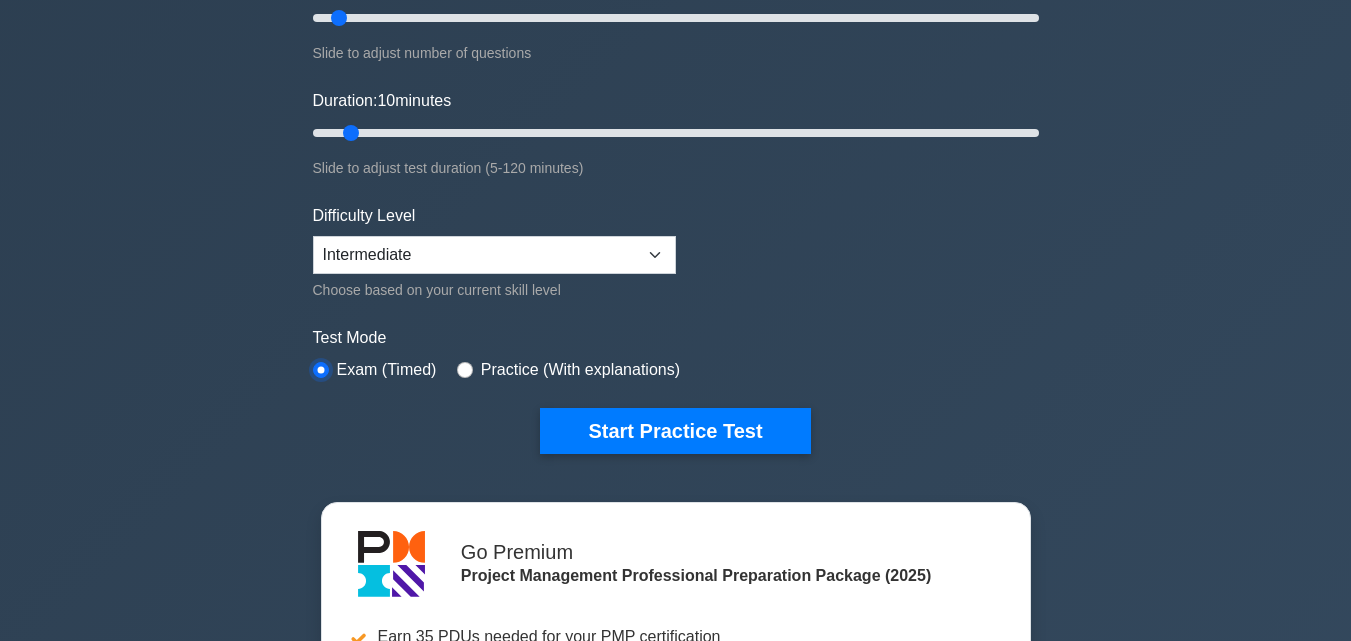 type 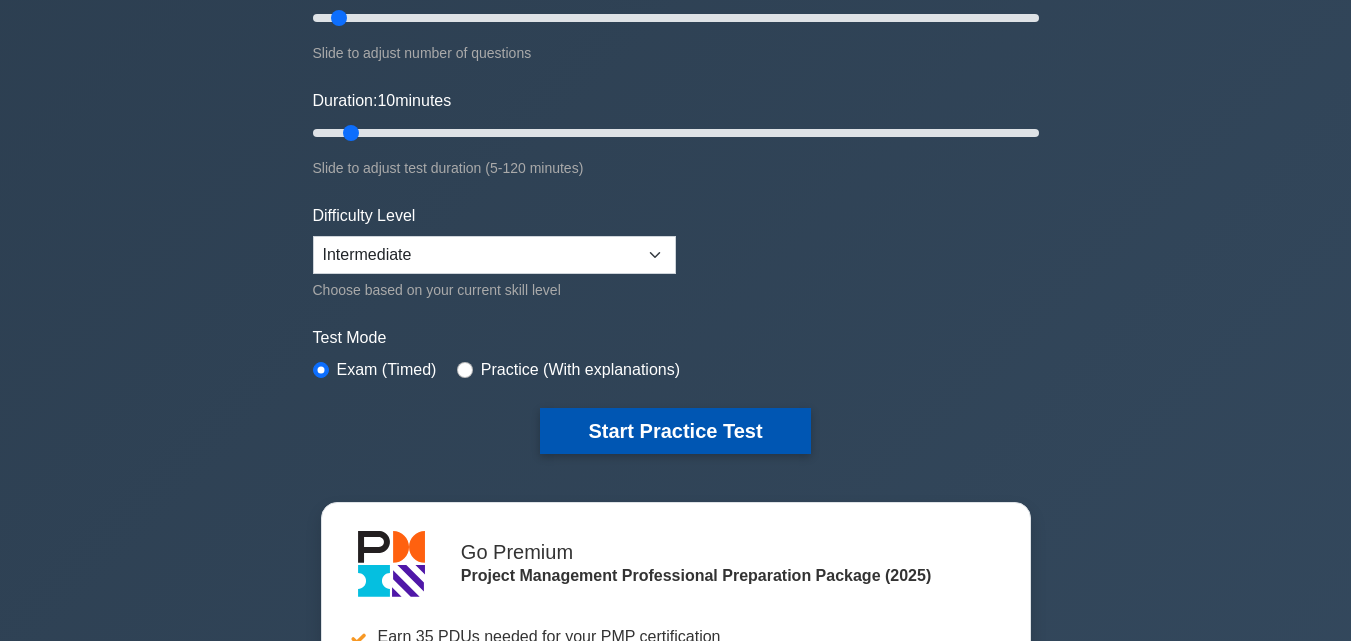 click on "Start Practice Test" at bounding box center [675, 431] 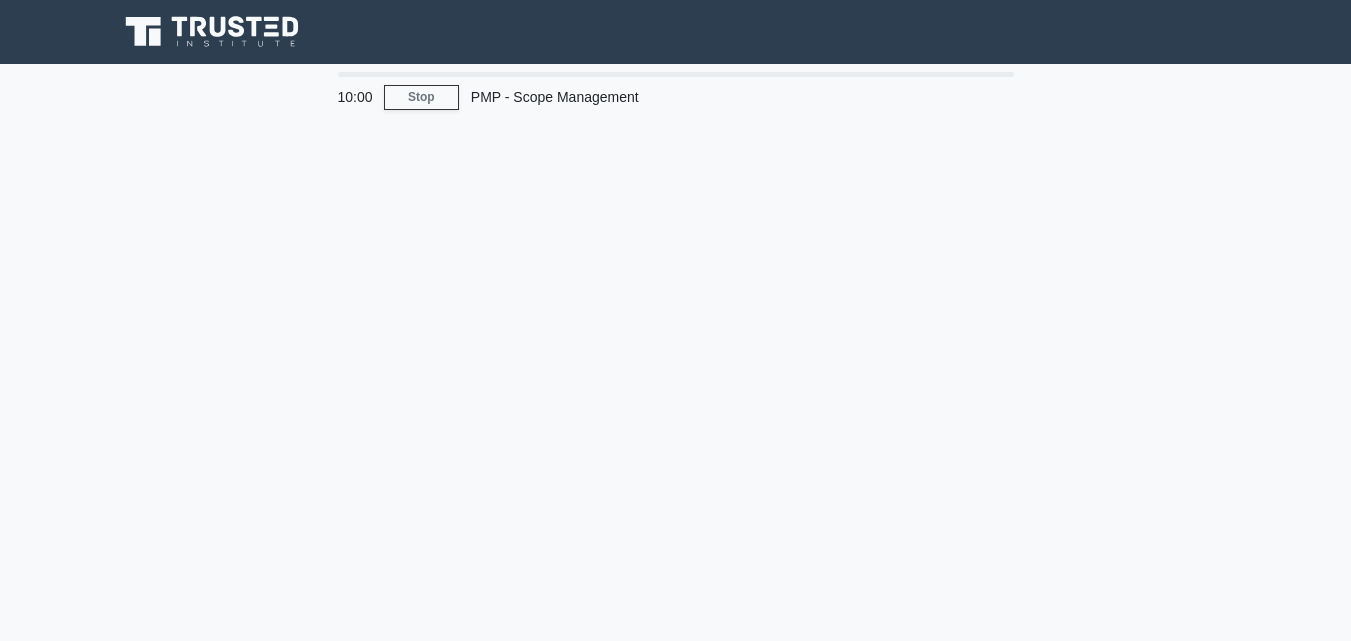scroll, scrollTop: 0, scrollLeft: 0, axis: both 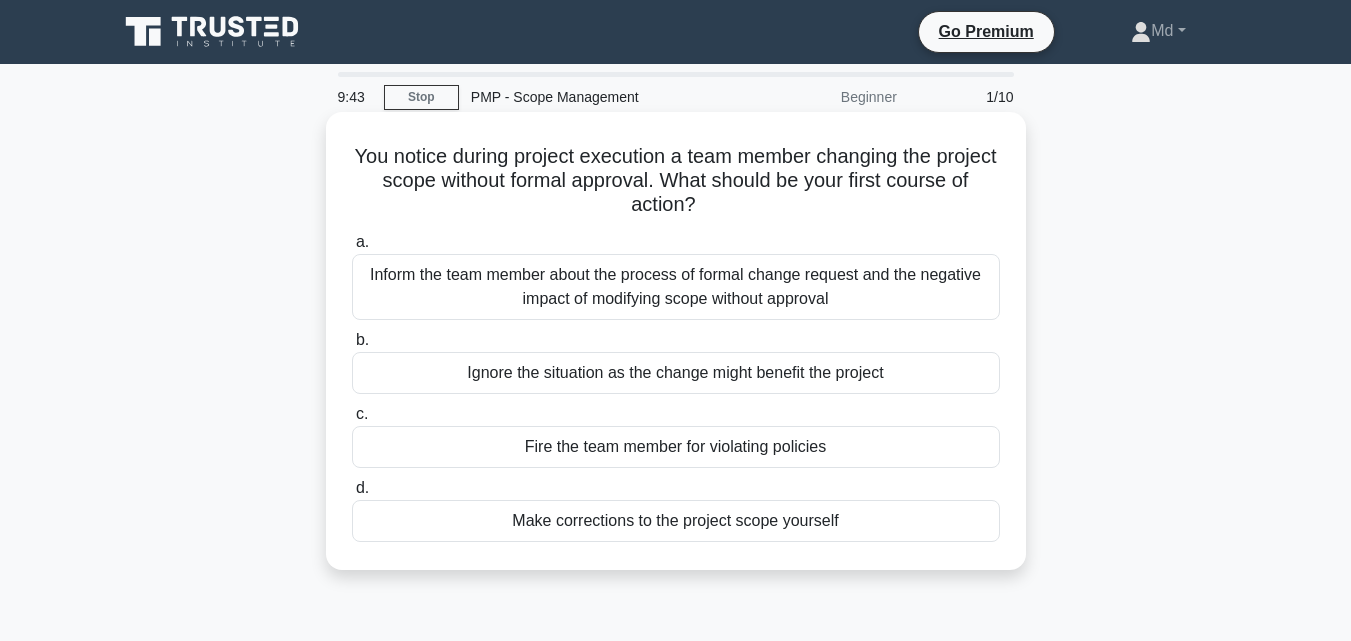 click on "Inform the team member about the process of formal change request and the negative impact of modifying scope without approval" at bounding box center [676, 287] 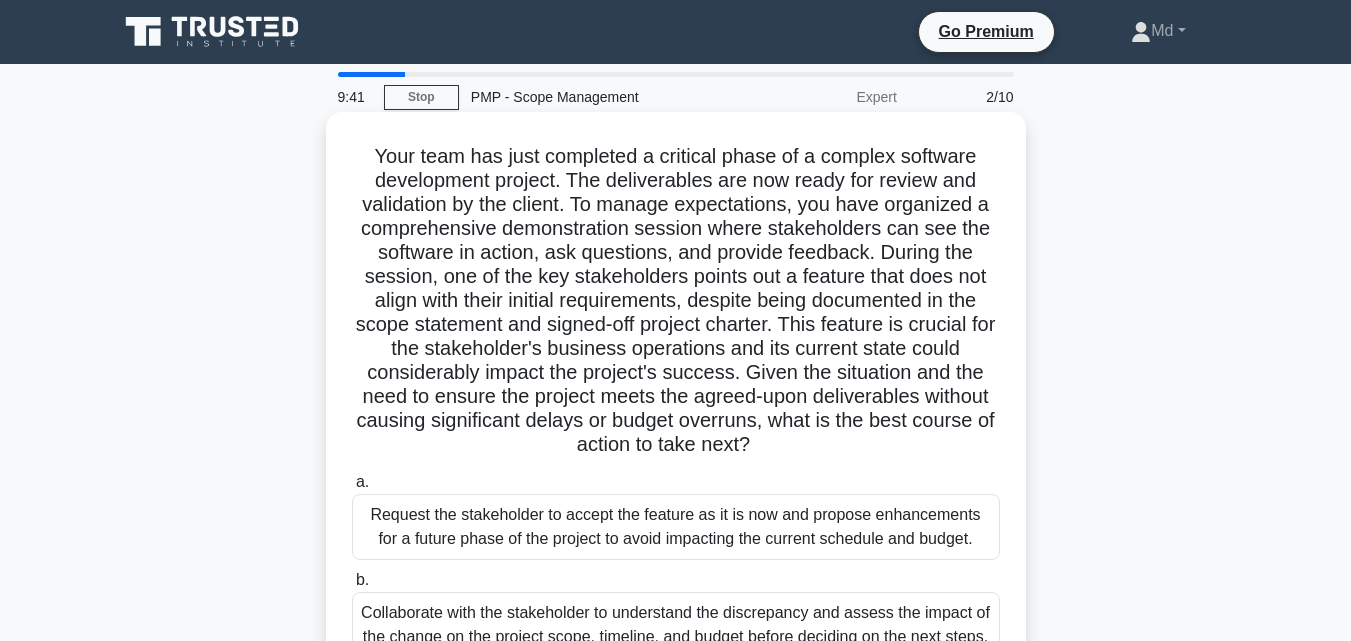 click on "Request the stakeholder to accept the feature as it is now and propose enhancements for a future phase of the project to avoid impacting the current schedule and budget." at bounding box center (676, 527) 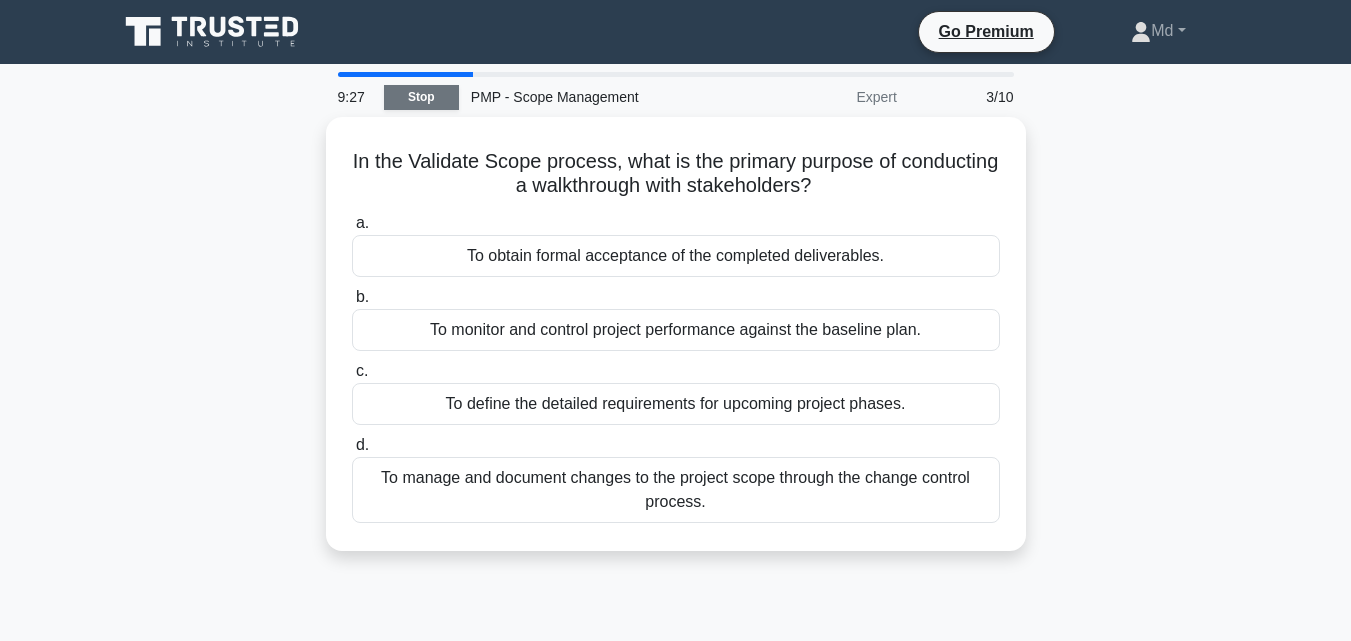click on "Stop" at bounding box center [421, 97] 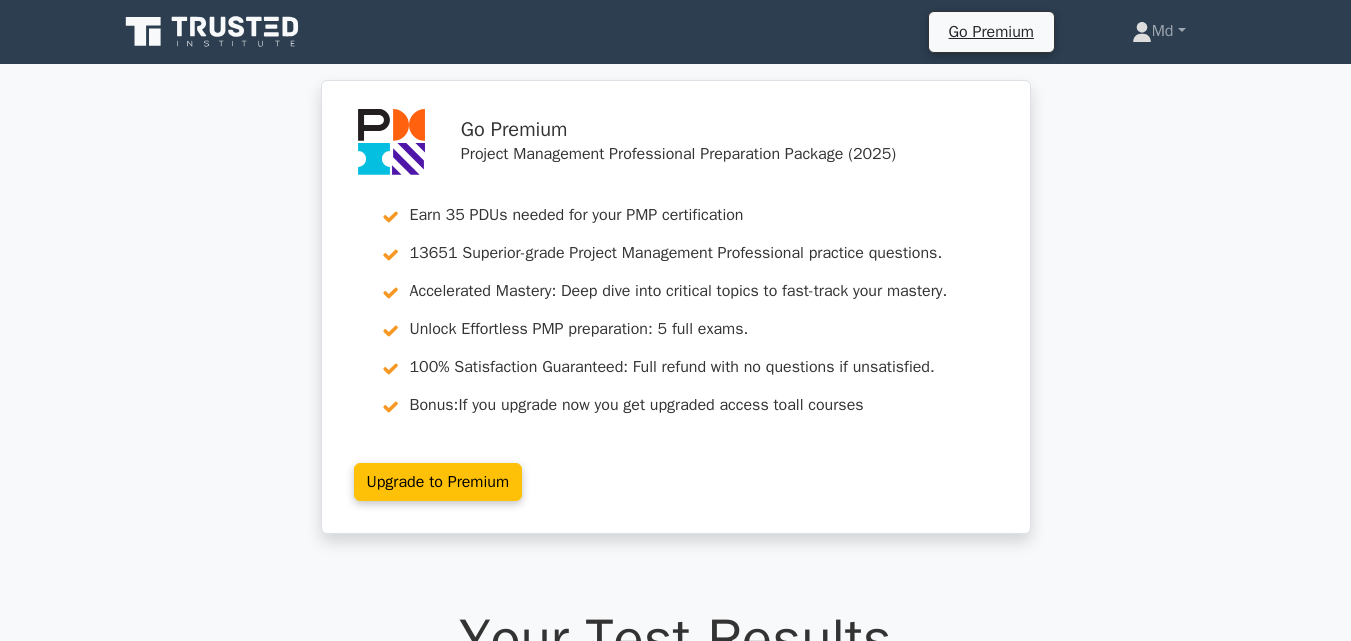 scroll, scrollTop: 0, scrollLeft: 0, axis: both 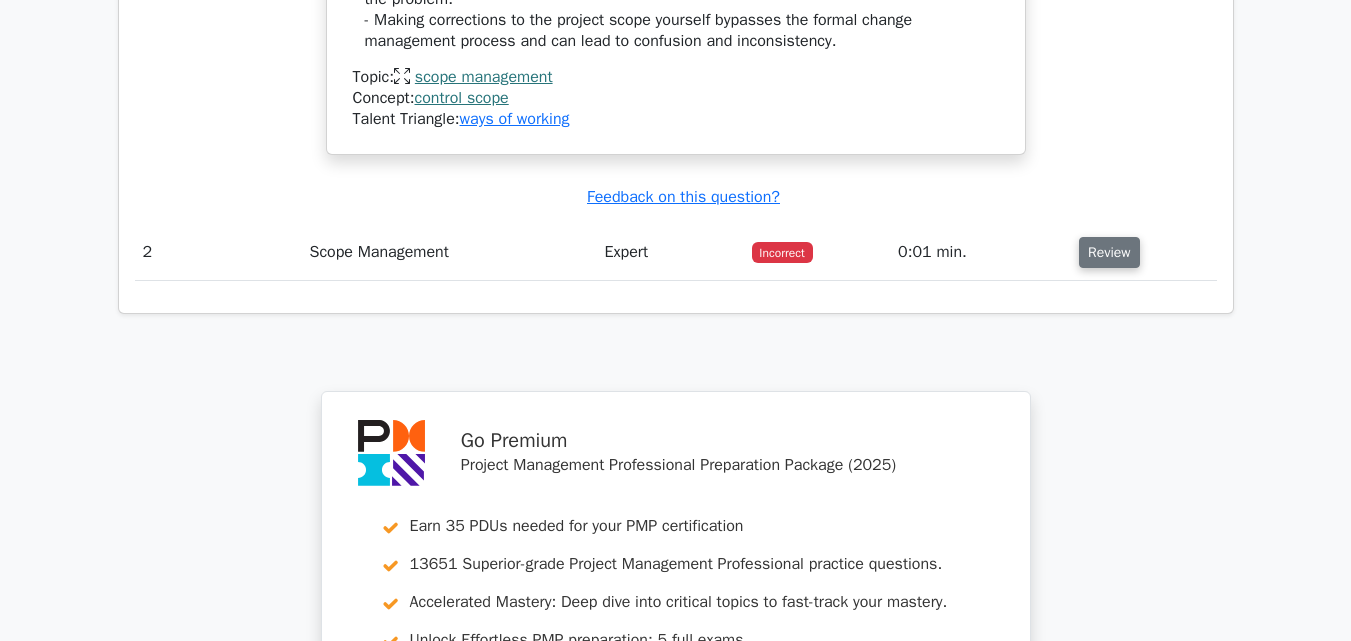 click on "Review" at bounding box center [1109, 252] 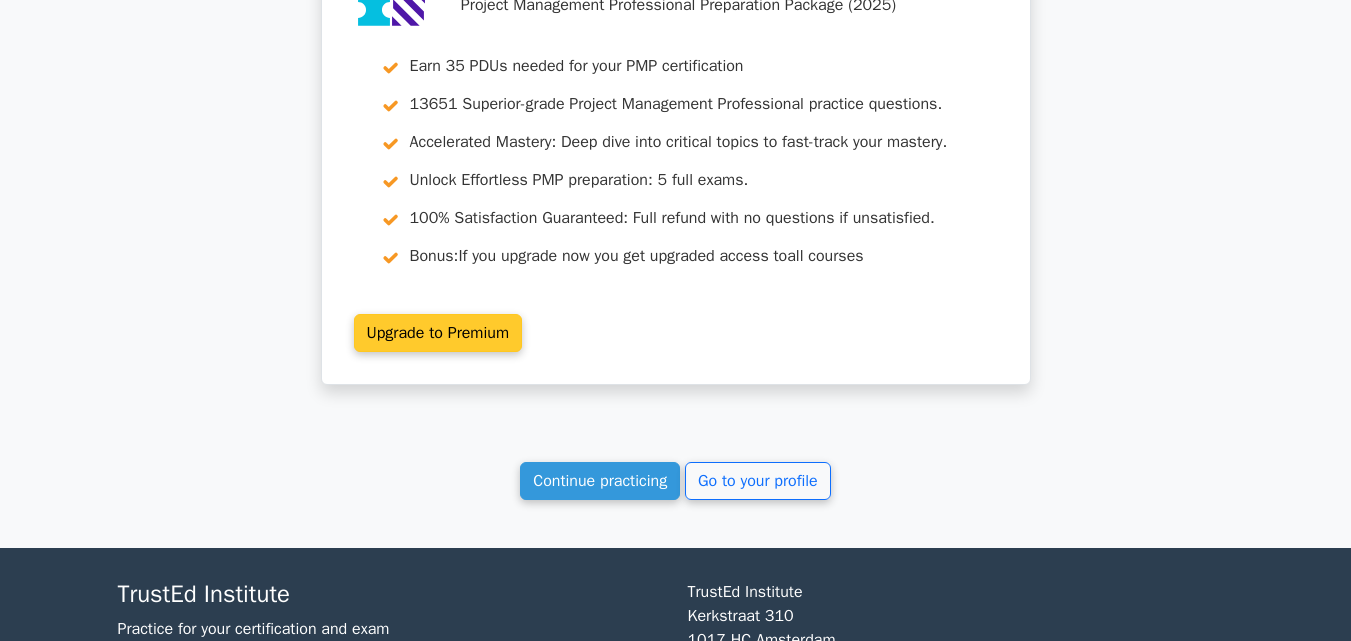 scroll, scrollTop: 4200, scrollLeft: 0, axis: vertical 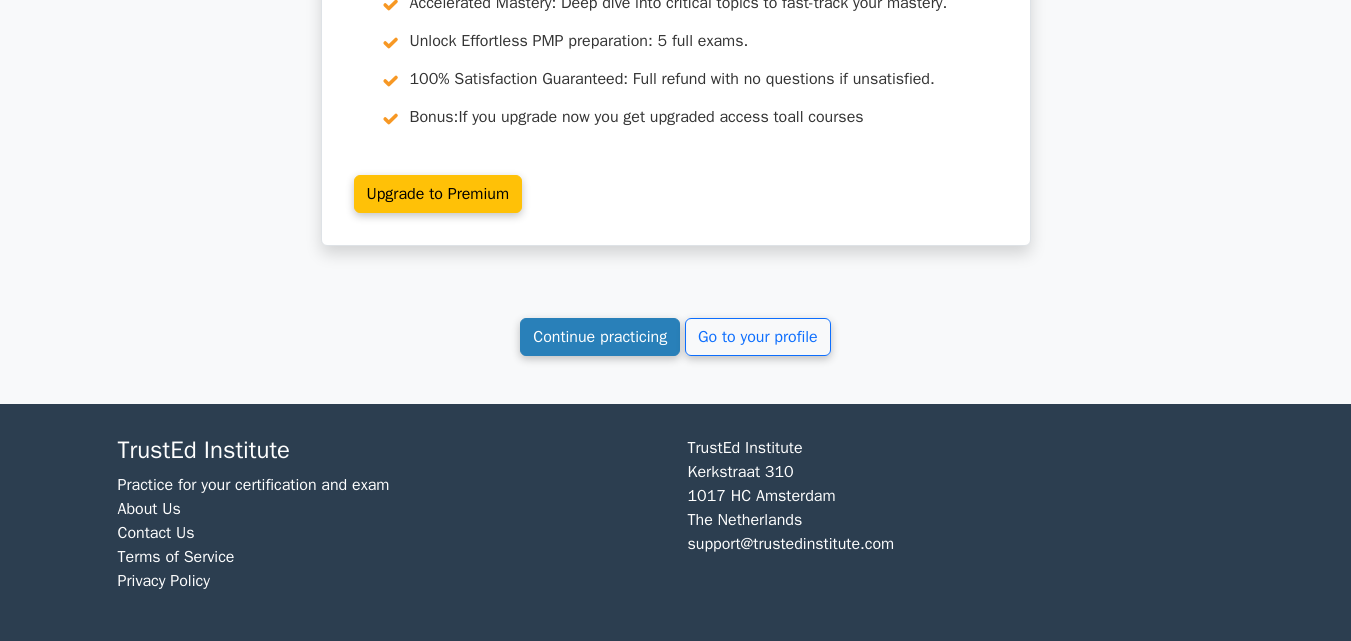 click on "Continue practicing" at bounding box center [600, 337] 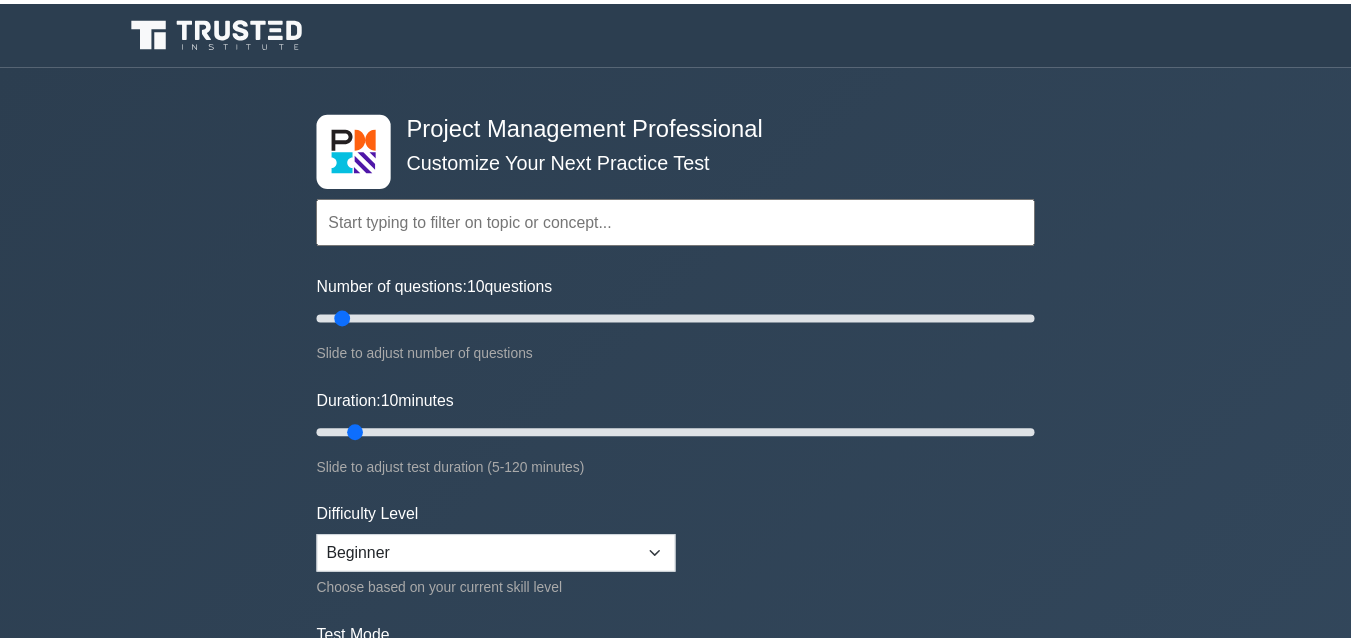 scroll, scrollTop: 0, scrollLeft: 0, axis: both 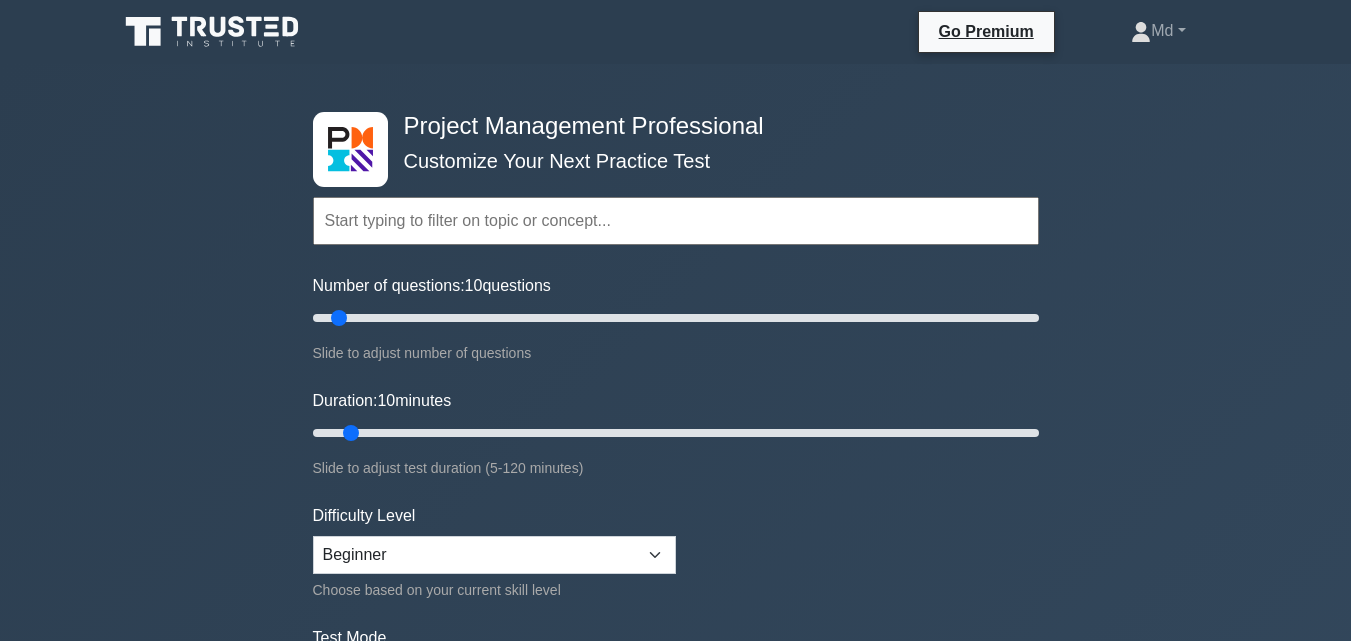click at bounding box center [676, 221] 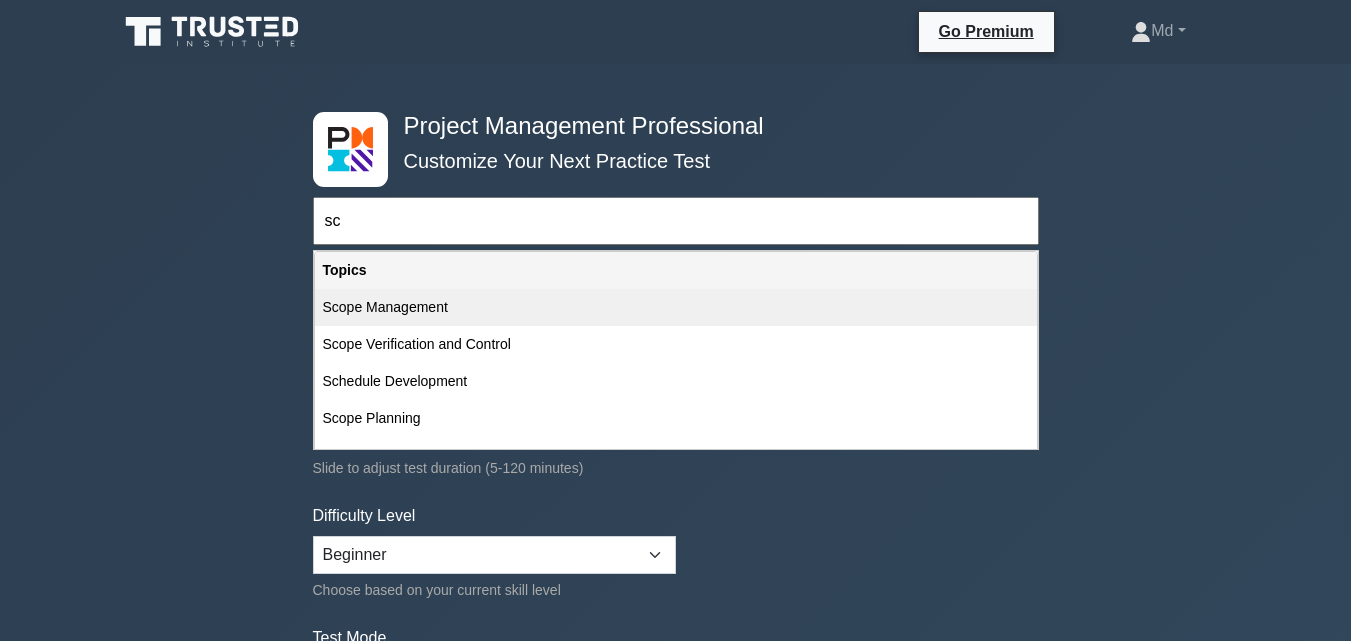 click on "Scope Management" at bounding box center (676, 307) 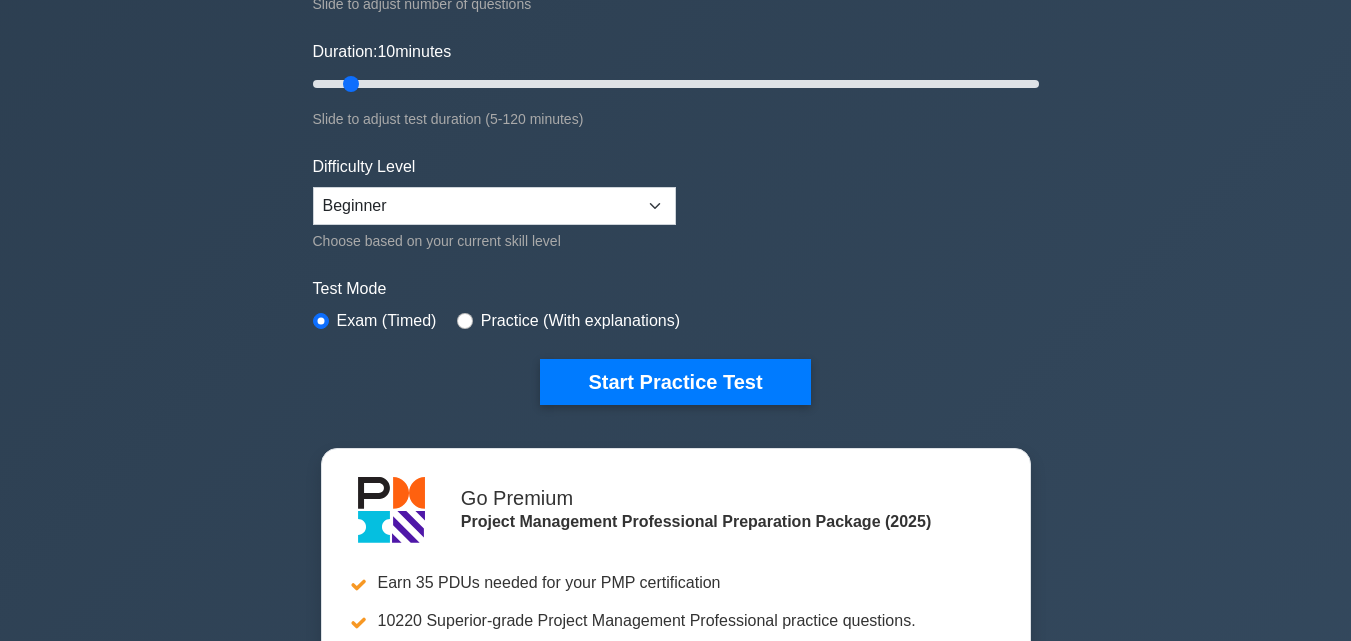 scroll, scrollTop: 400, scrollLeft: 0, axis: vertical 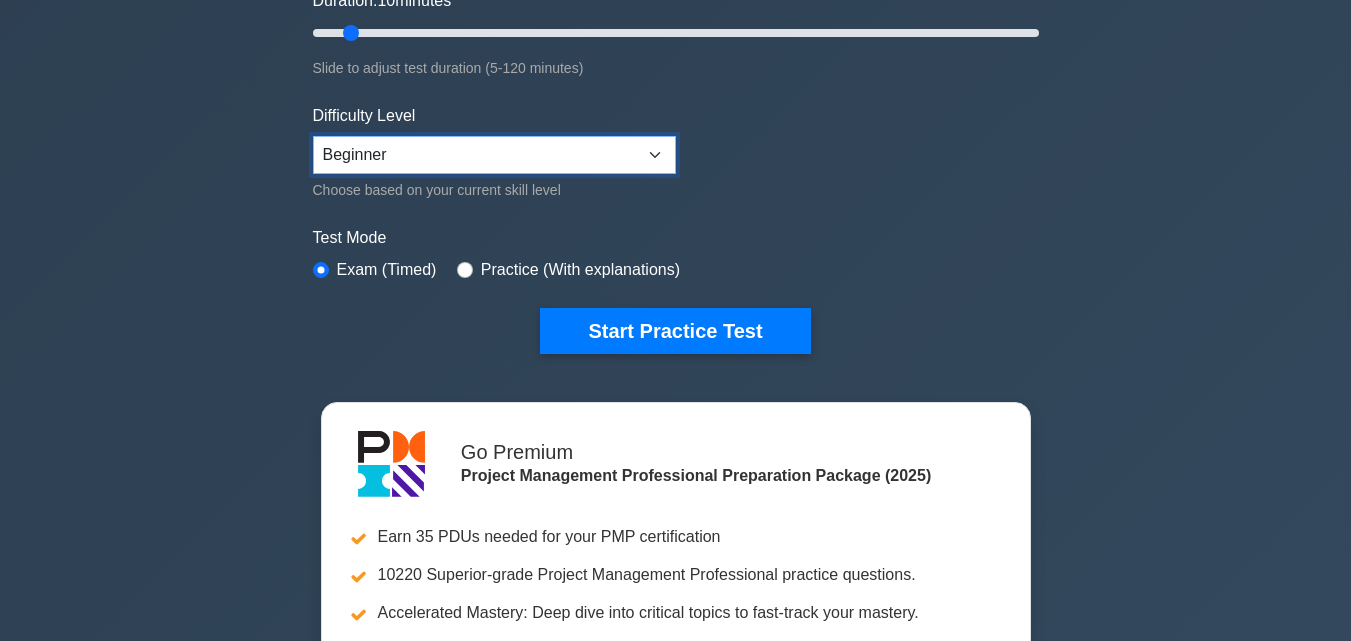 click on "Beginner
Intermediate
Expert" at bounding box center [494, 155] 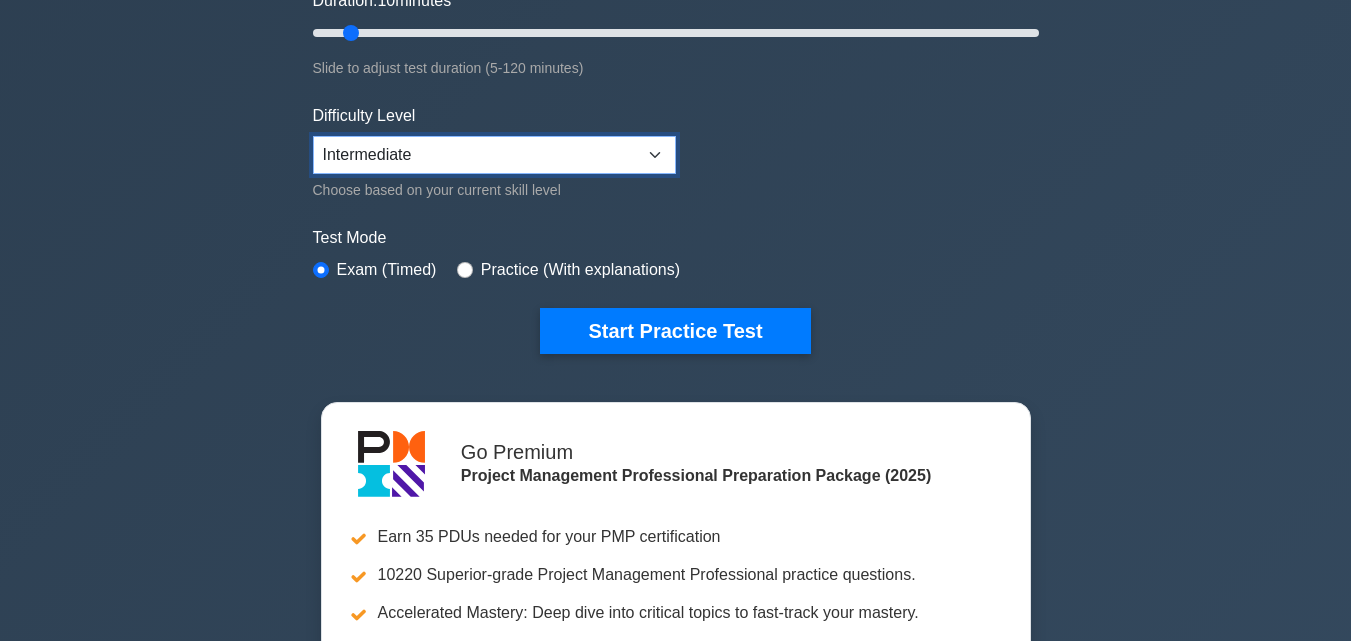 click on "Beginner
Intermediate
Expert" at bounding box center (494, 155) 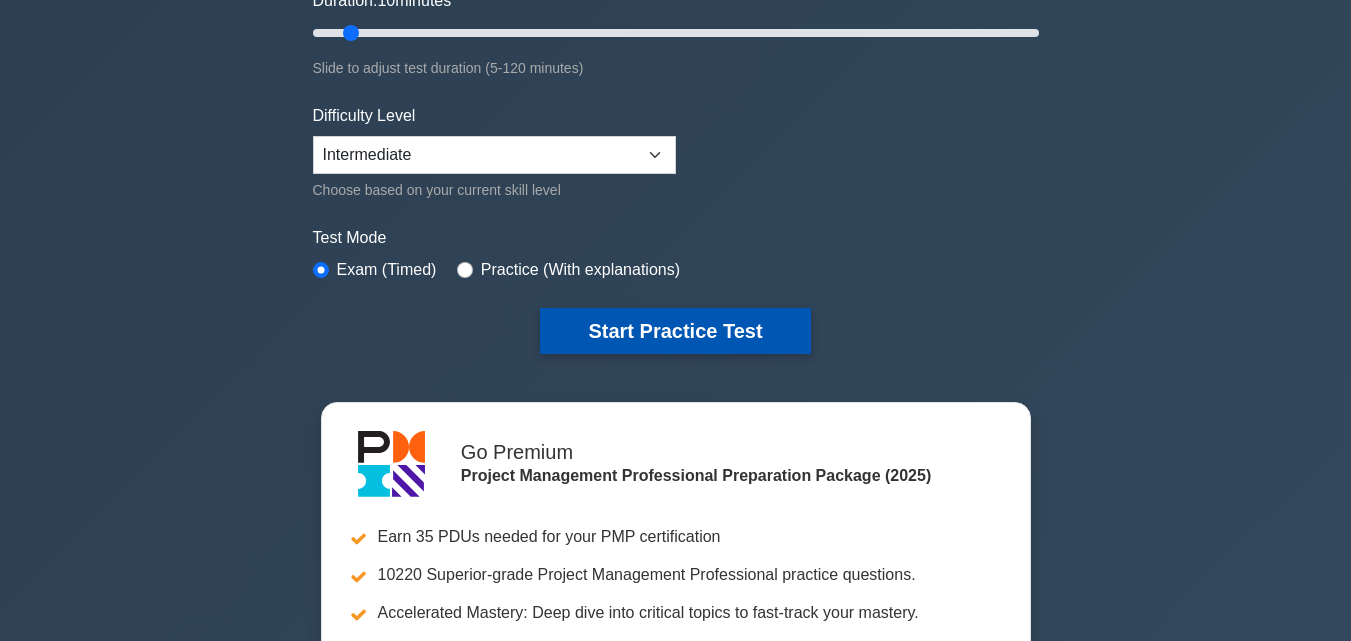 click on "Start Practice Test" at bounding box center (675, 331) 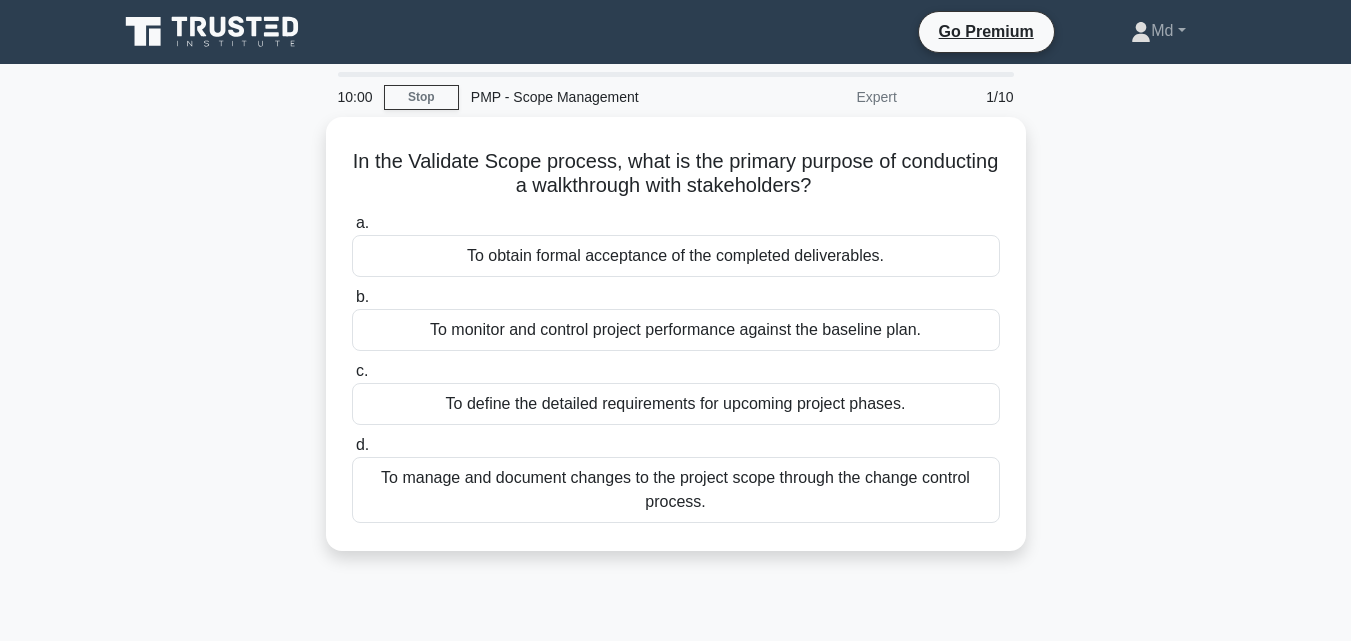 scroll, scrollTop: 0, scrollLeft: 0, axis: both 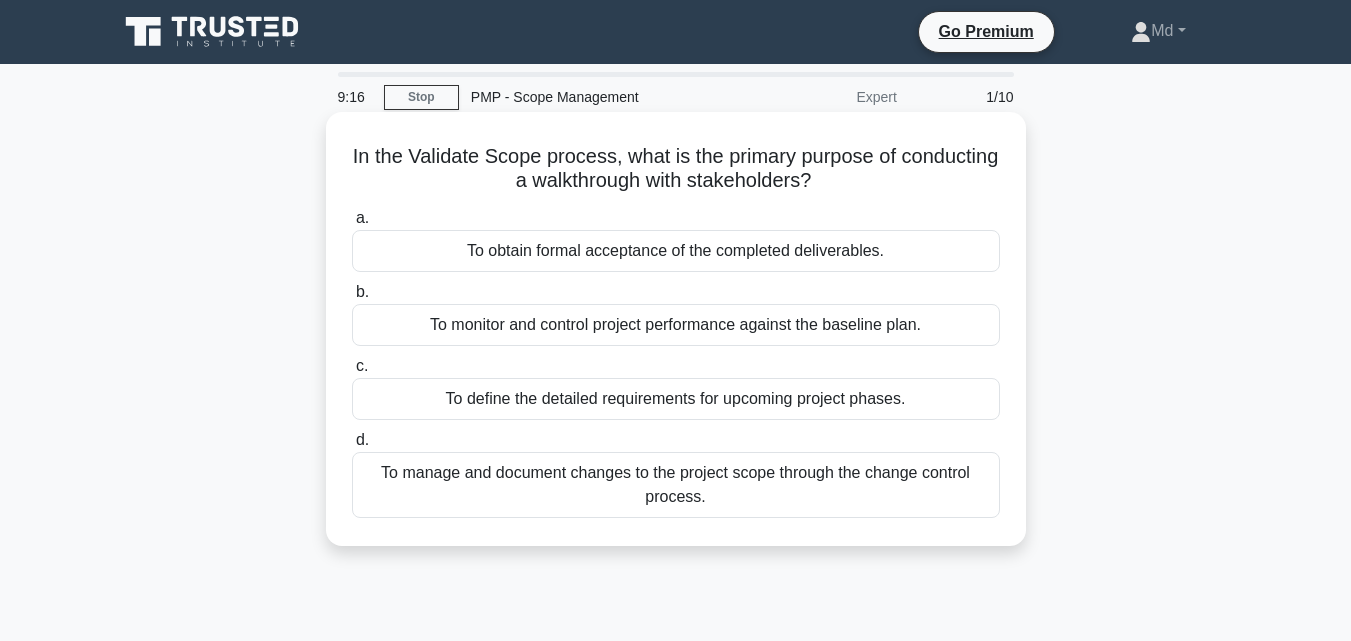click on "To obtain formal acceptance of the completed deliverables." at bounding box center (676, 251) 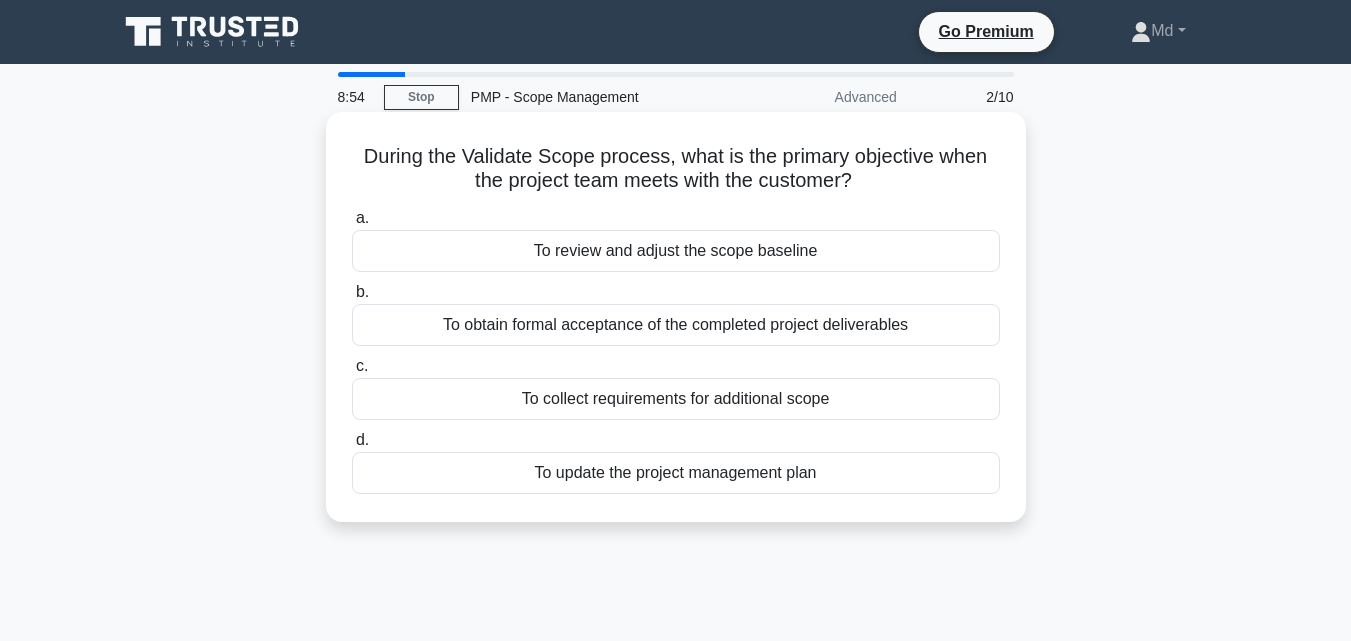 click on "To review and adjust the scope baseline" at bounding box center (676, 251) 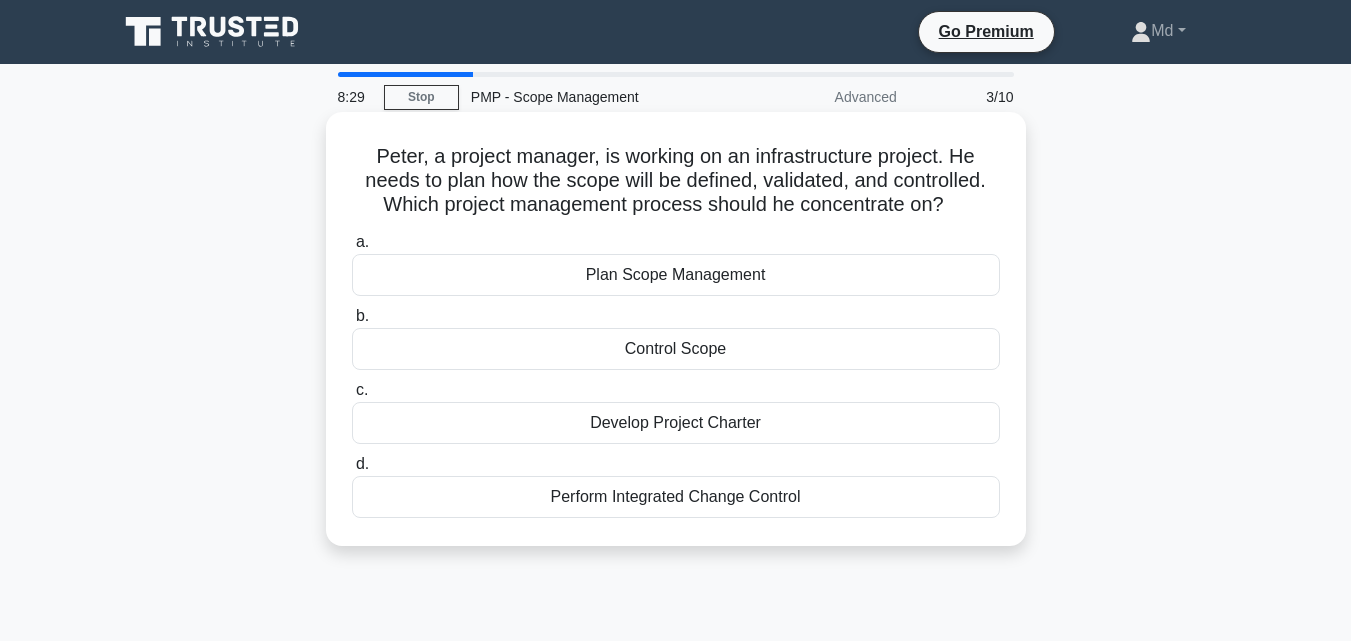 click on "Plan Scope Management" at bounding box center [676, 275] 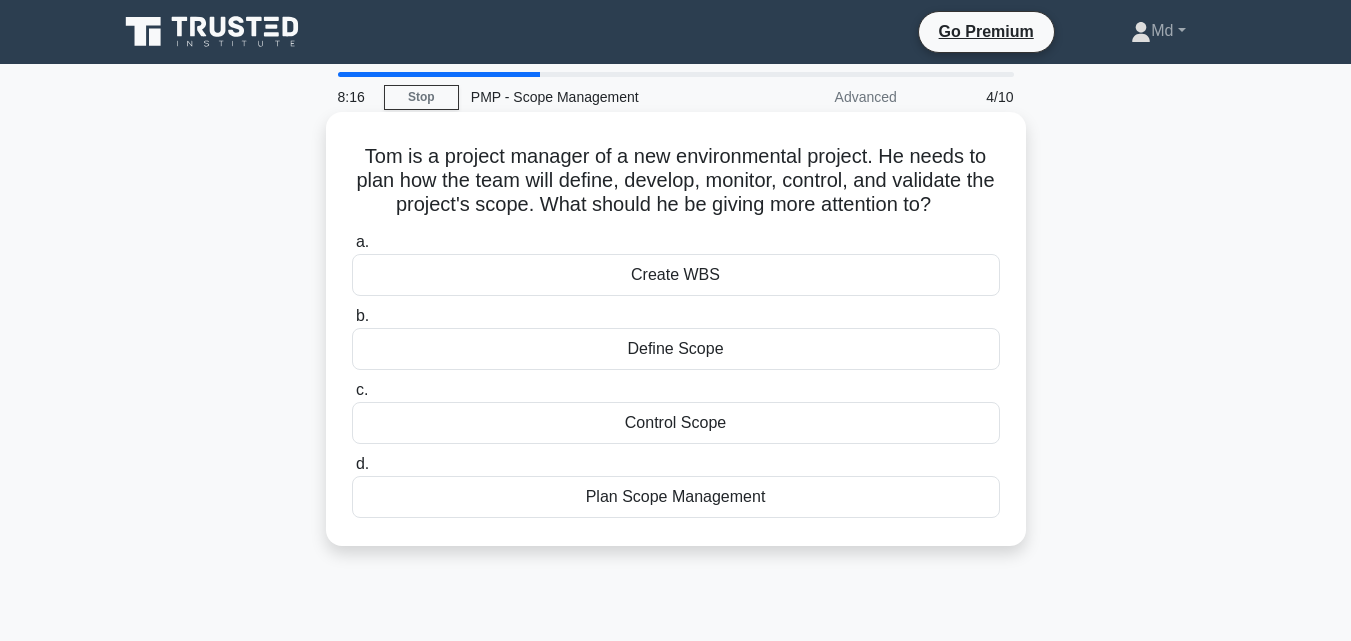 click on "Define Scope" at bounding box center (676, 349) 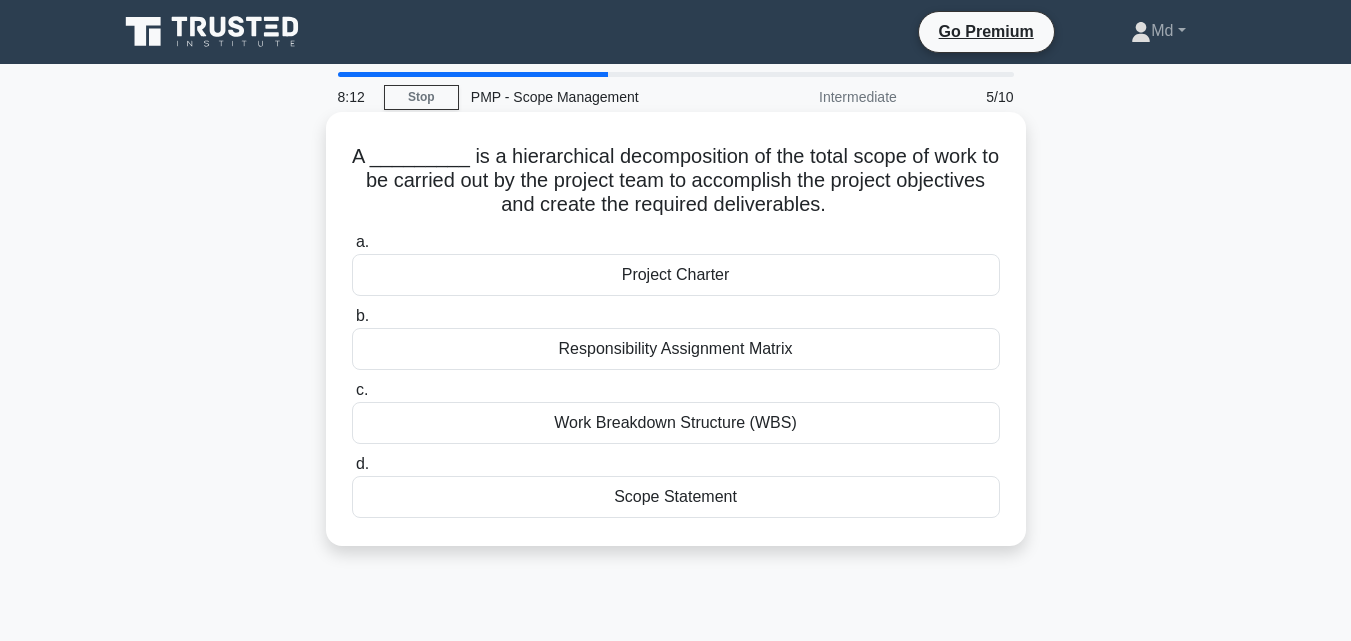 click on "Work Breakdown Structure (WBS)" at bounding box center (676, 423) 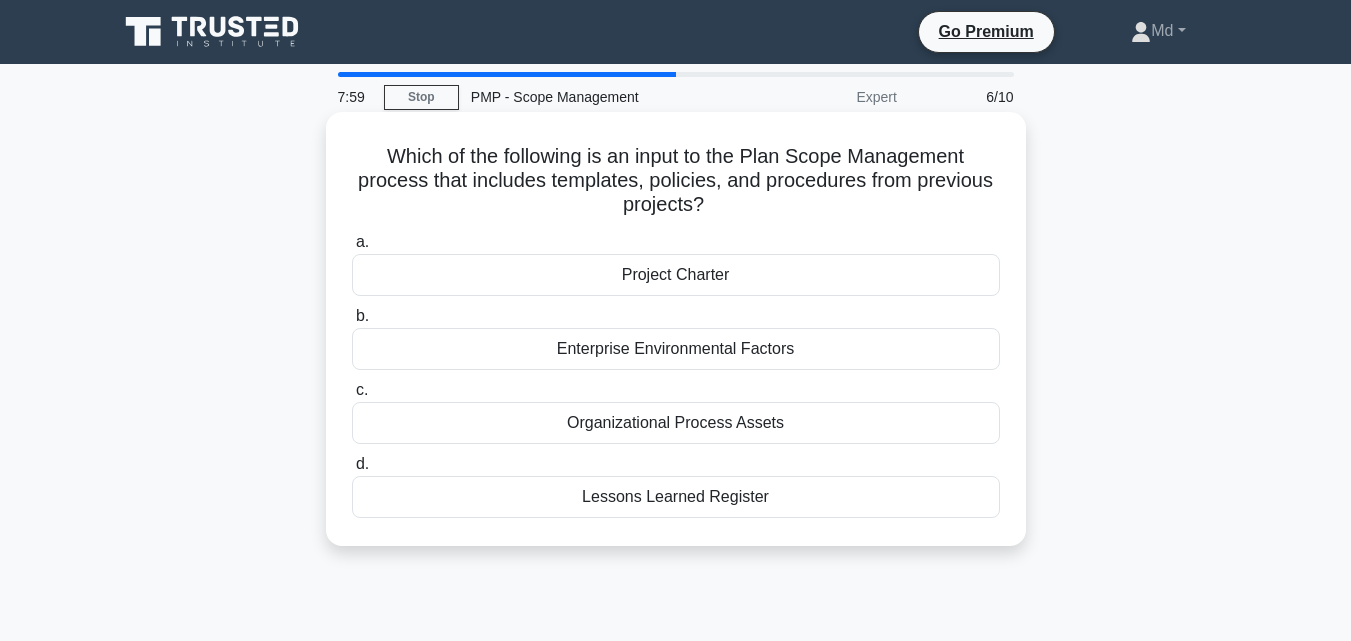 click on "Project Charter" at bounding box center [676, 275] 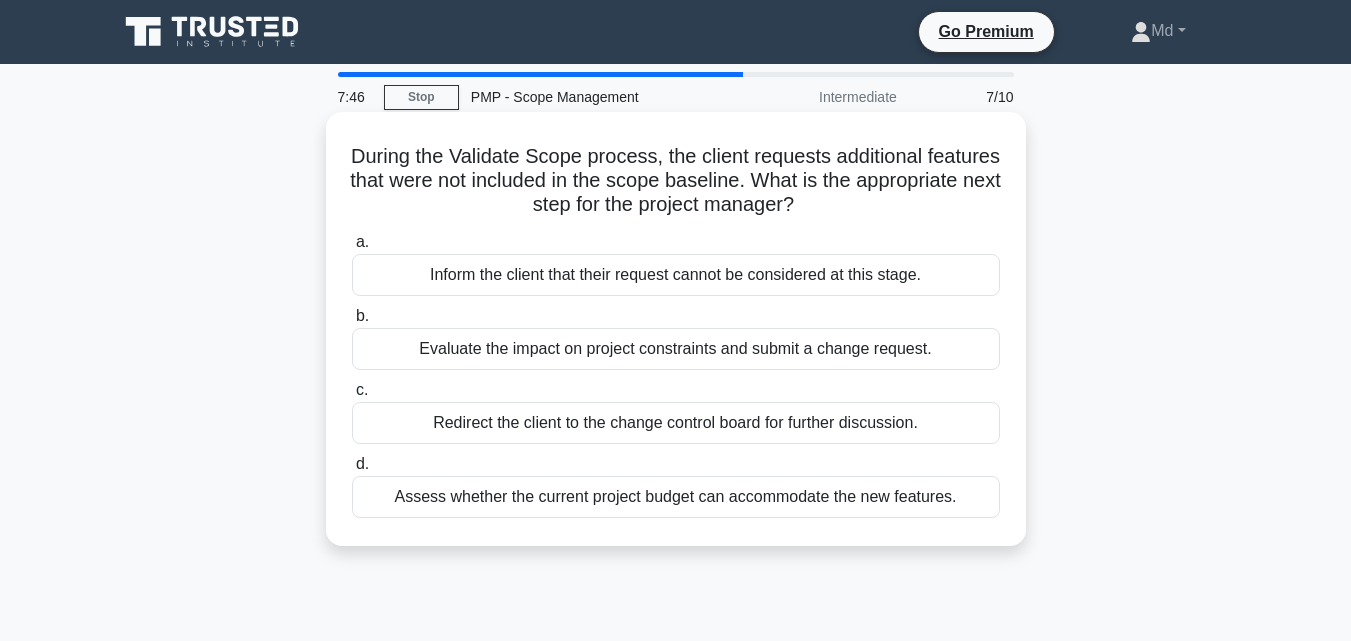 click on "Evaluate the impact on project constraints and submit a change request." at bounding box center [676, 349] 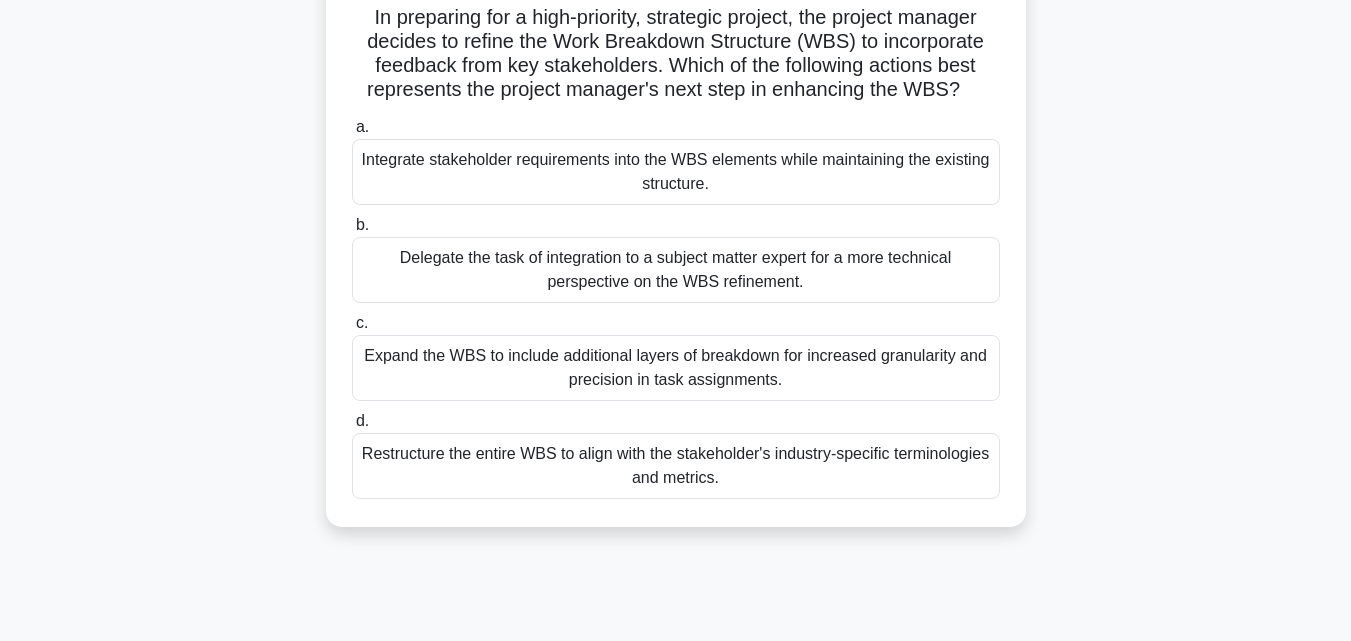 scroll, scrollTop: 200, scrollLeft: 0, axis: vertical 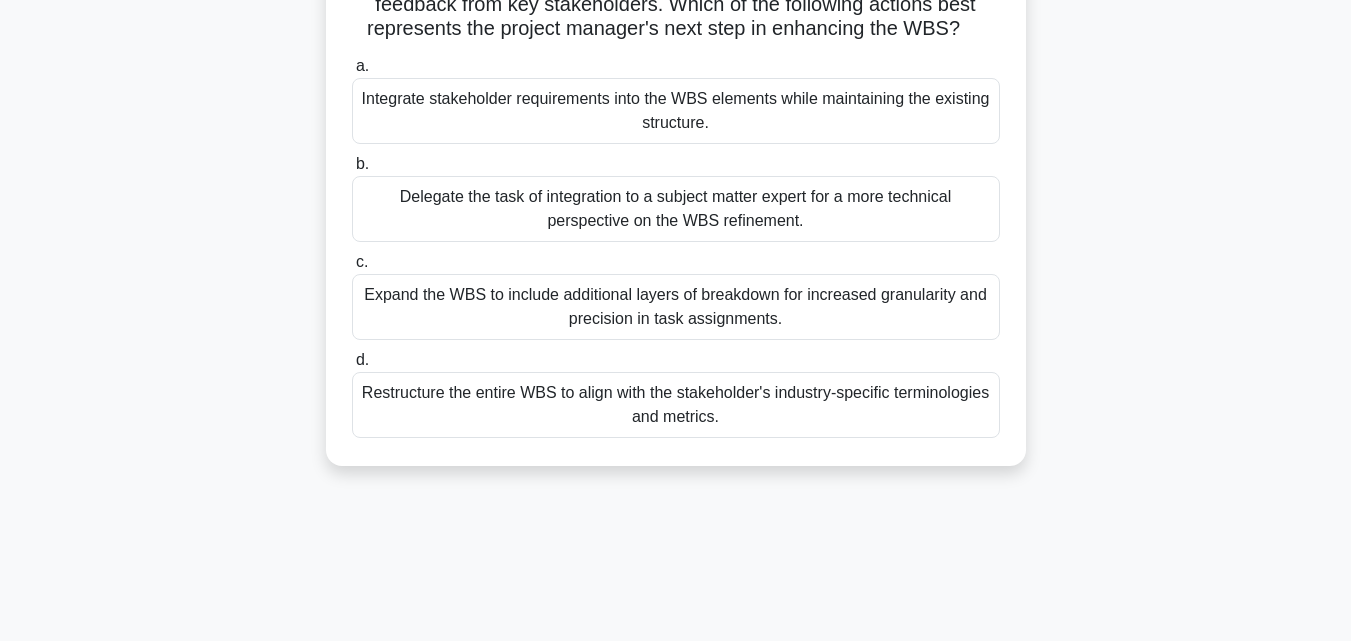 click on "Integrate stakeholder requirements into the WBS elements while maintaining the existing structure." at bounding box center [676, 111] 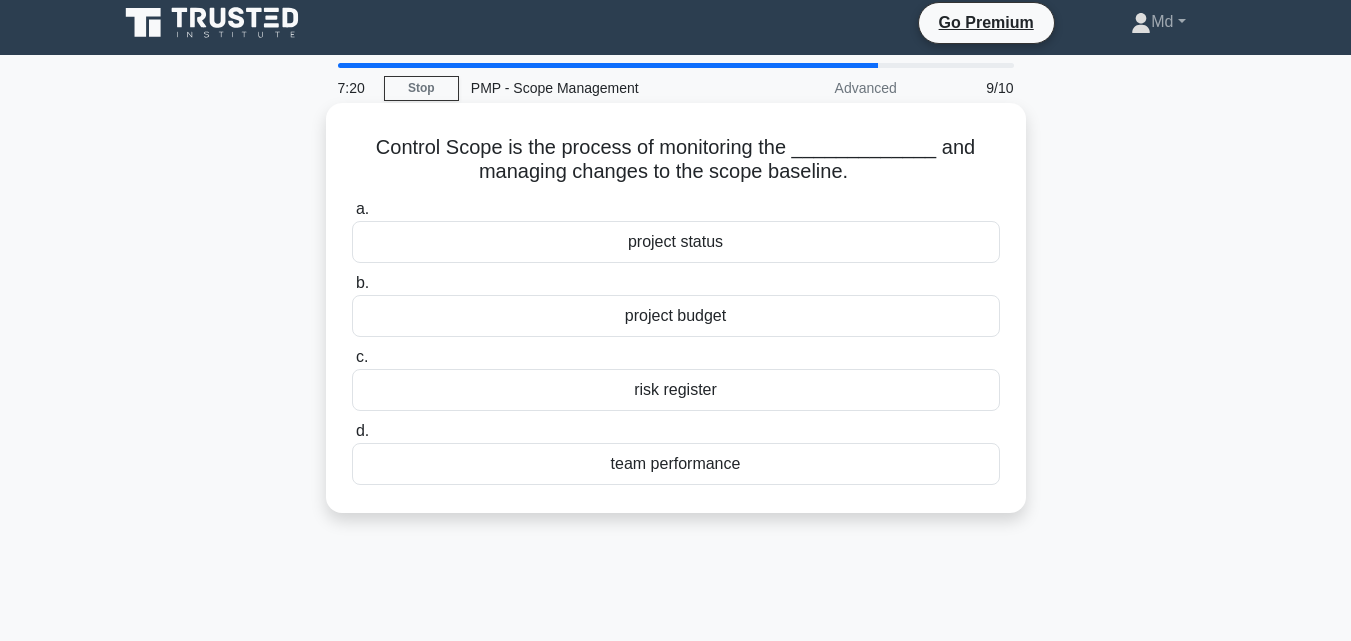 scroll, scrollTop: 0, scrollLeft: 0, axis: both 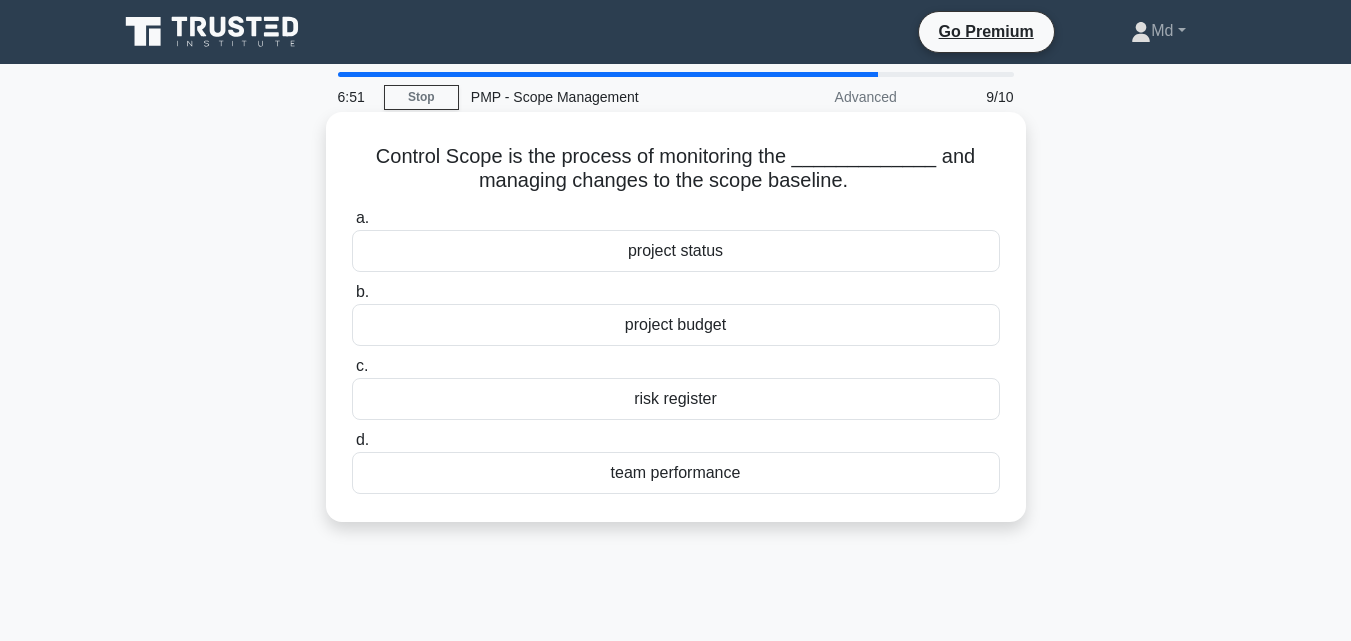 click on "team performance" at bounding box center (676, 473) 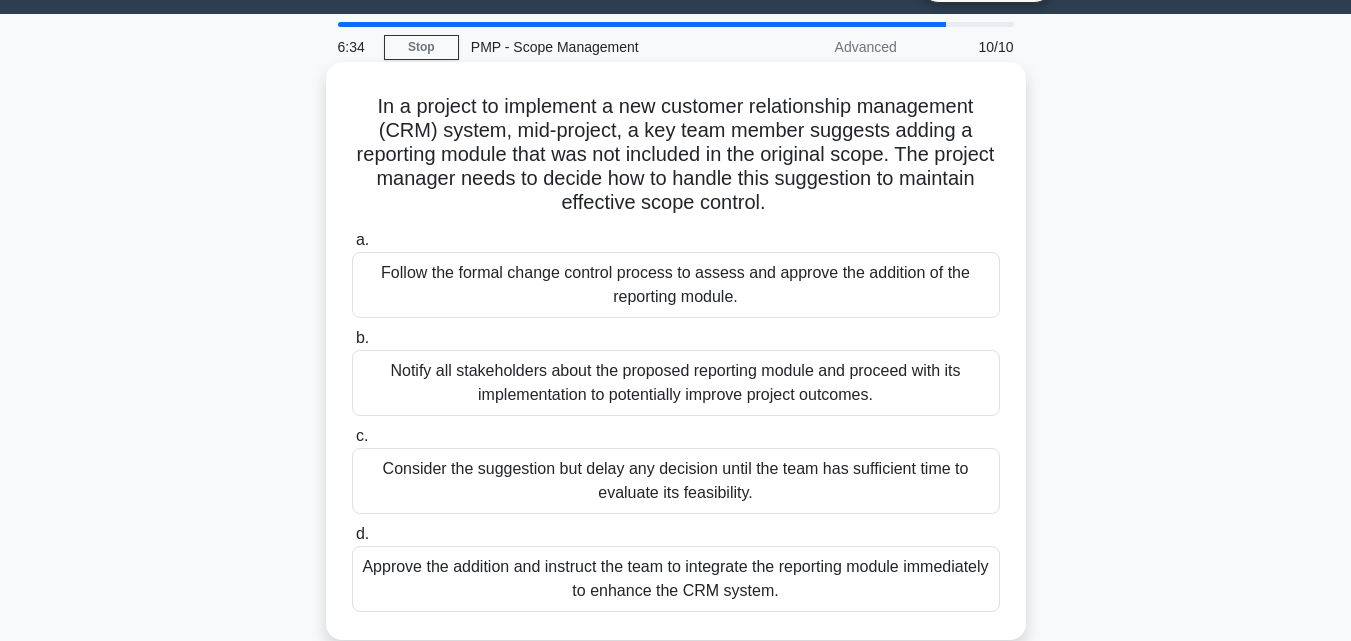 scroll, scrollTop: 0, scrollLeft: 0, axis: both 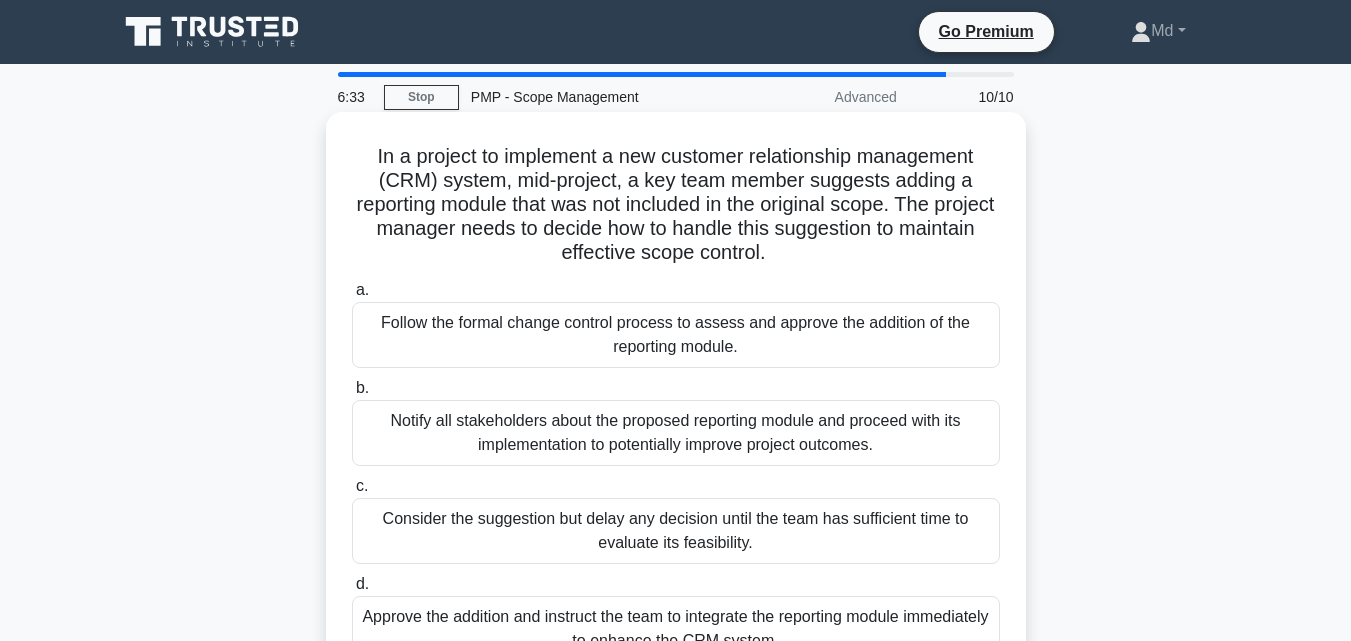 click on "Follow the formal change control process to assess and approve the addition of the reporting module." at bounding box center [676, 335] 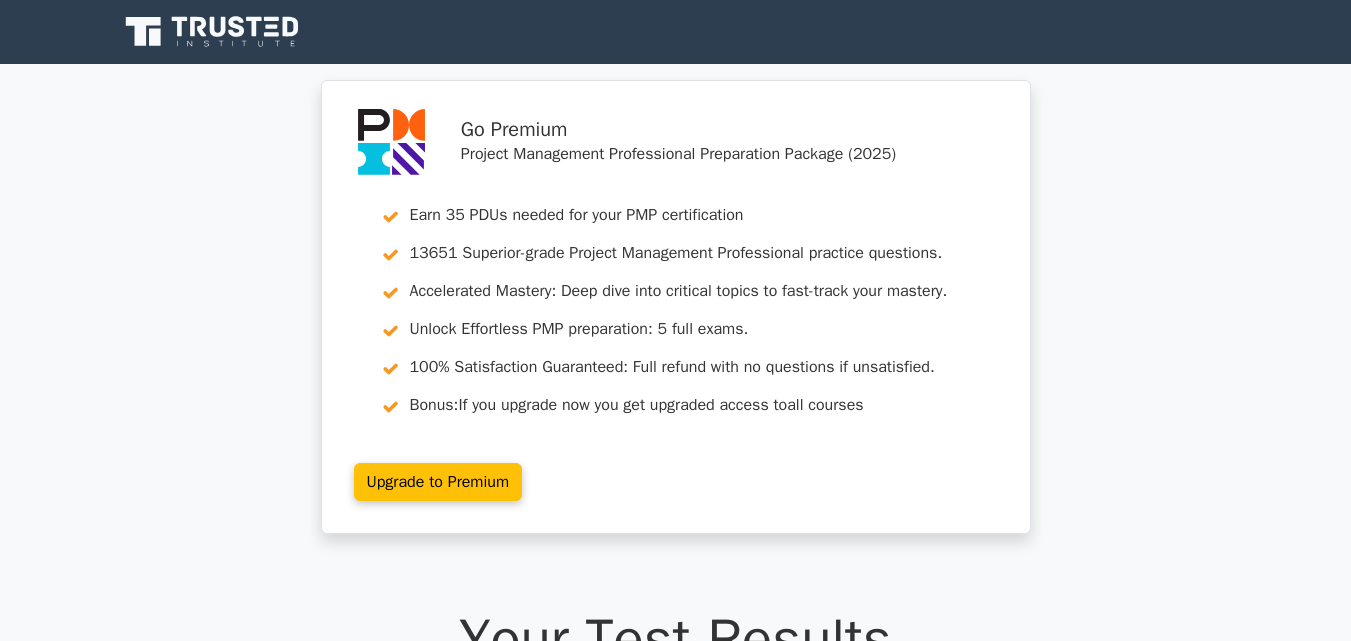 scroll, scrollTop: 400, scrollLeft: 0, axis: vertical 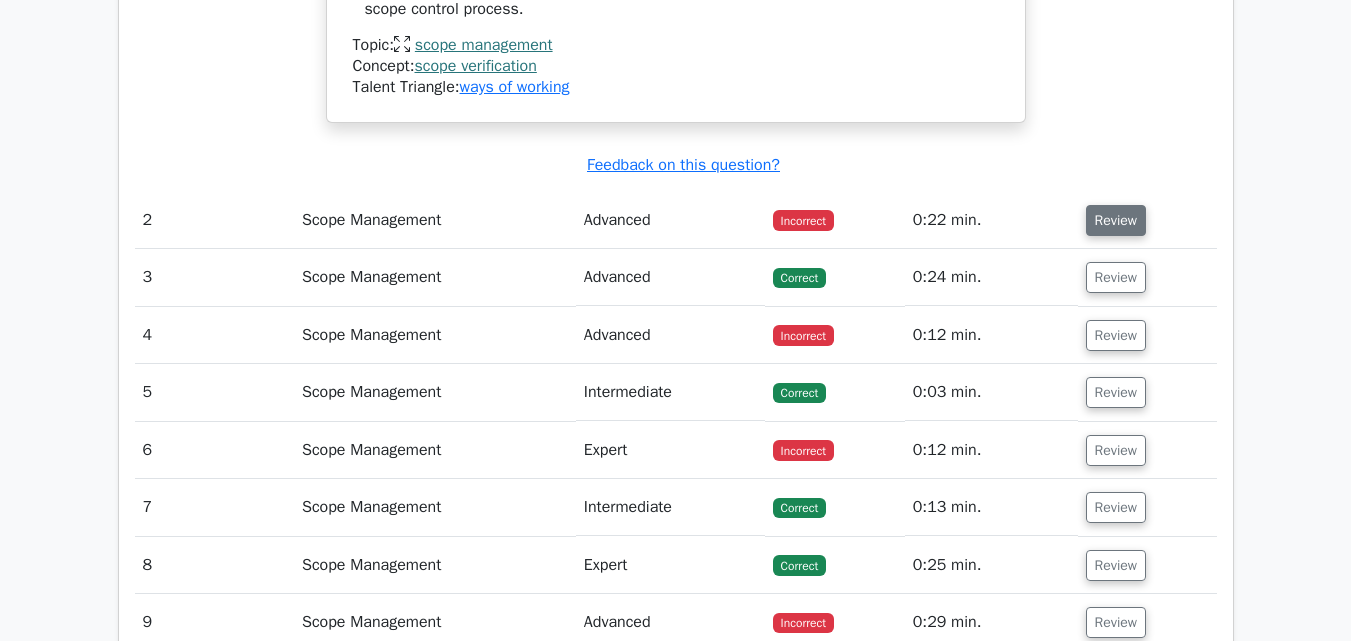 click on "Review" at bounding box center (1116, 220) 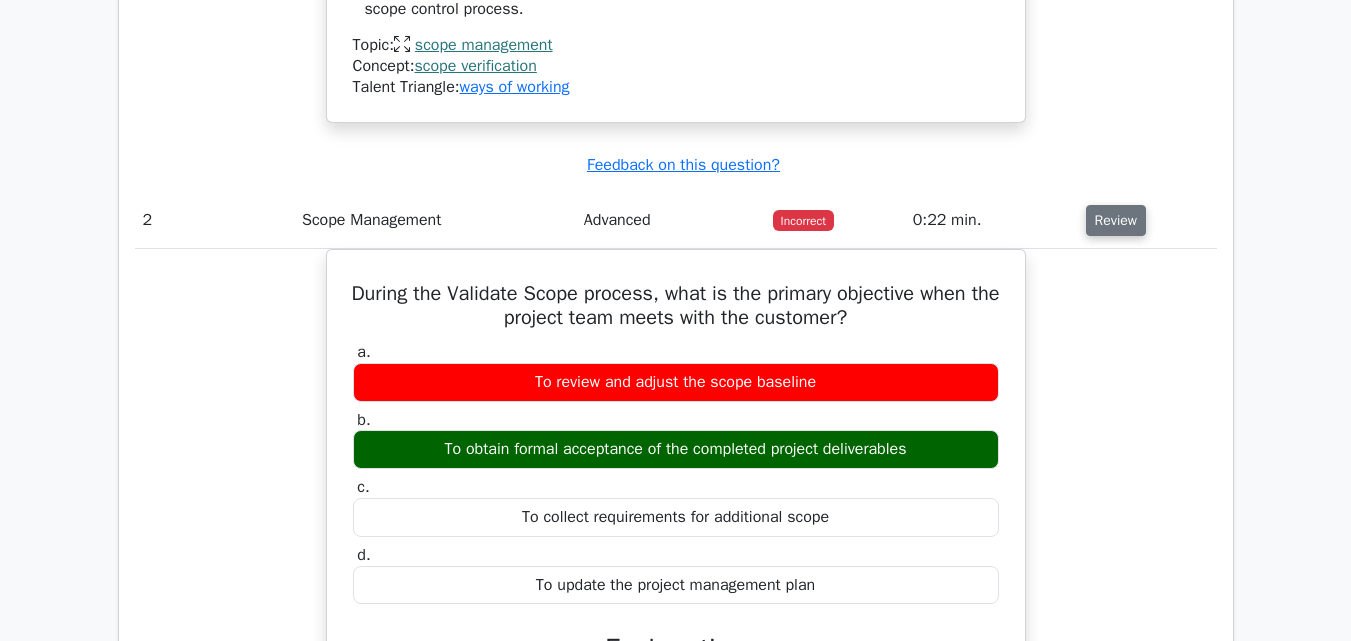 click on "Review" at bounding box center (1116, 220) 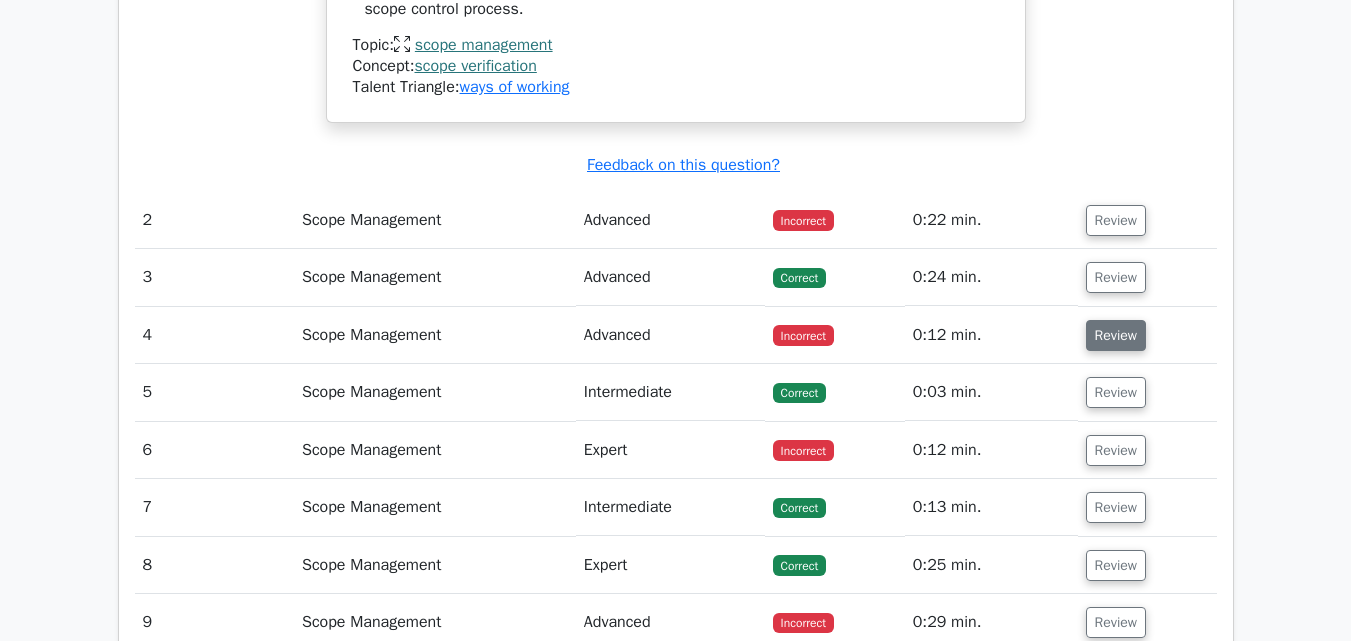 click on "Review" at bounding box center (1116, 335) 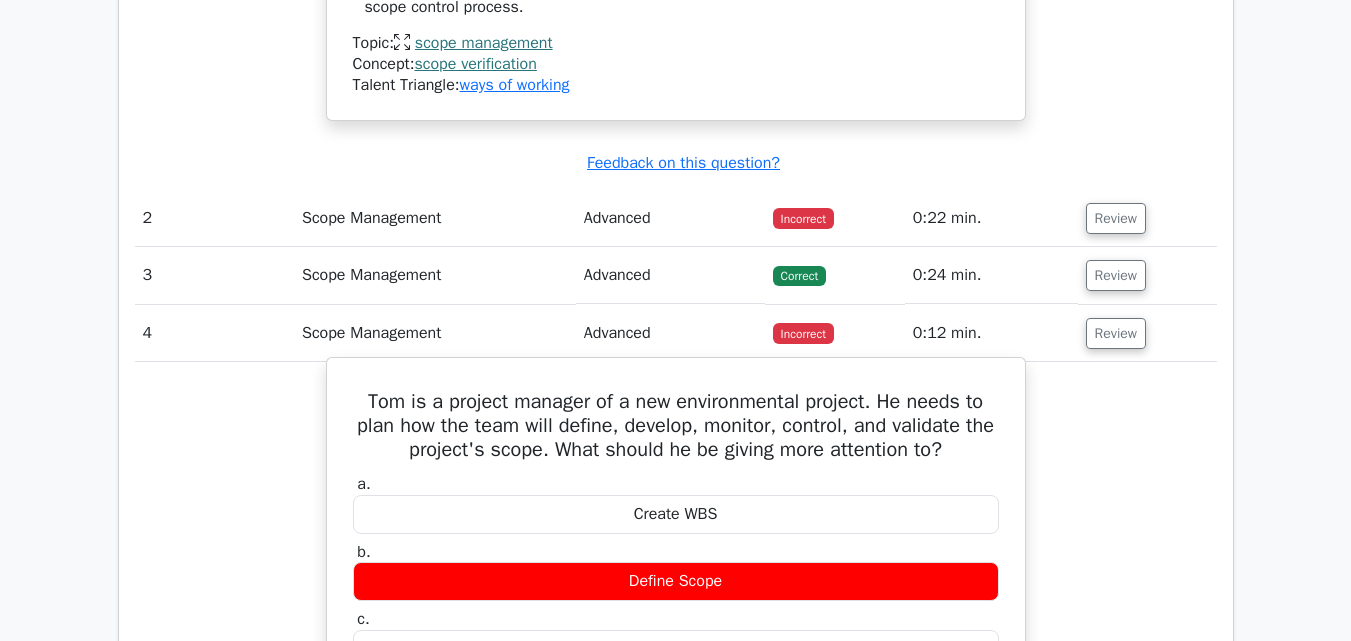 scroll, scrollTop: 2200, scrollLeft: 0, axis: vertical 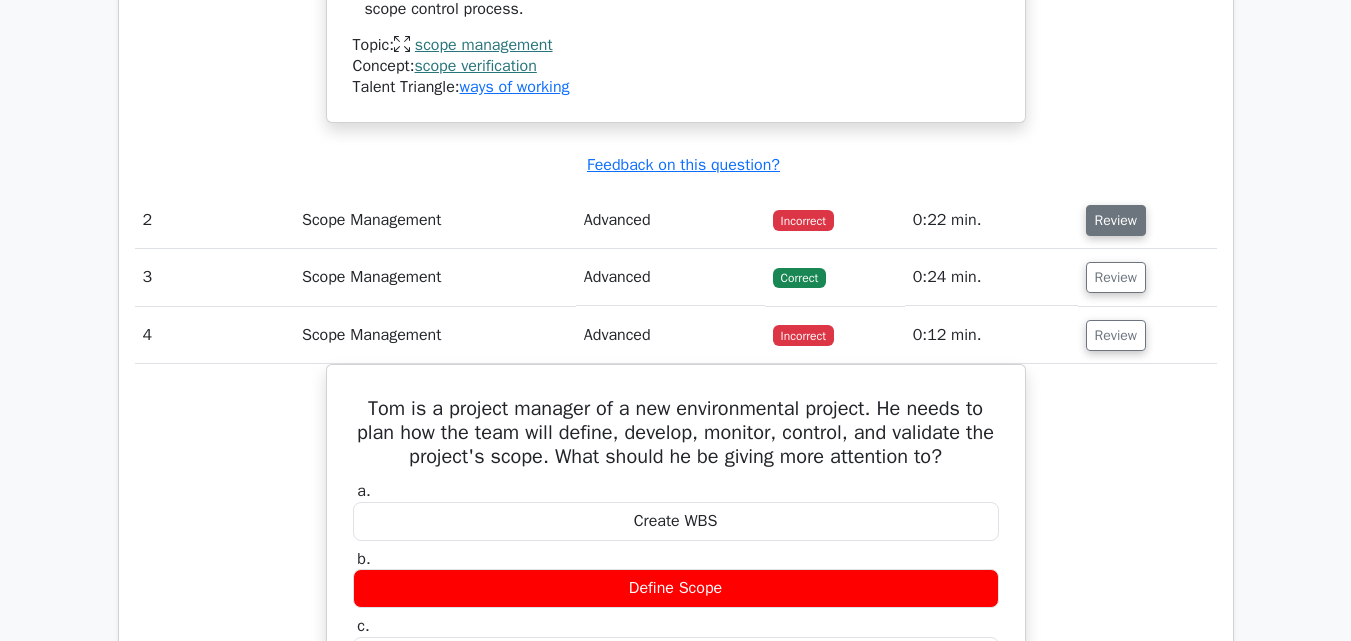 click on "Review" at bounding box center [1116, 220] 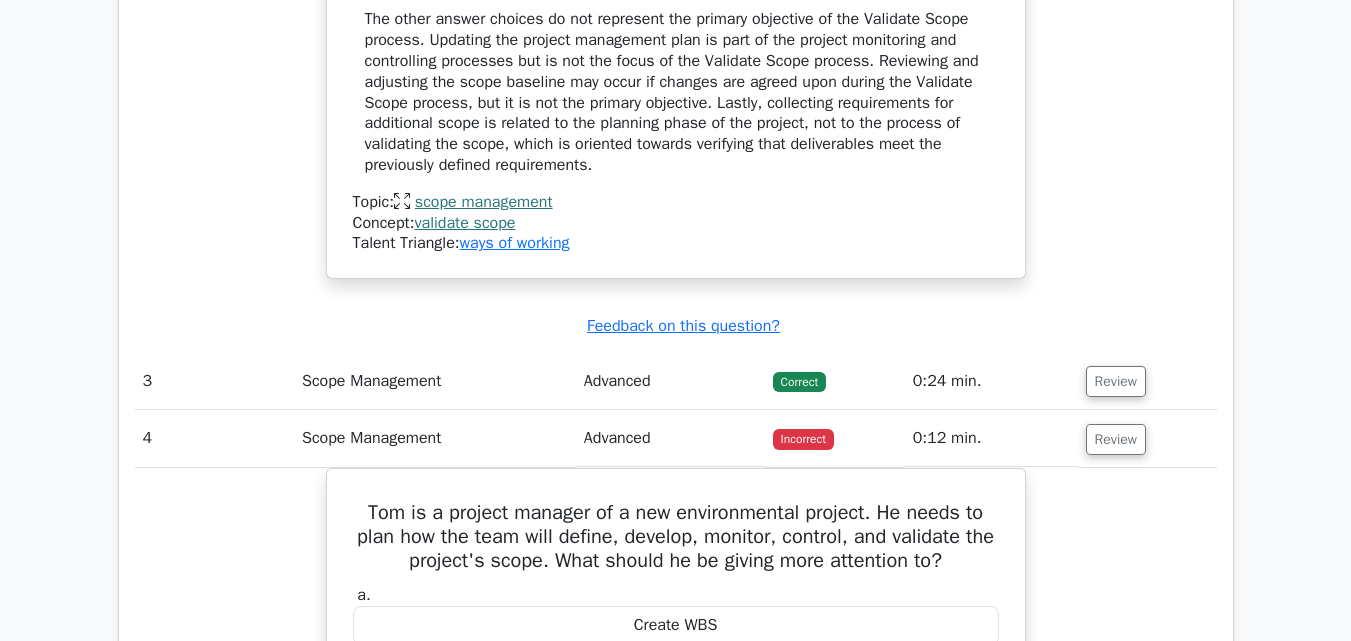 scroll, scrollTop: 3100, scrollLeft: 0, axis: vertical 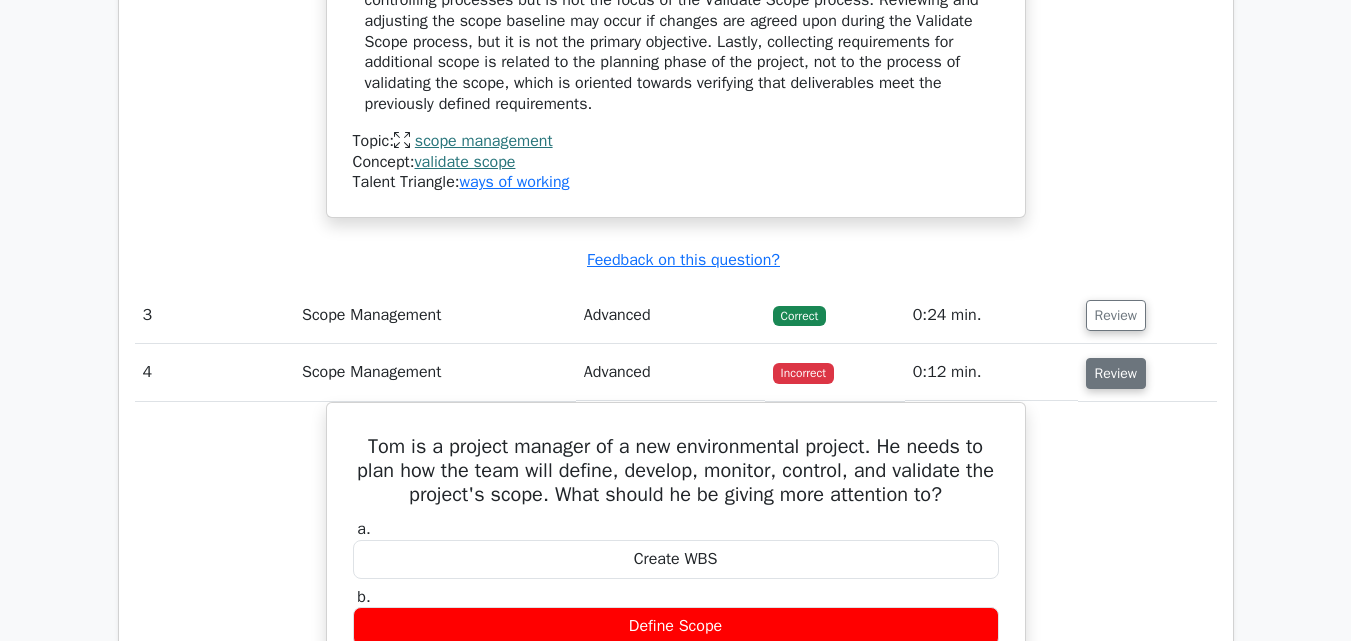 click on "Review" at bounding box center [1116, 373] 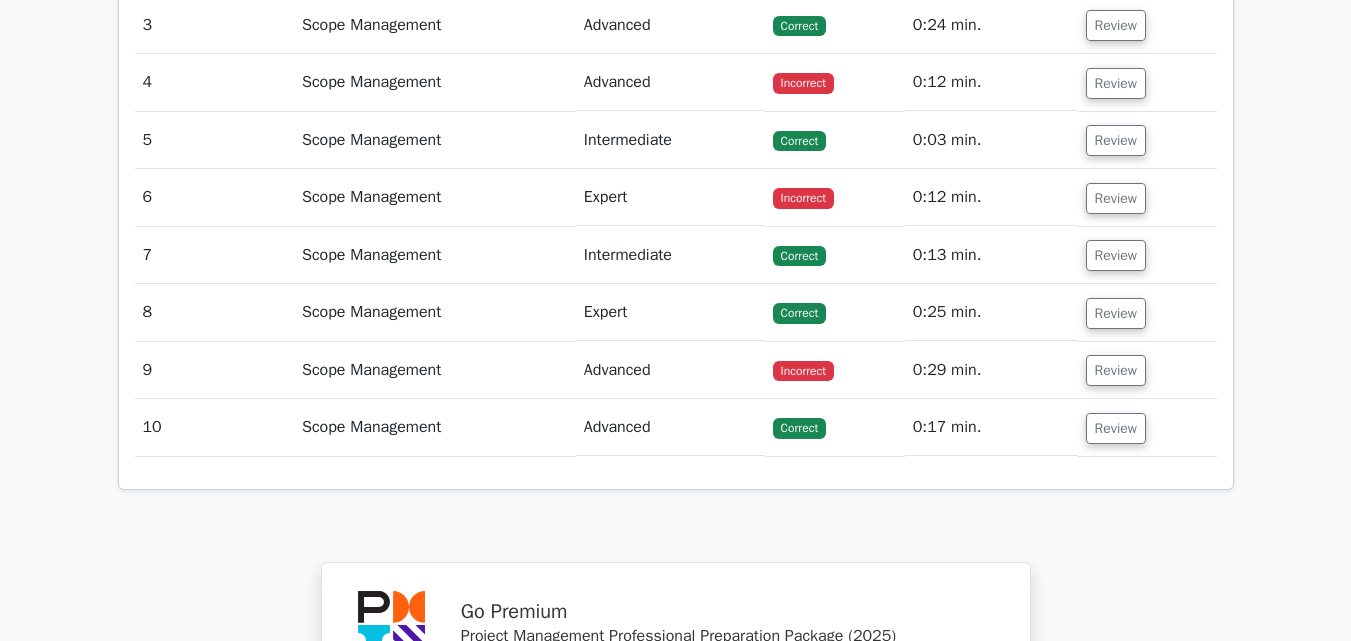 scroll, scrollTop: 3400, scrollLeft: 0, axis: vertical 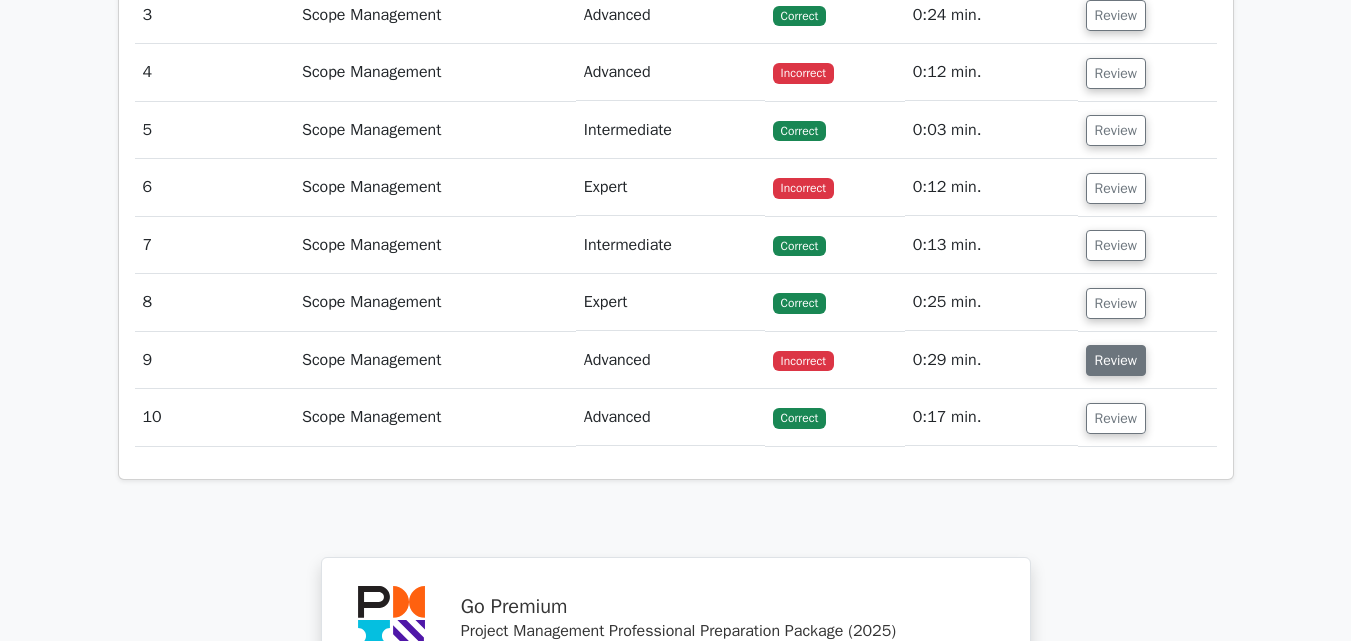 click on "Review" at bounding box center [1116, 360] 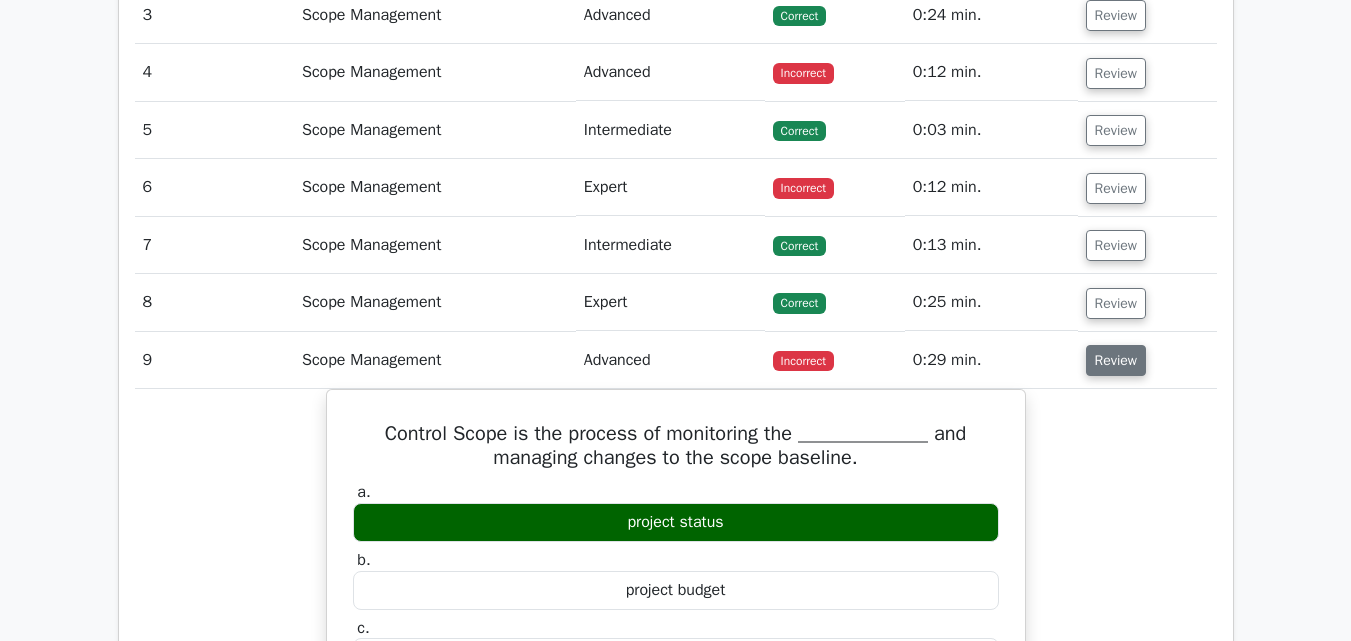 click on "Review" at bounding box center (1116, 360) 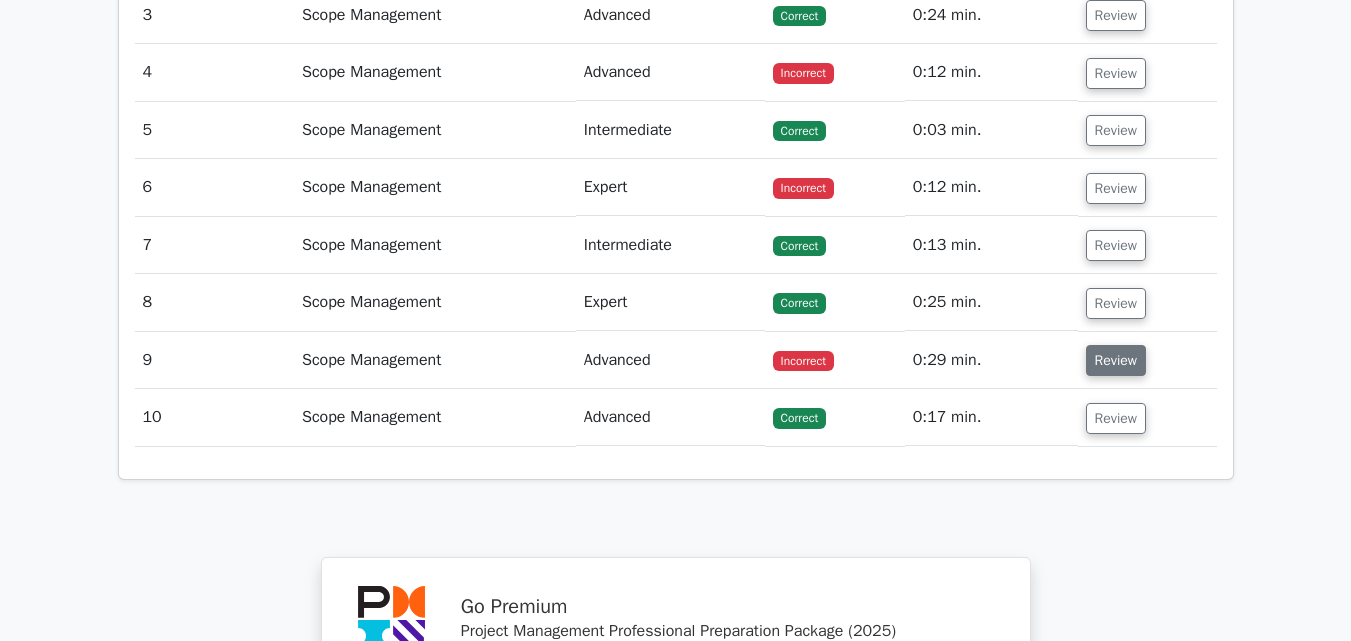 click on "Review" at bounding box center [1116, 360] 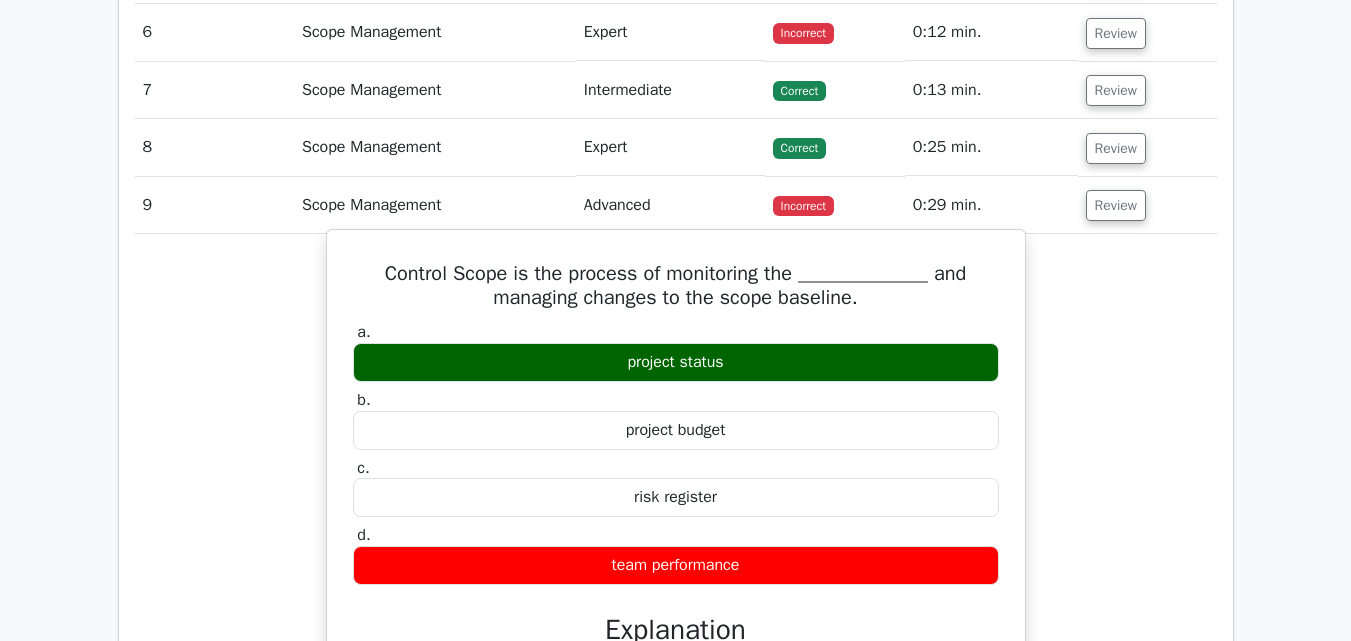 scroll, scrollTop: 3500, scrollLeft: 0, axis: vertical 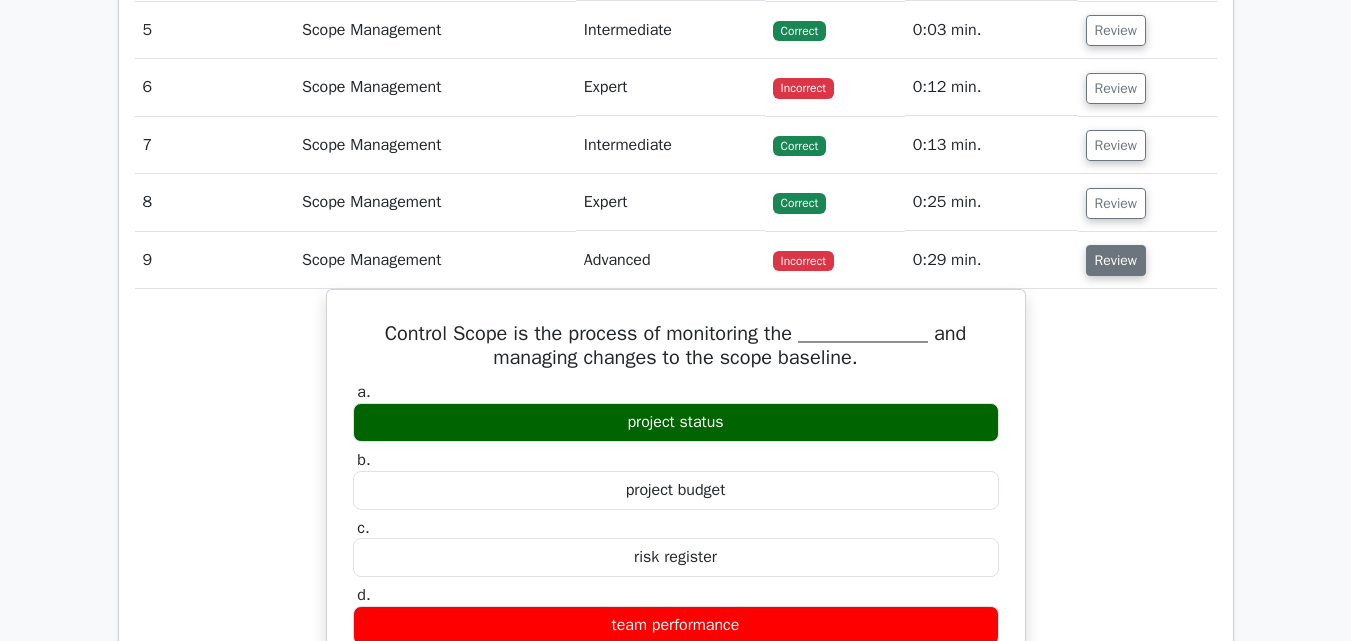 click on "Review" at bounding box center (1116, 260) 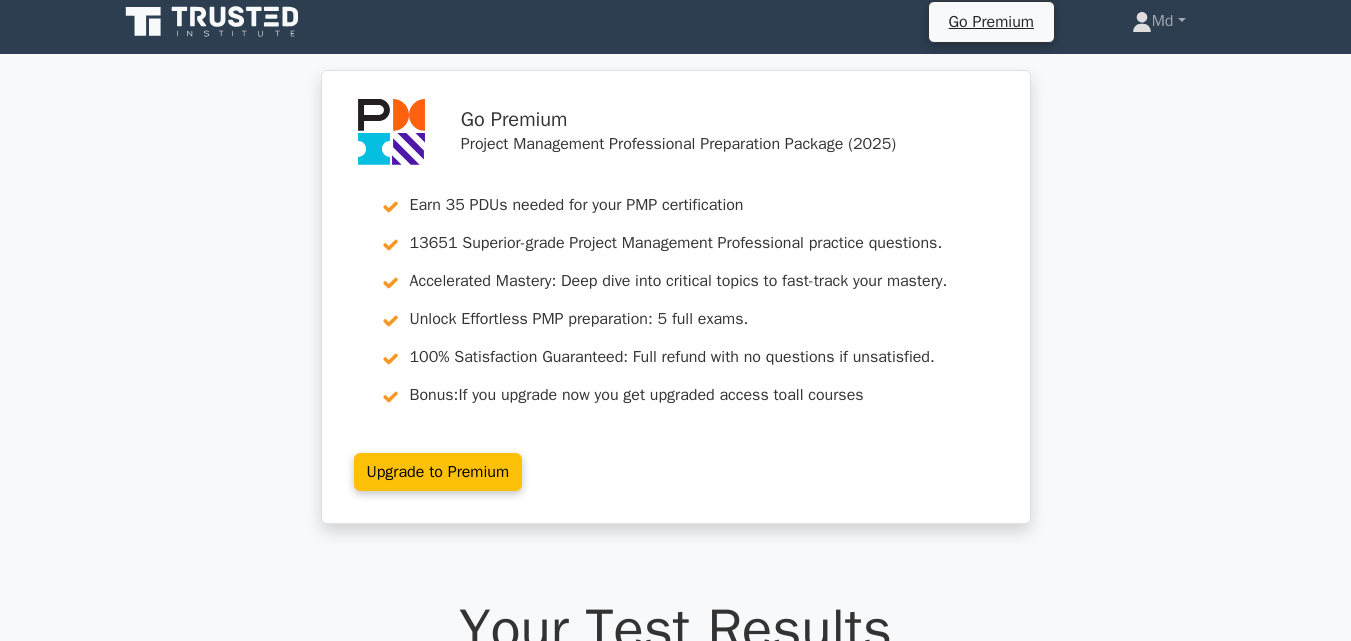 scroll, scrollTop: 0, scrollLeft: 0, axis: both 